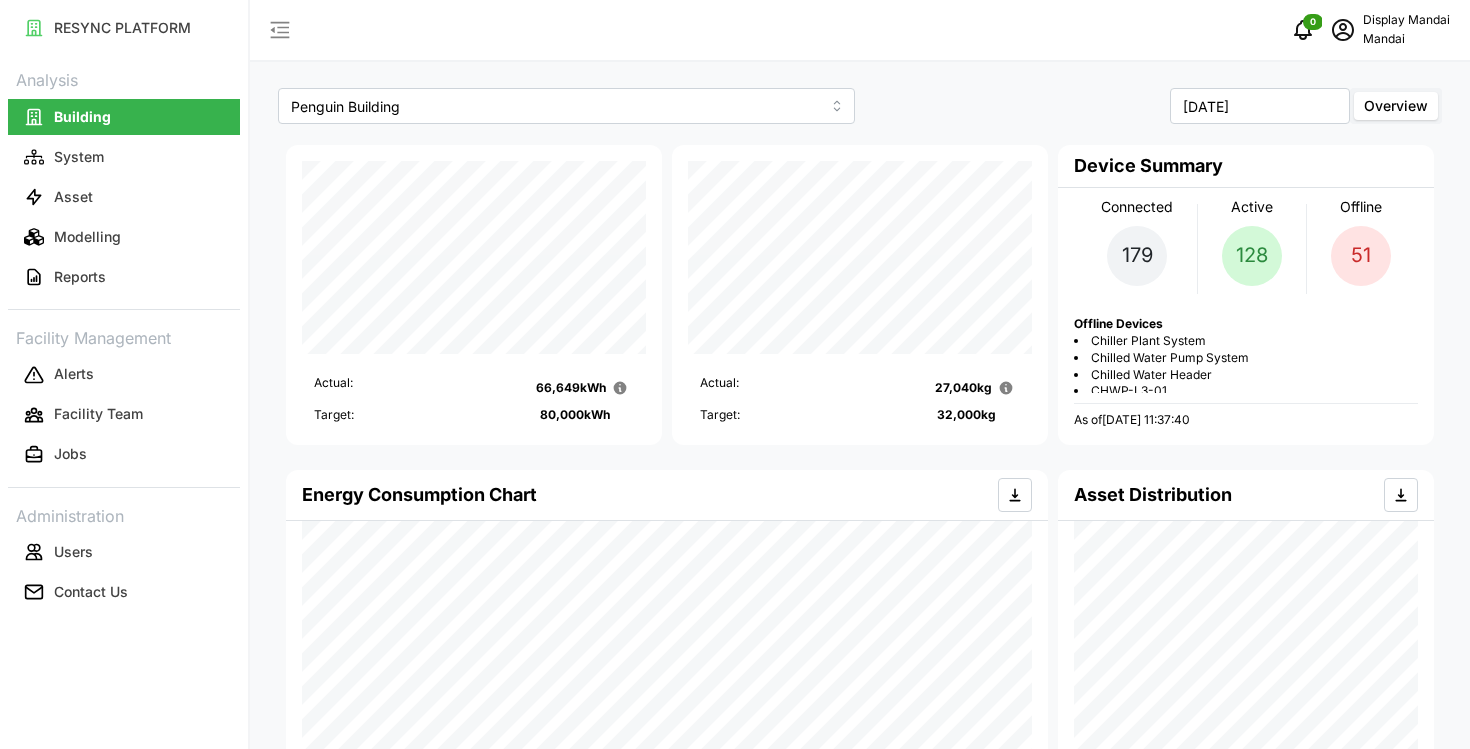 scroll, scrollTop: 546, scrollLeft: 0, axis: vertical 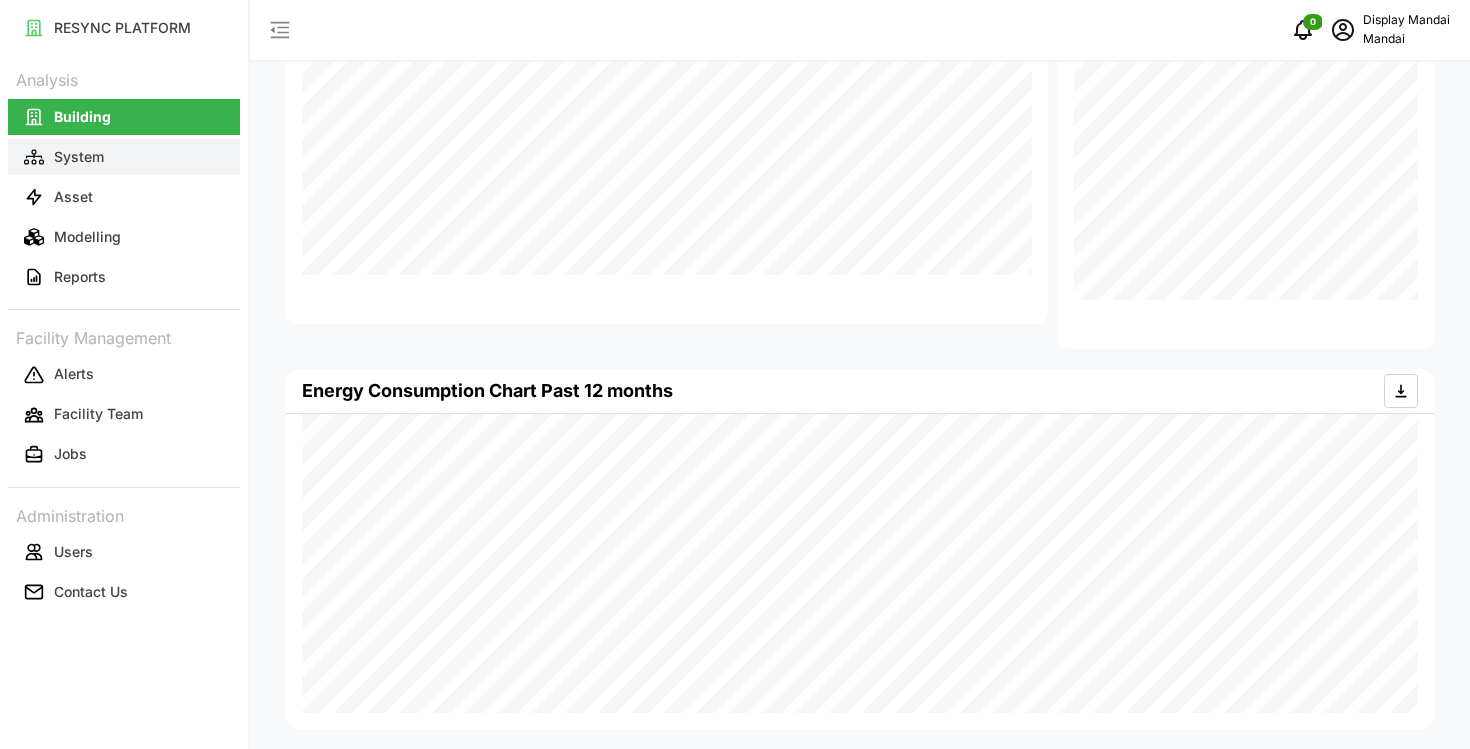 click on "System" at bounding box center (79, 157) 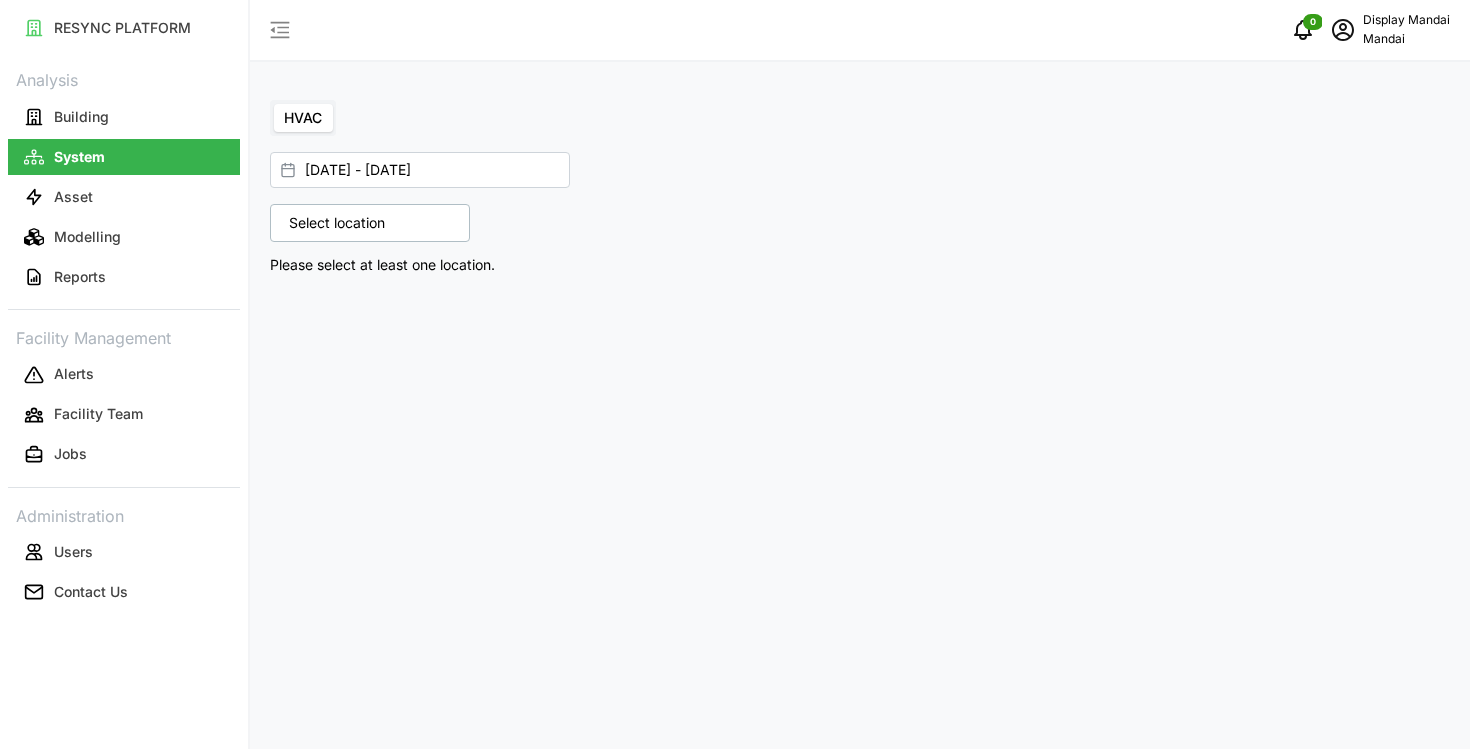 scroll, scrollTop: 0, scrollLeft: 0, axis: both 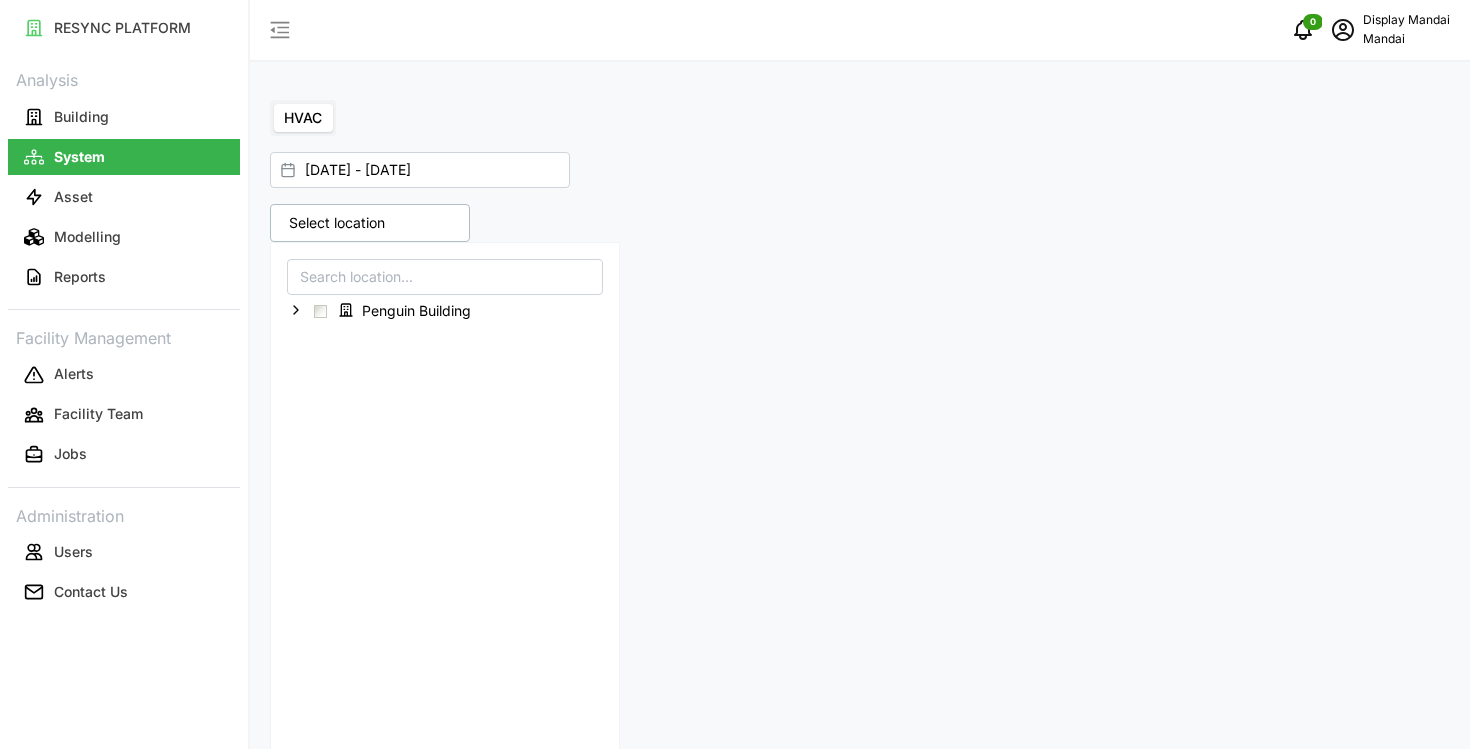 click on "01 Jul 2025 - 01 Jul 2025 Select location Penguin Building Please select at least one location." at bounding box center (860, 226) 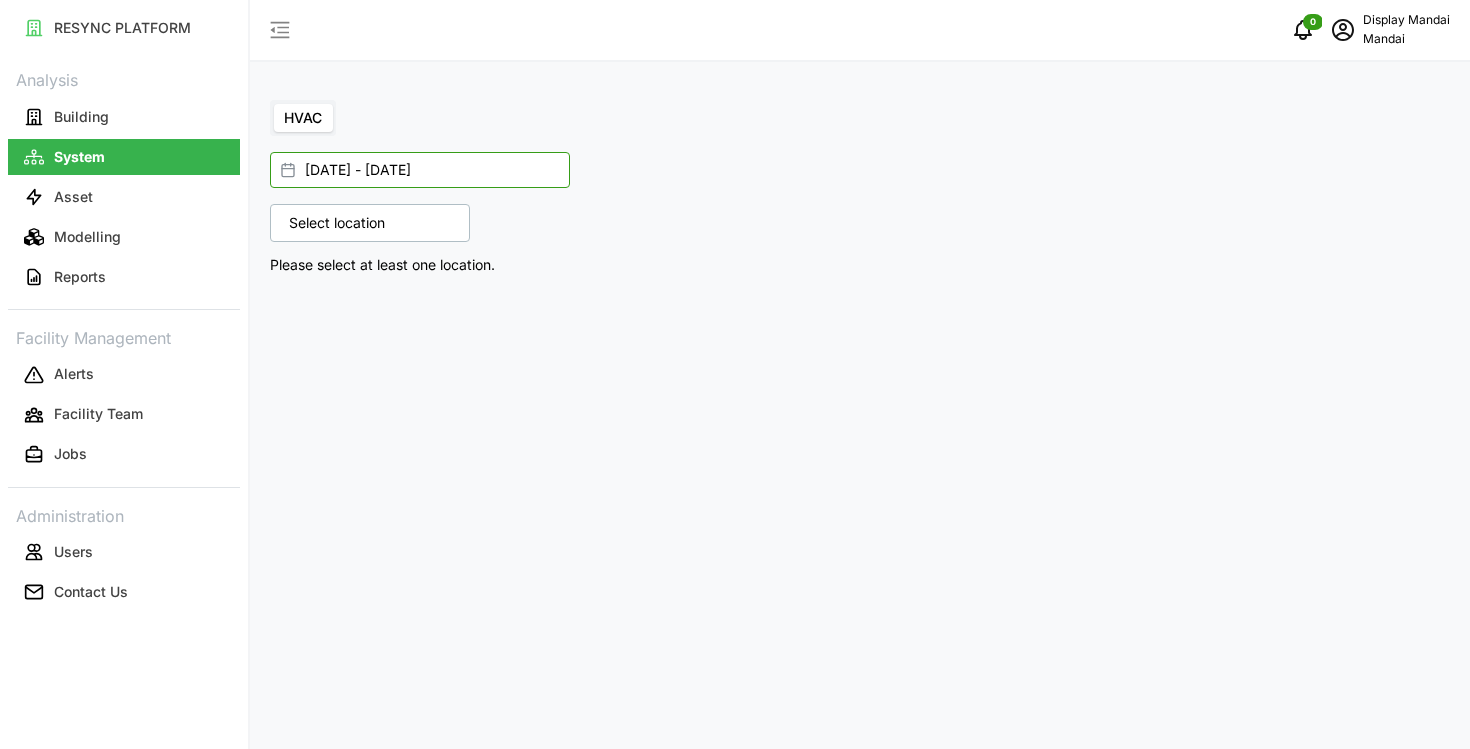 click on "[DATE] - [DATE]" at bounding box center (420, 170) 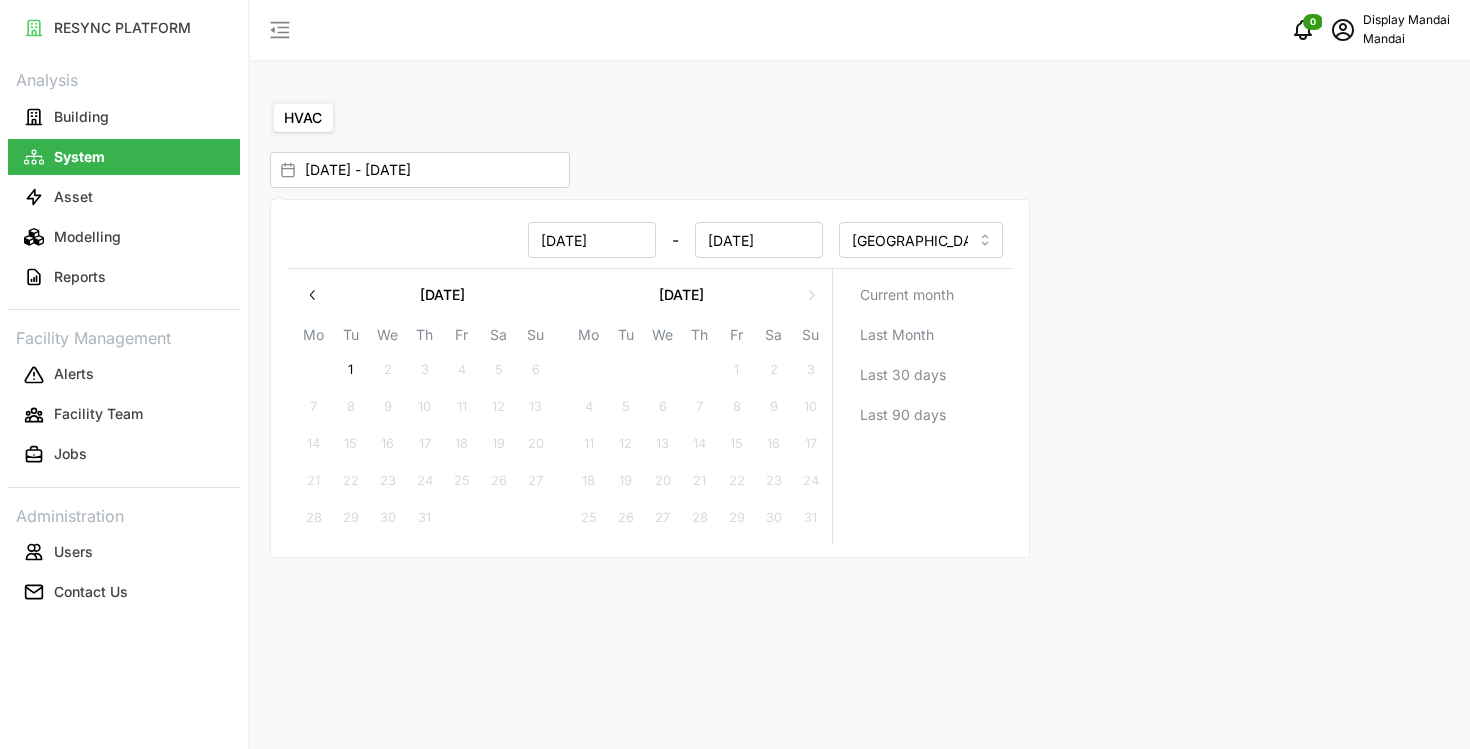 click 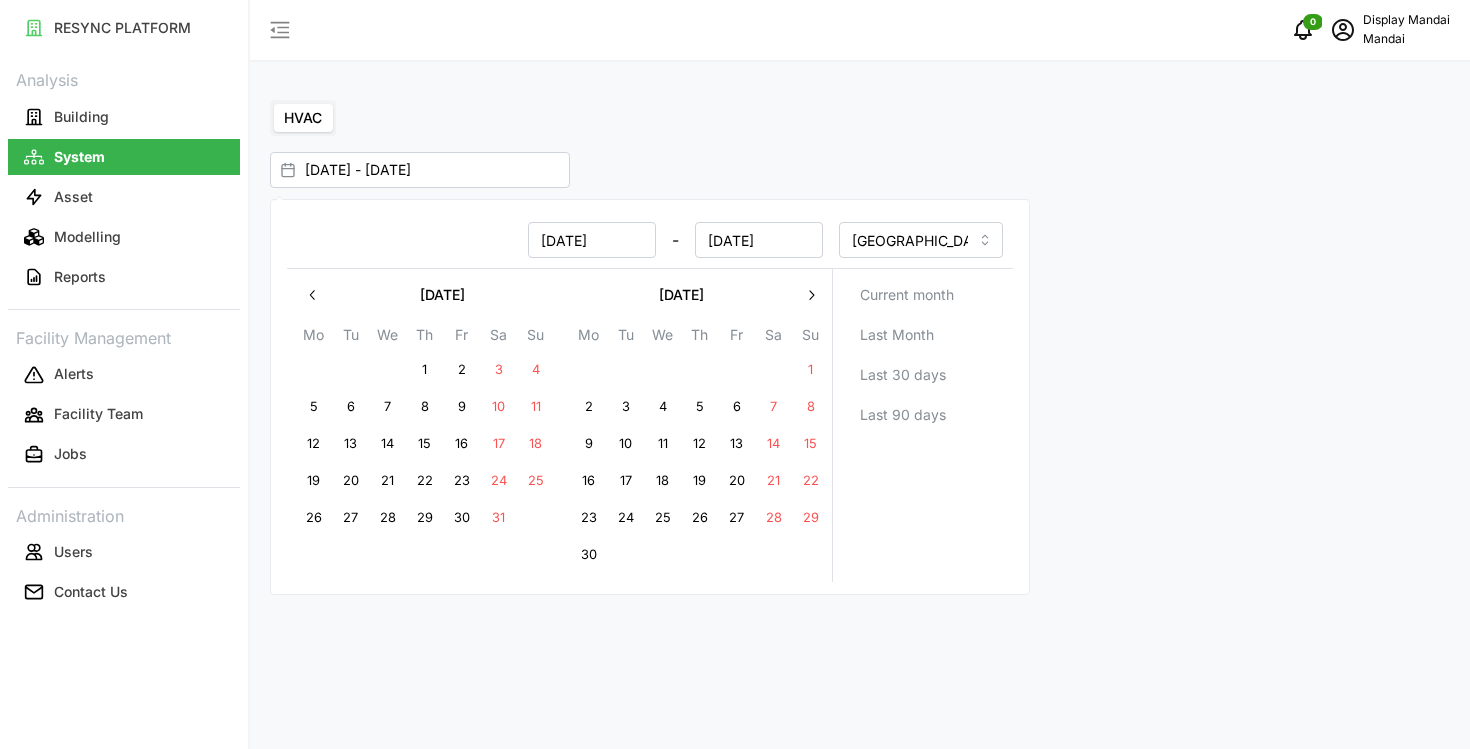 click on "1" at bounding box center (425, 370) 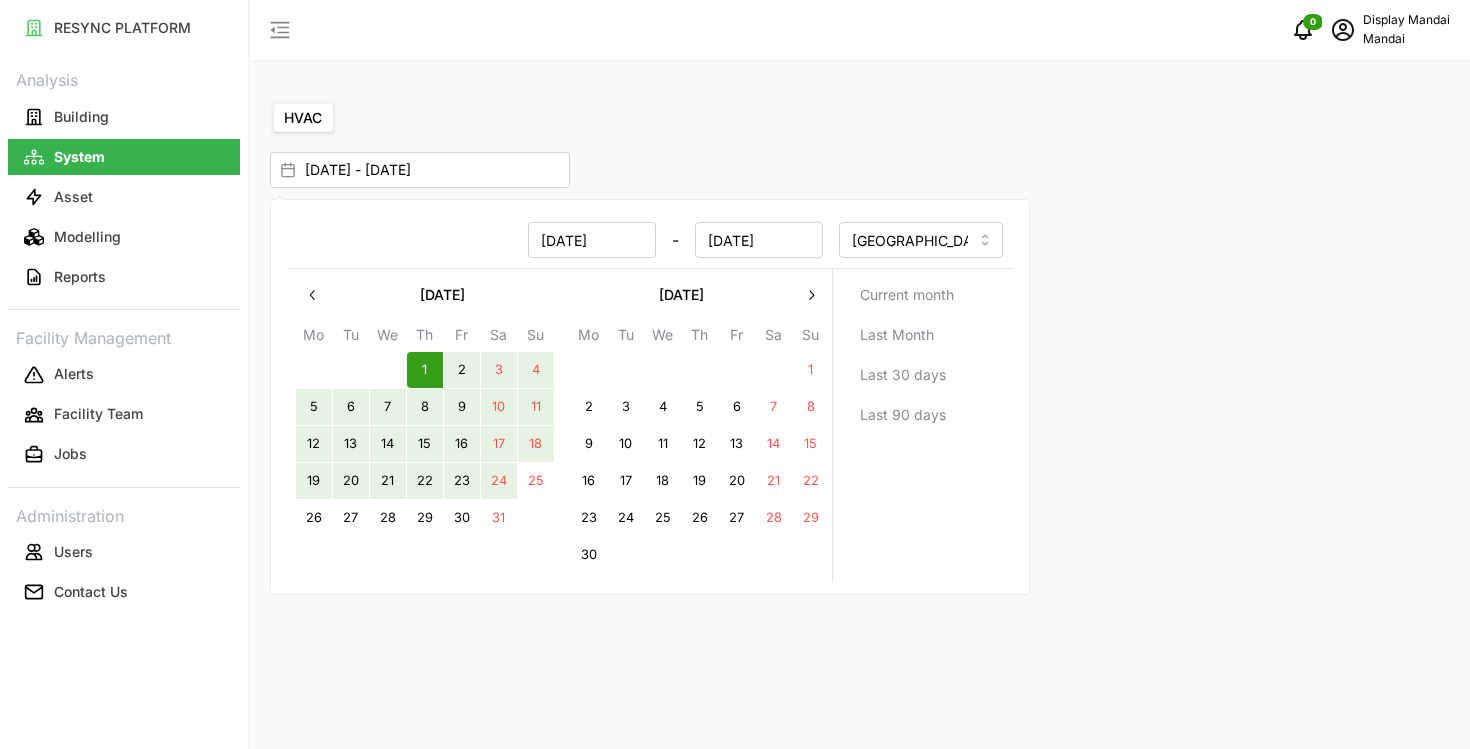 click on "31" at bounding box center [499, 518] 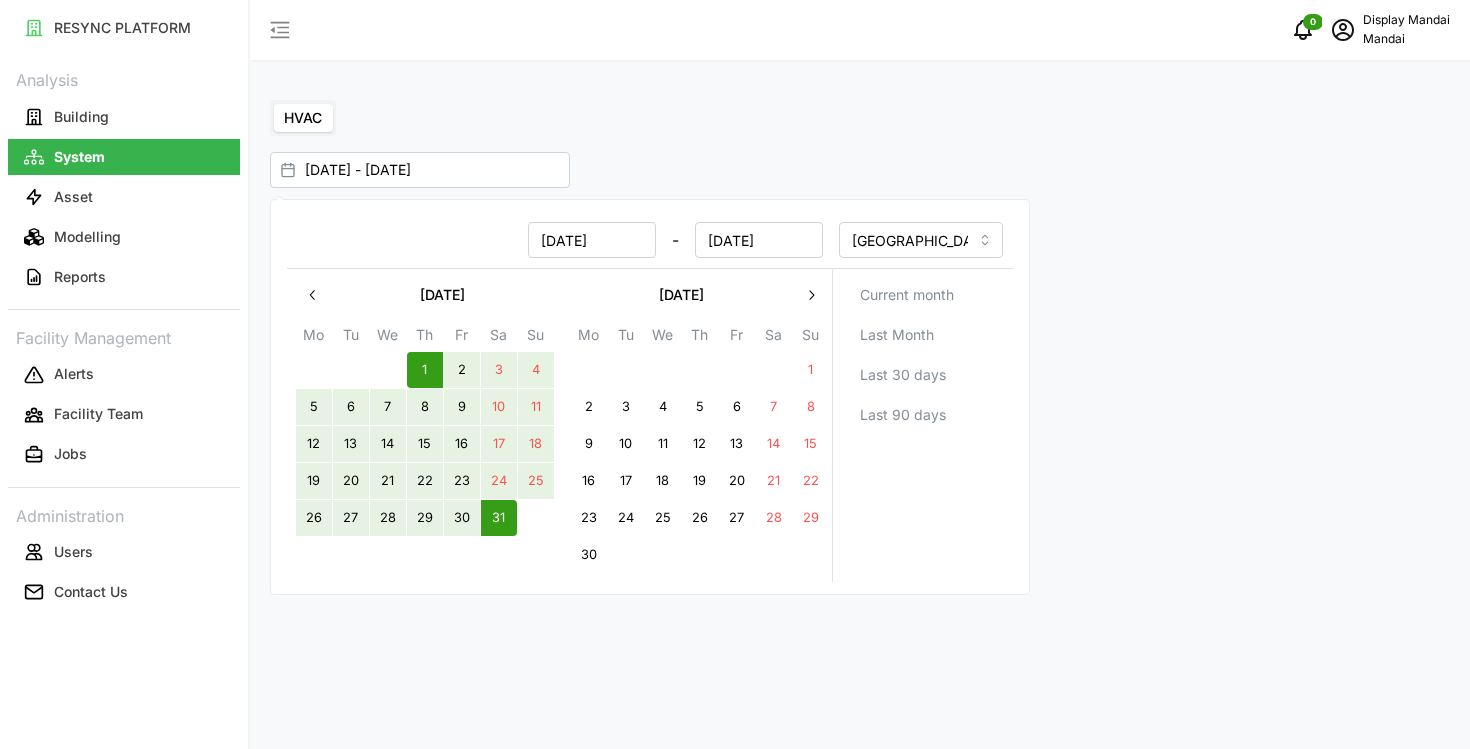 click on "HVAC 01 May 2025 - 31 May 2025 Select location Penguin Building Please select at least one location." at bounding box center (860, 374) 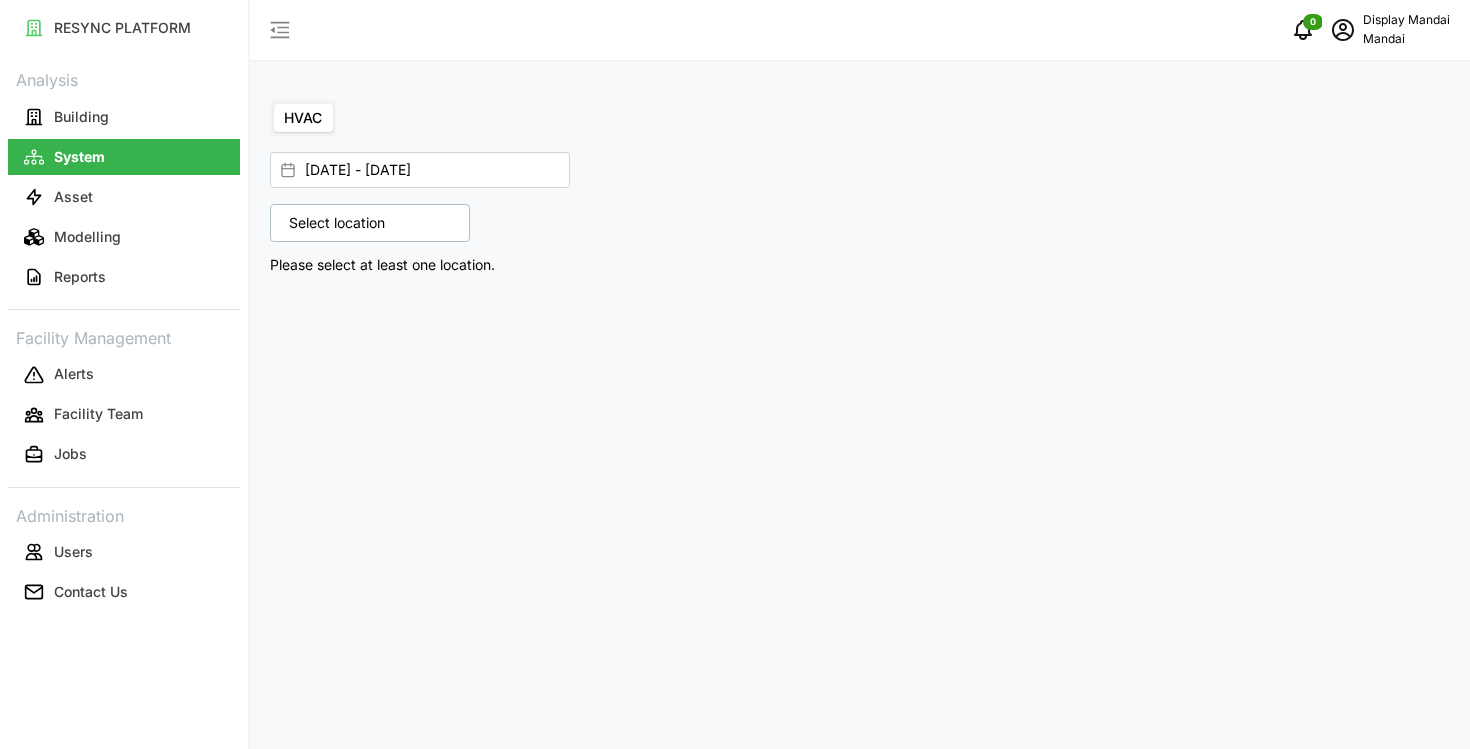 click on "Select location" at bounding box center [337, 223] 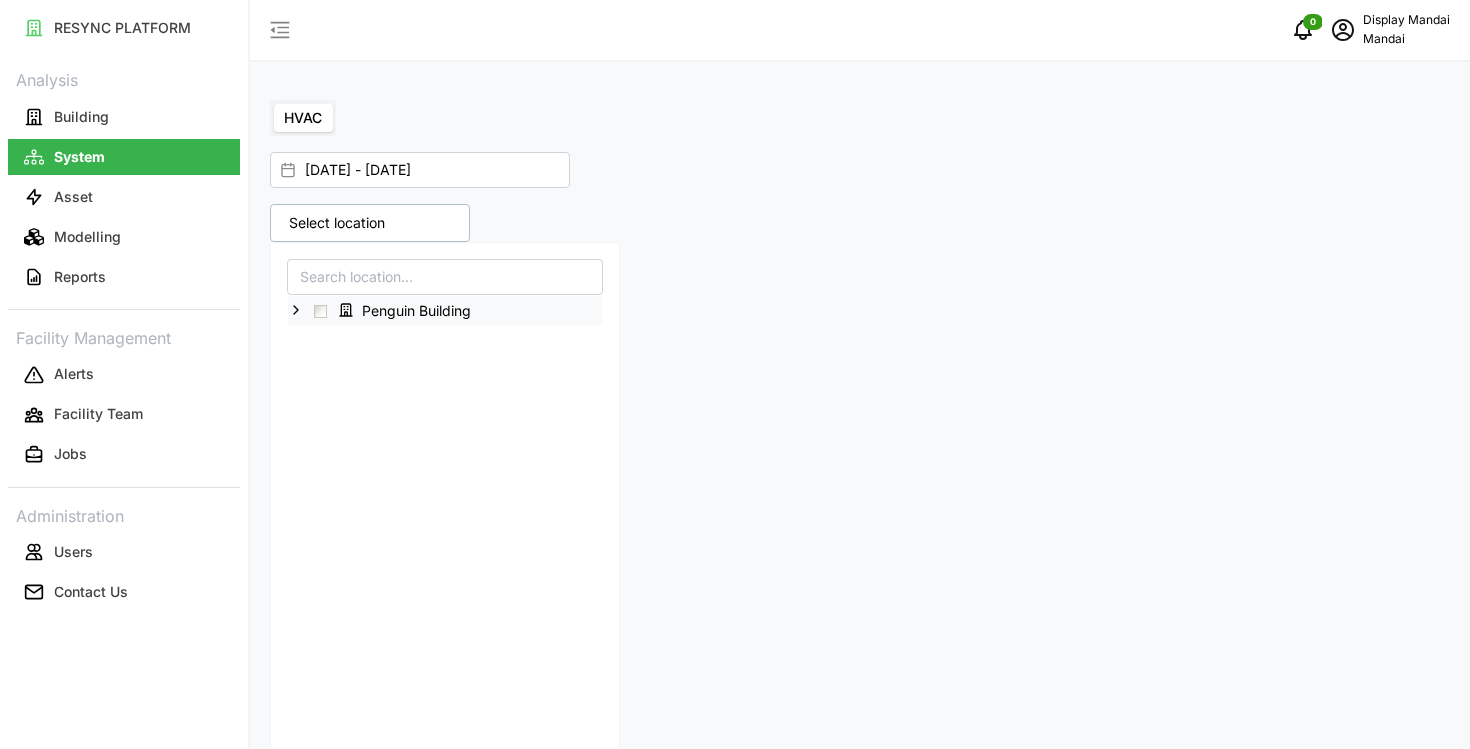 click 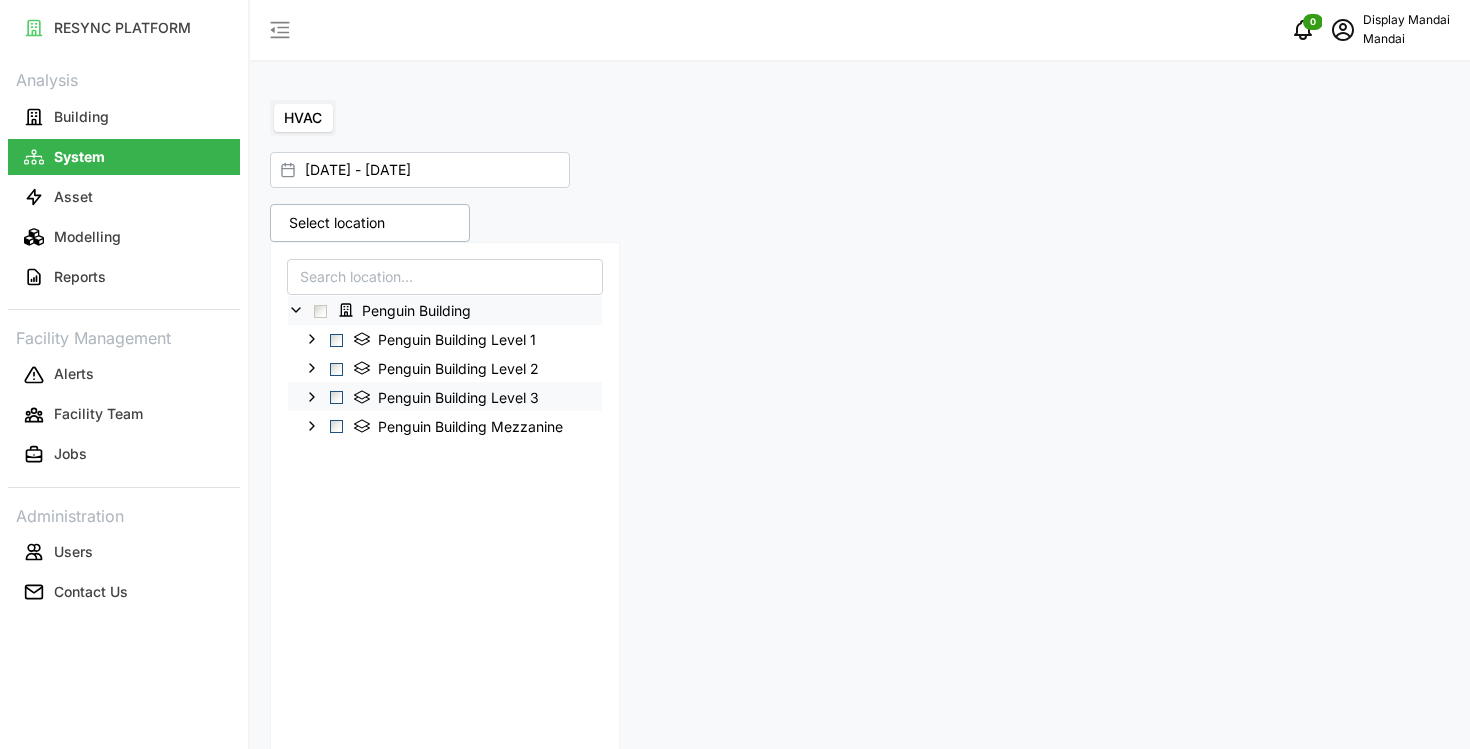 click at bounding box center [336, 397] 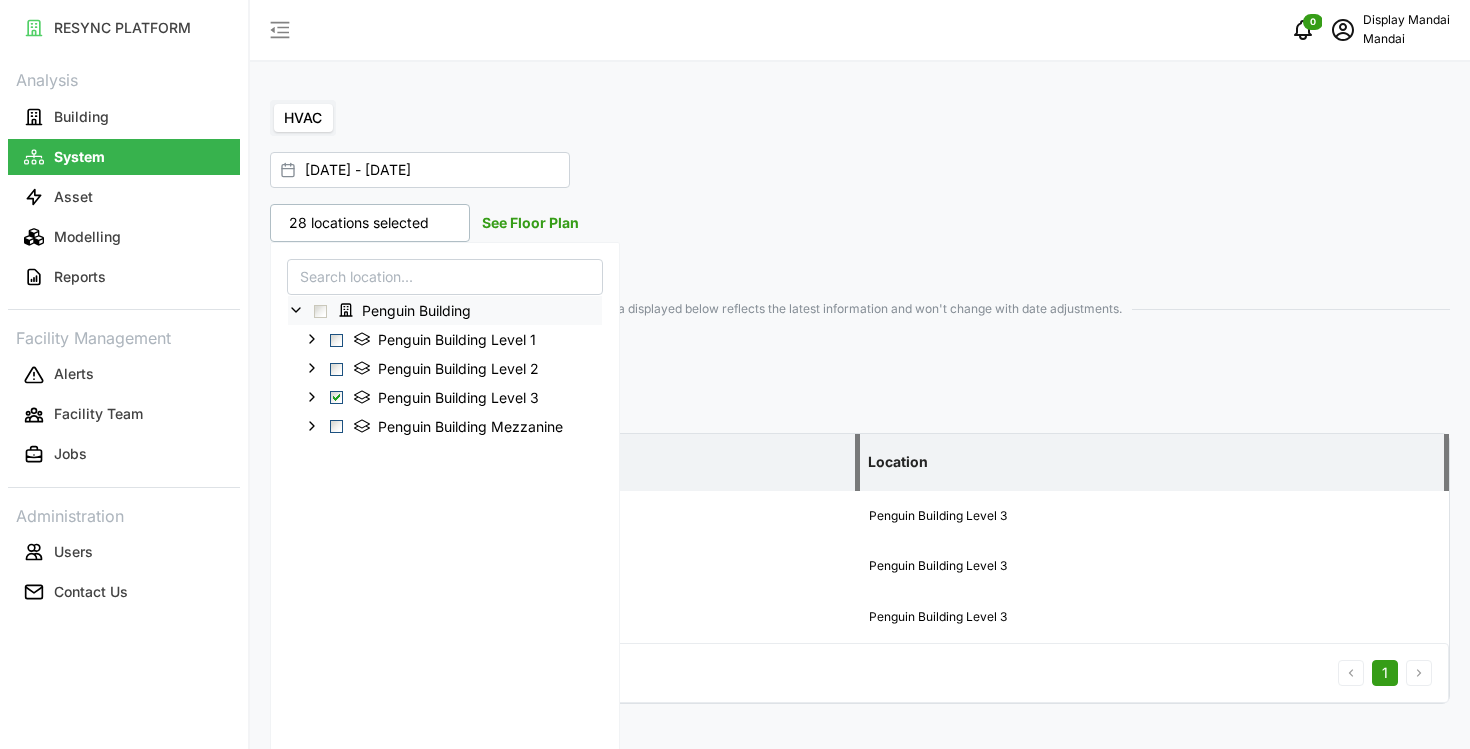 click on "Chiller" at bounding box center [860, 403] 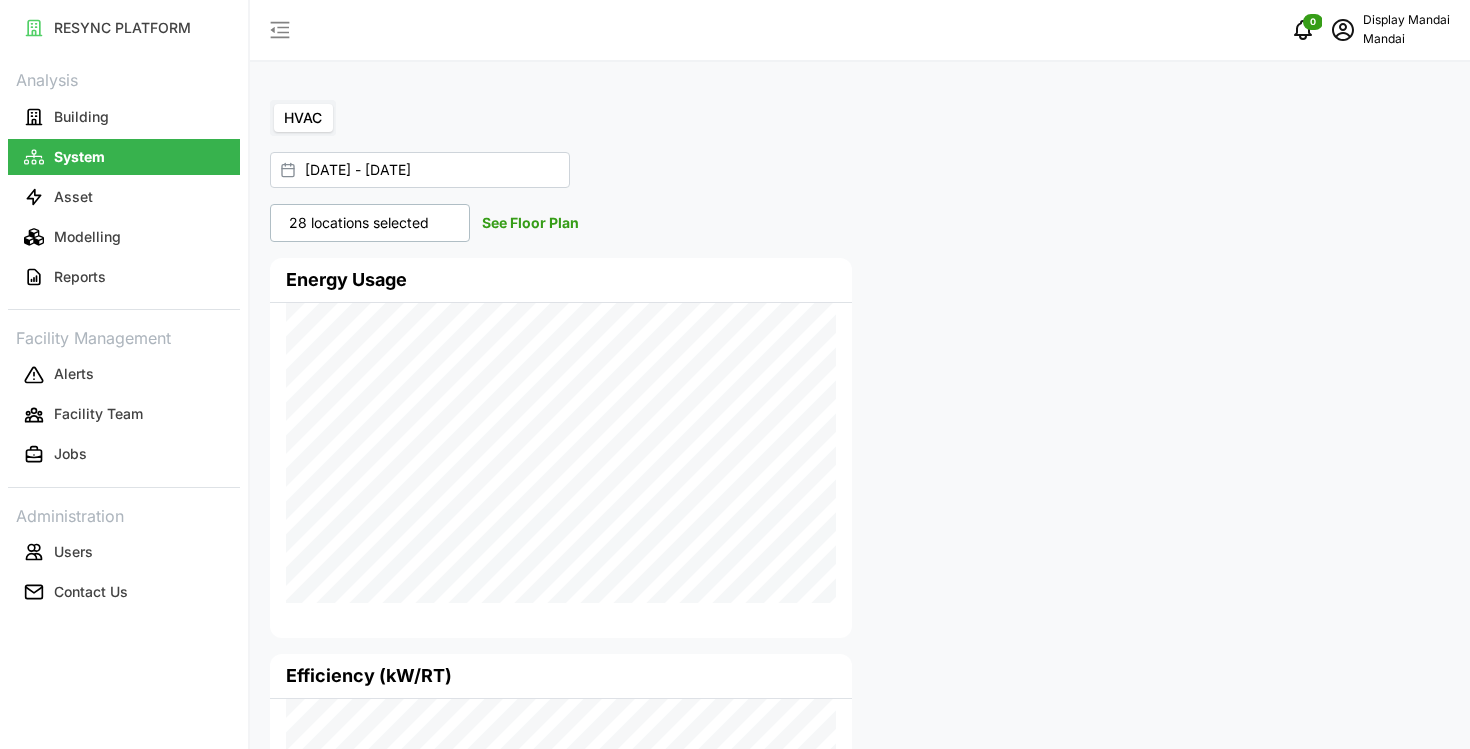 click on "Analysis Building System Asset Modelling Reports Facility Management Alerts Facility Team Jobs Administration Users Contact Us" at bounding box center [124, 338] 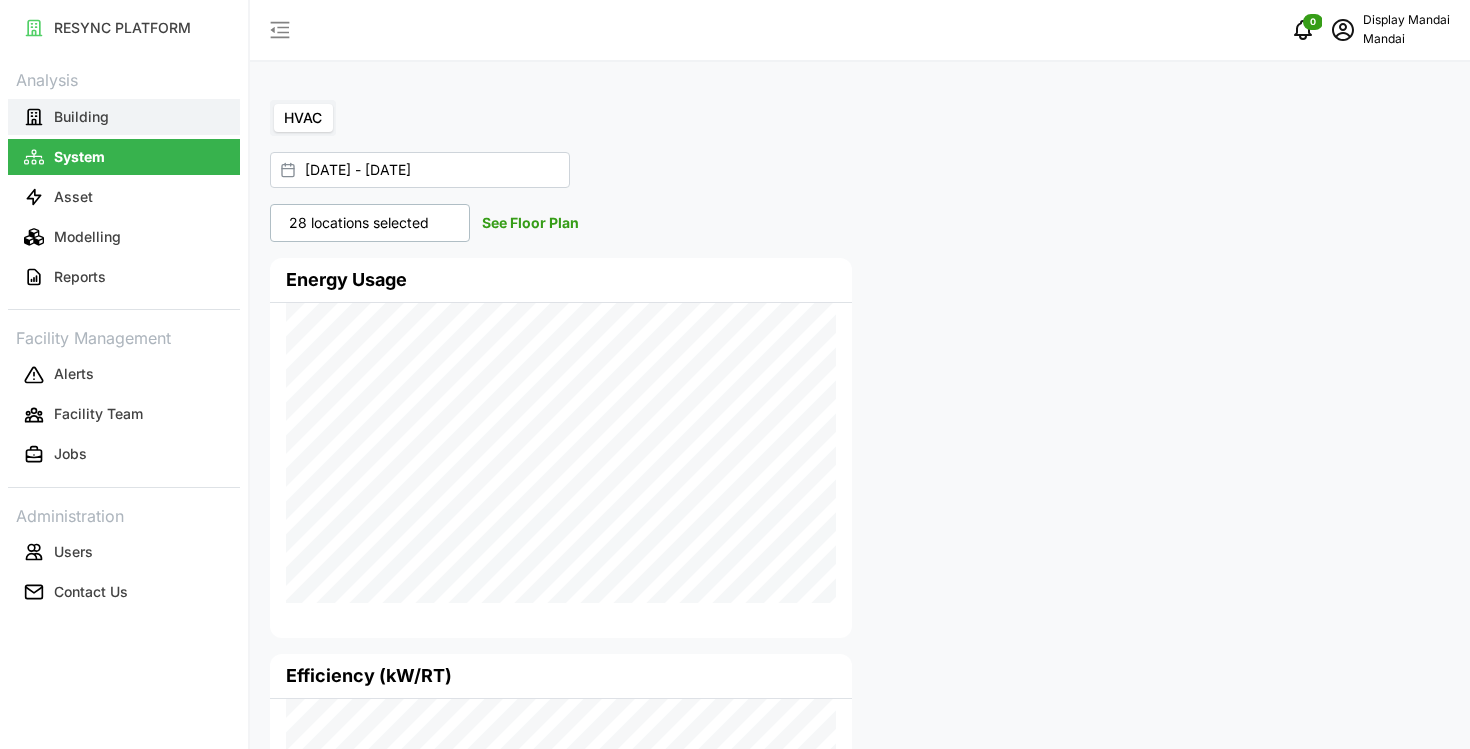 click on "Building" at bounding box center (124, 117) 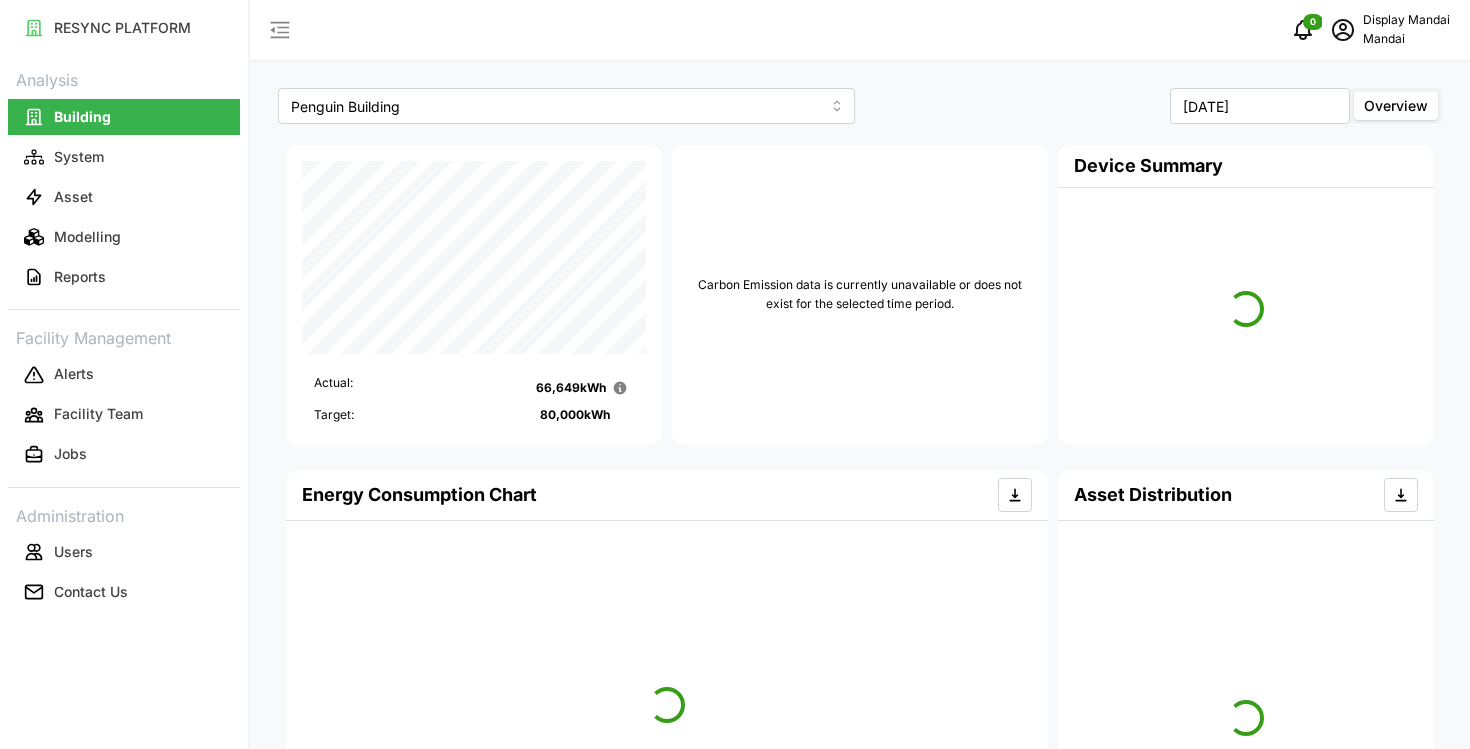 scroll, scrollTop: 546, scrollLeft: 0, axis: vertical 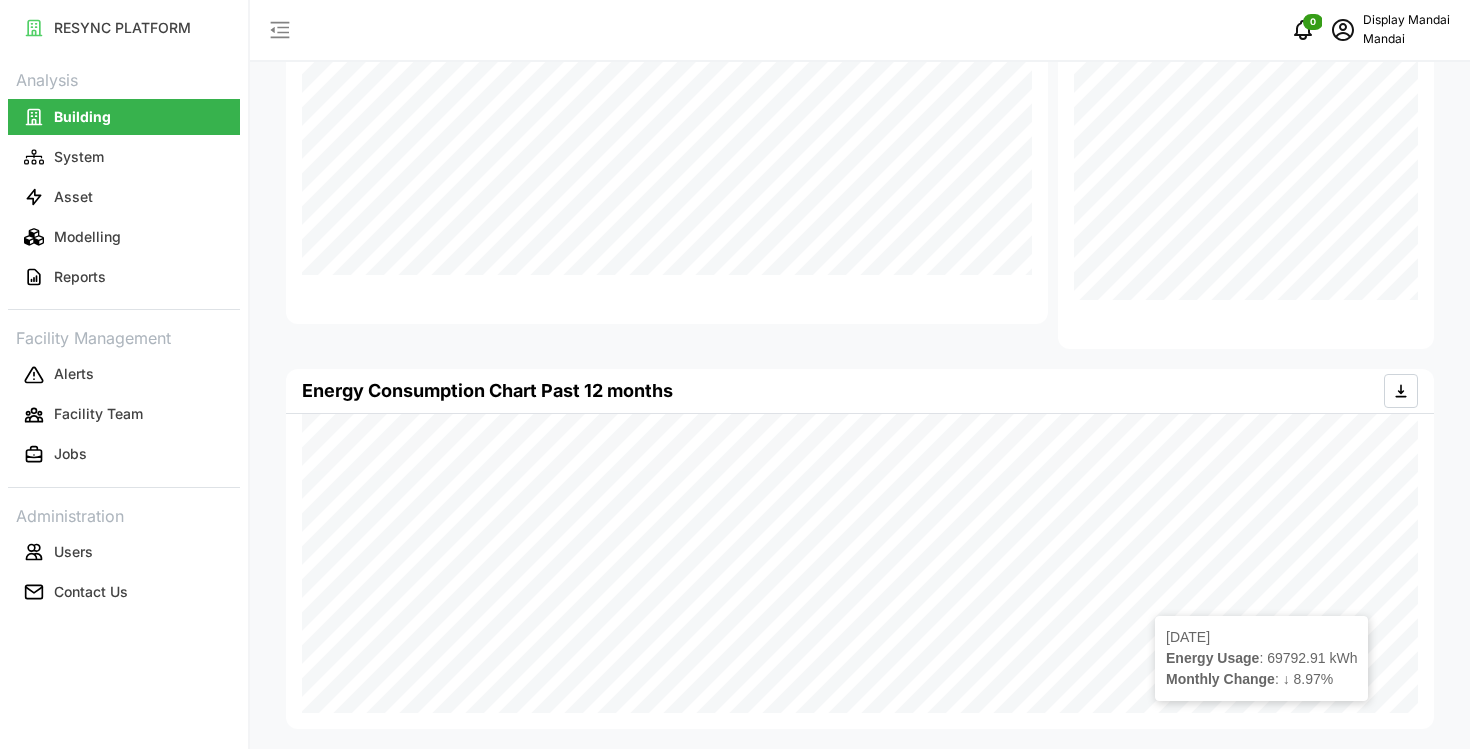 type 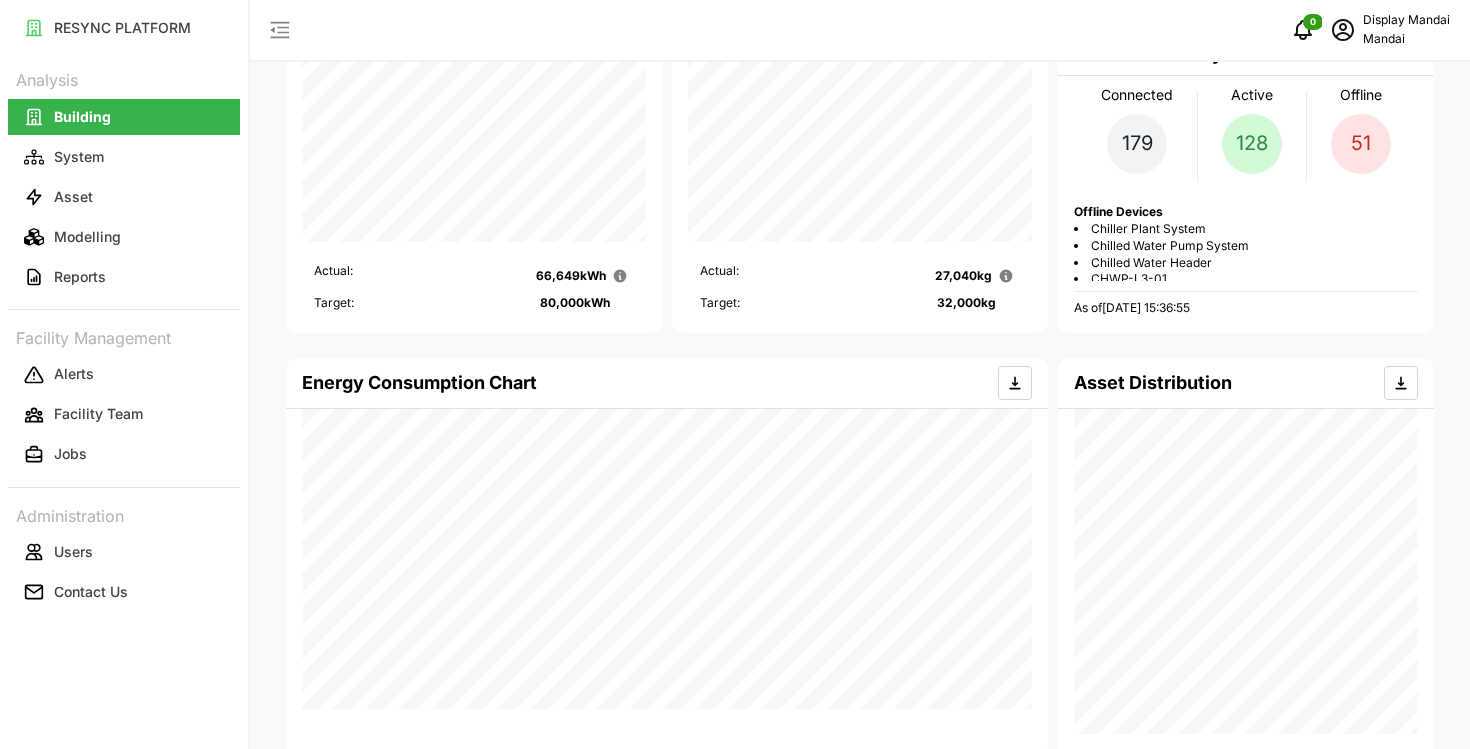 scroll, scrollTop: 0, scrollLeft: 0, axis: both 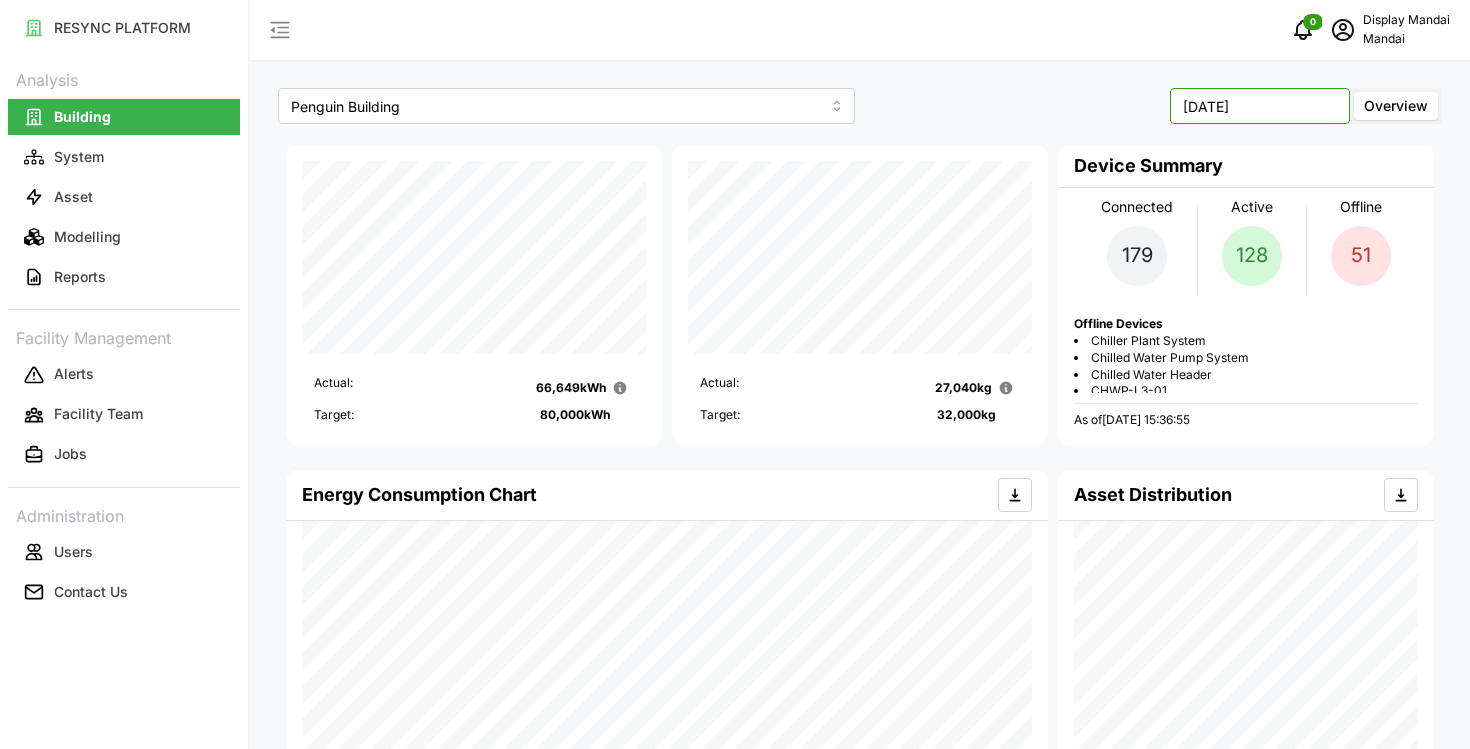 click on "February 2025" at bounding box center [1260, 106] 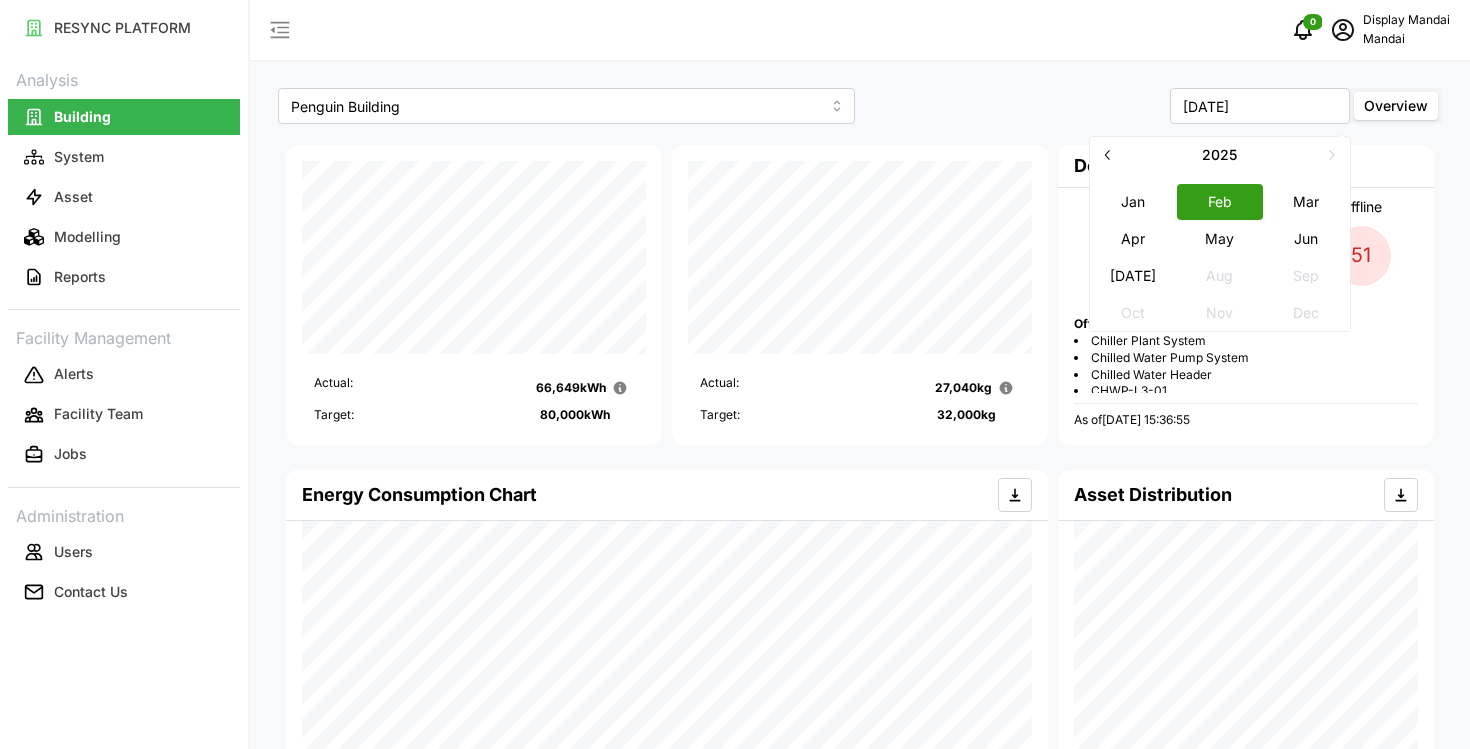 click on "Apr" at bounding box center [1133, 238] 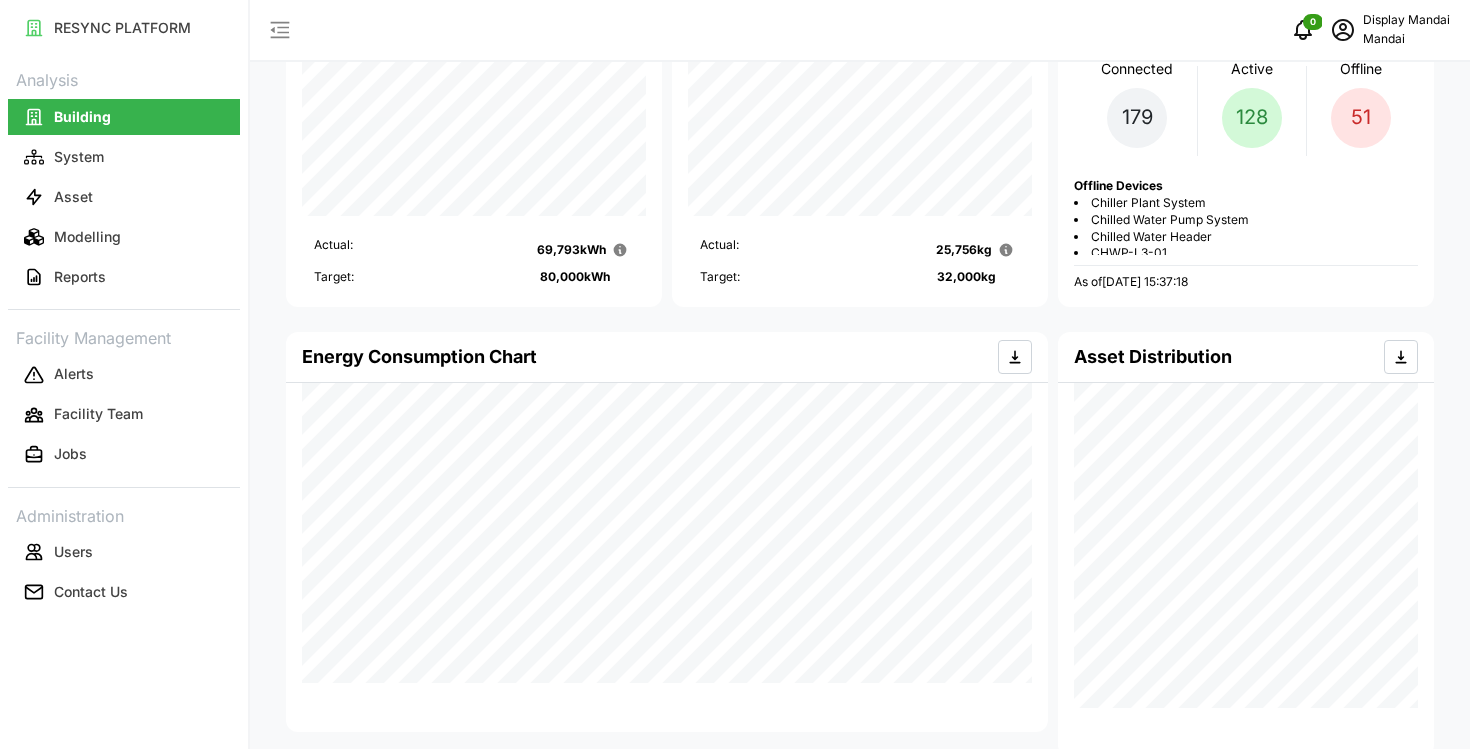 scroll, scrollTop: 0, scrollLeft: 0, axis: both 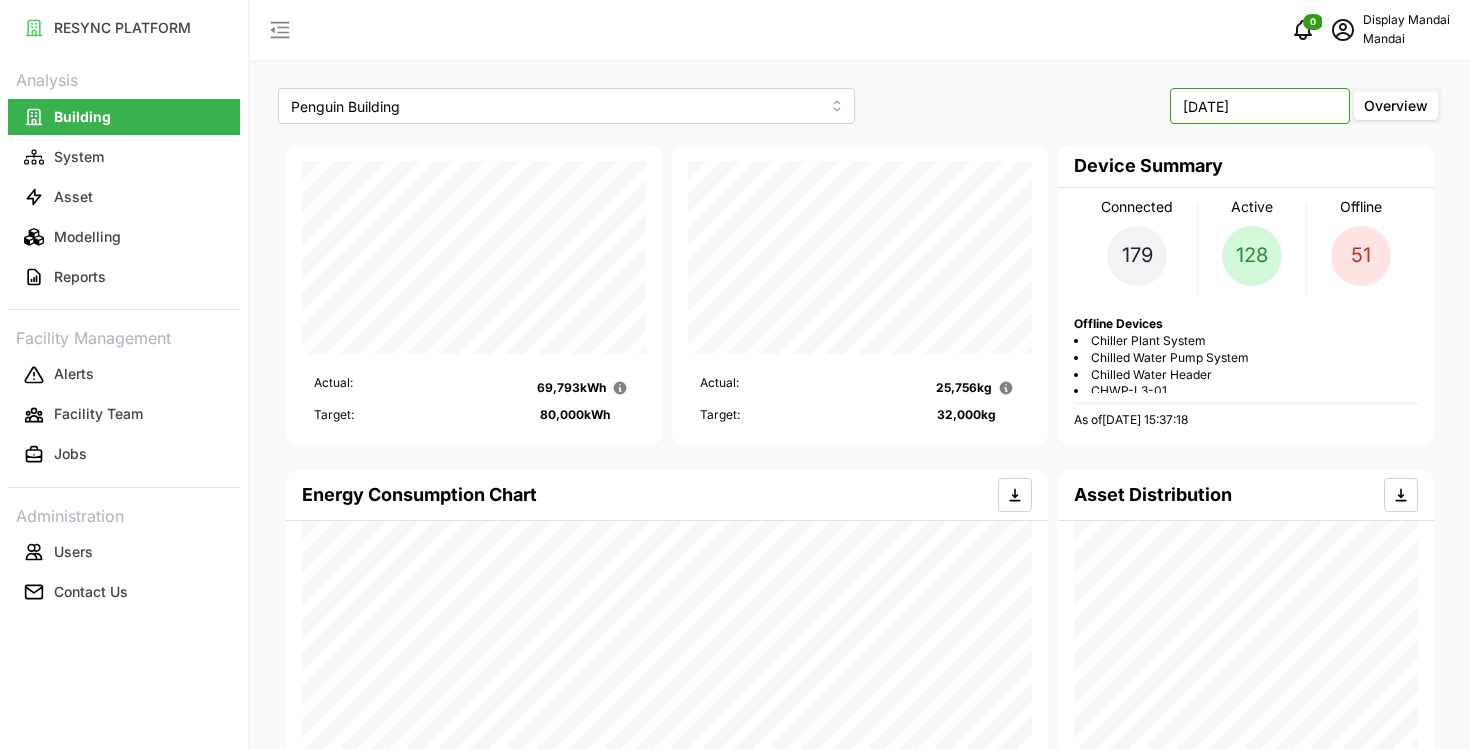 click on "April 2025" at bounding box center [1260, 106] 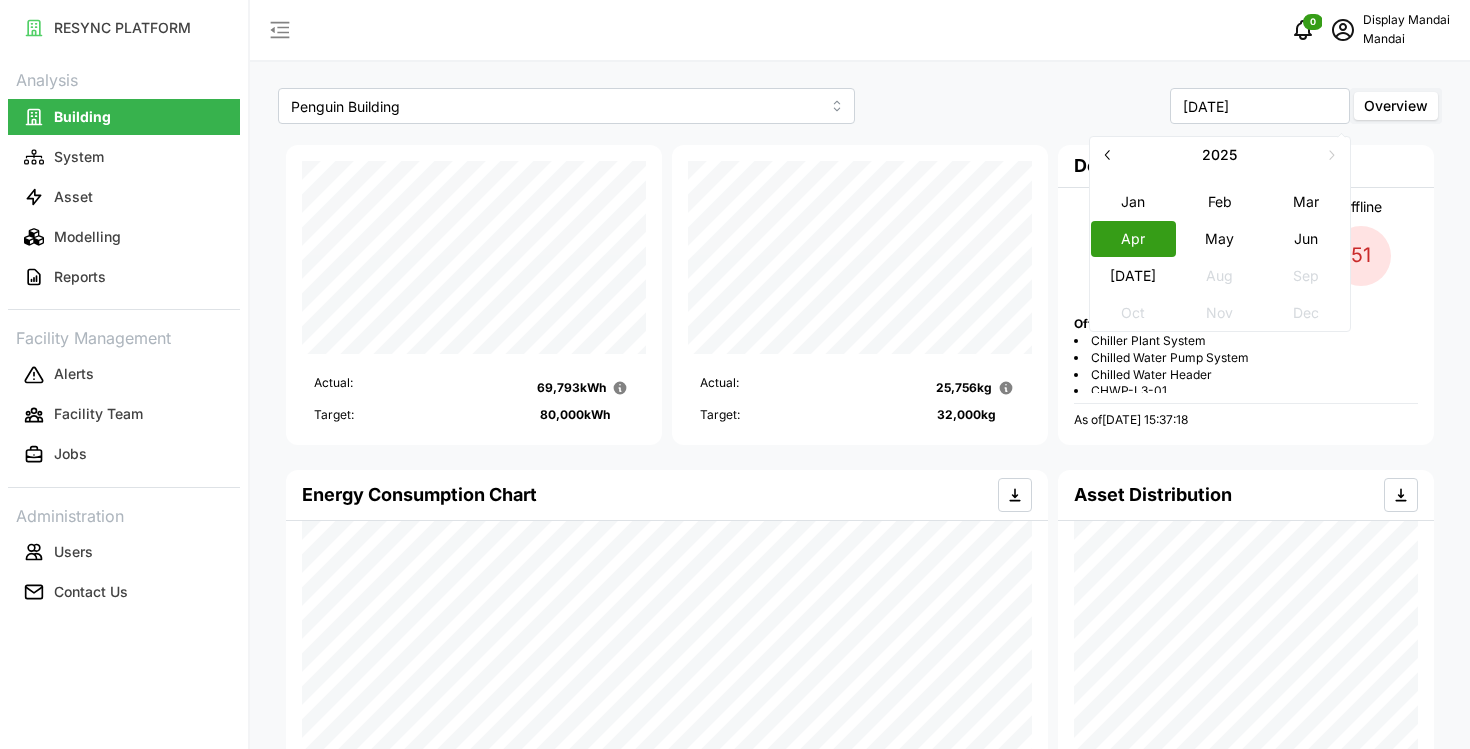 click on "May" at bounding box center [1220, 238] 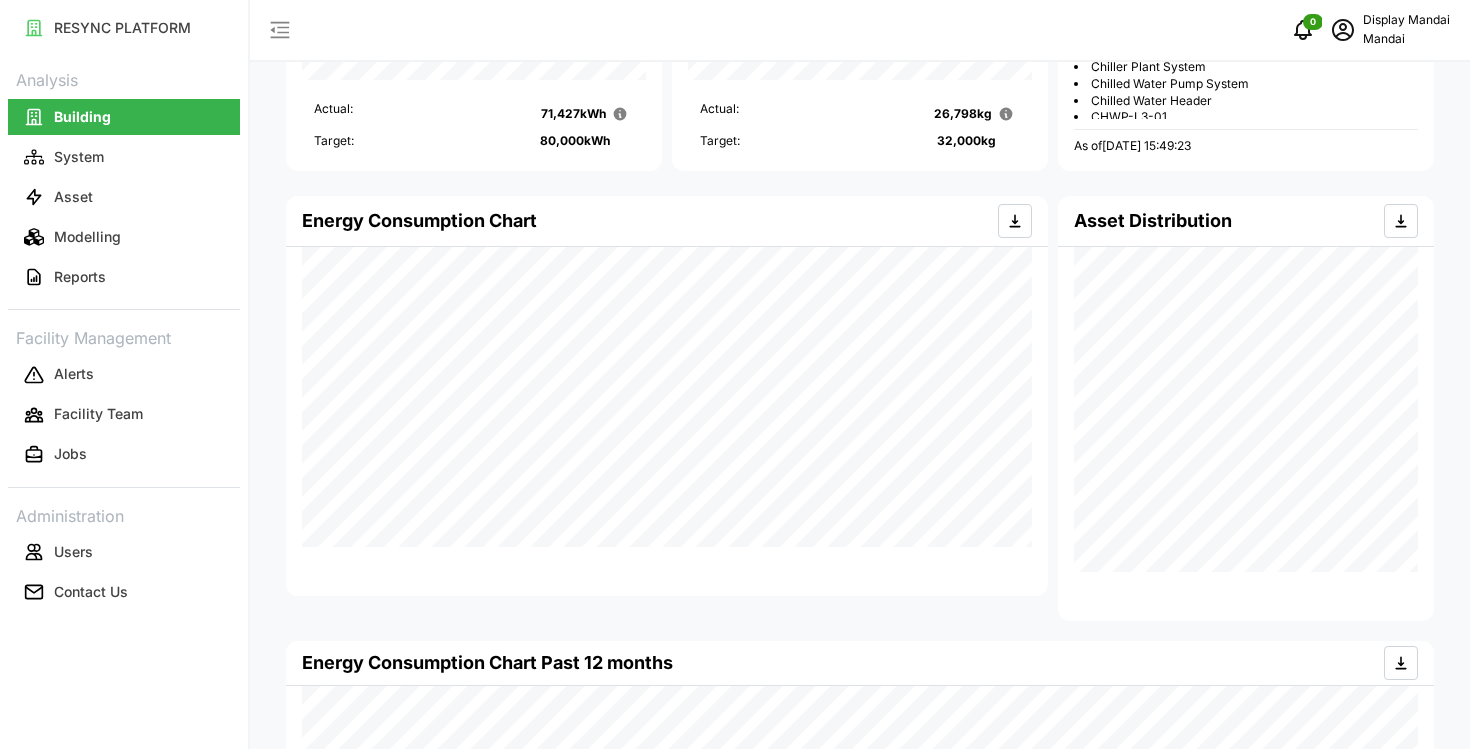 scroll, scrollTop: 0, scrollLeft: 0, axis: both 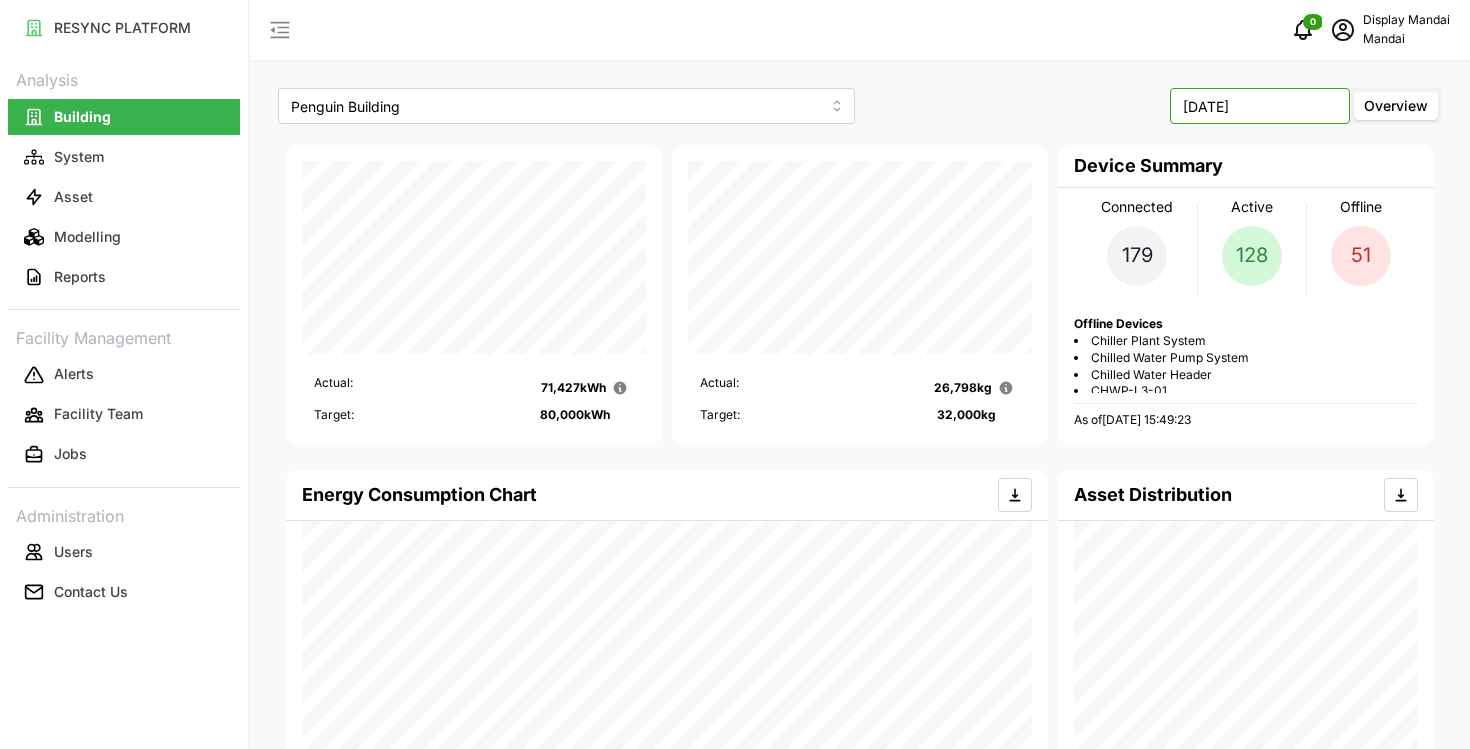 click on "May 2025" at bounding box center (1260, 106) 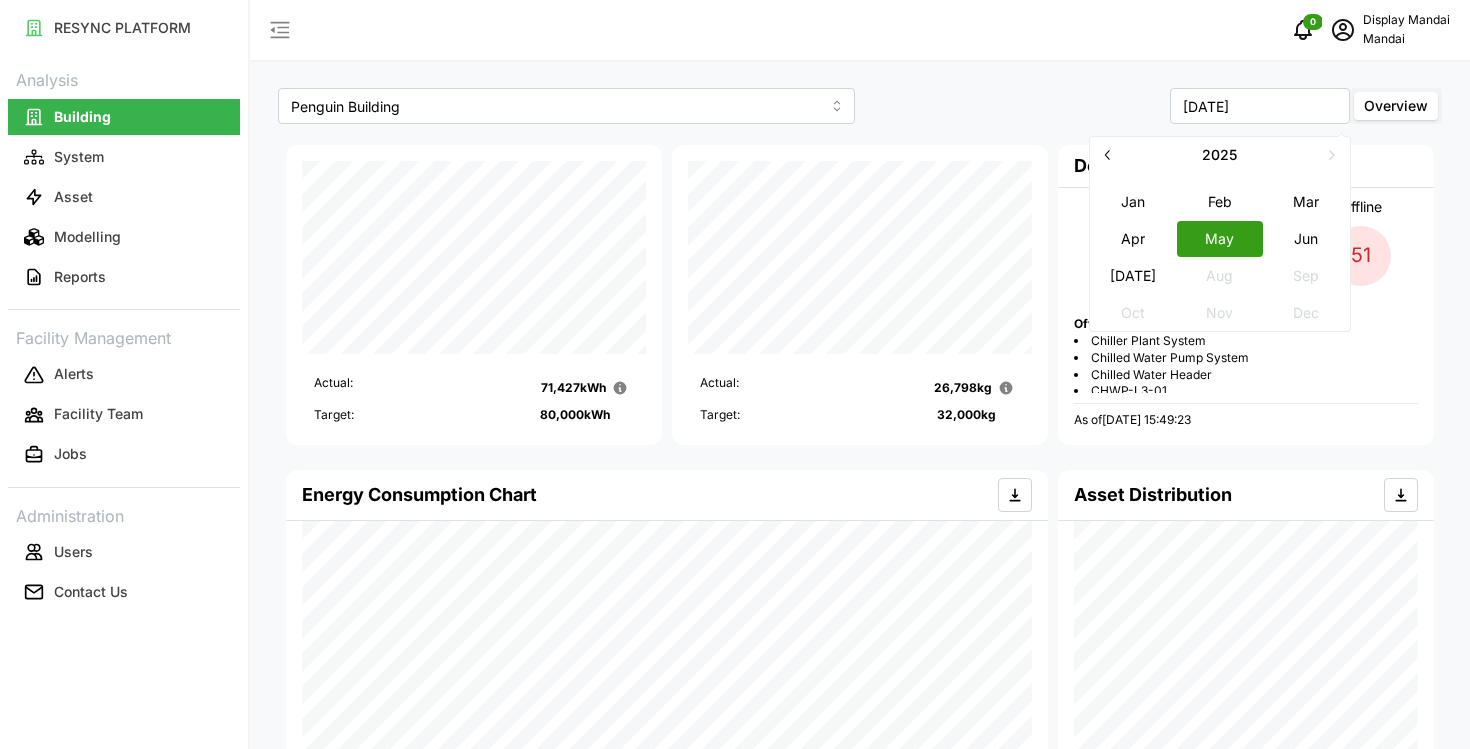 click on "Jun" at bounding box center (1306, 238) 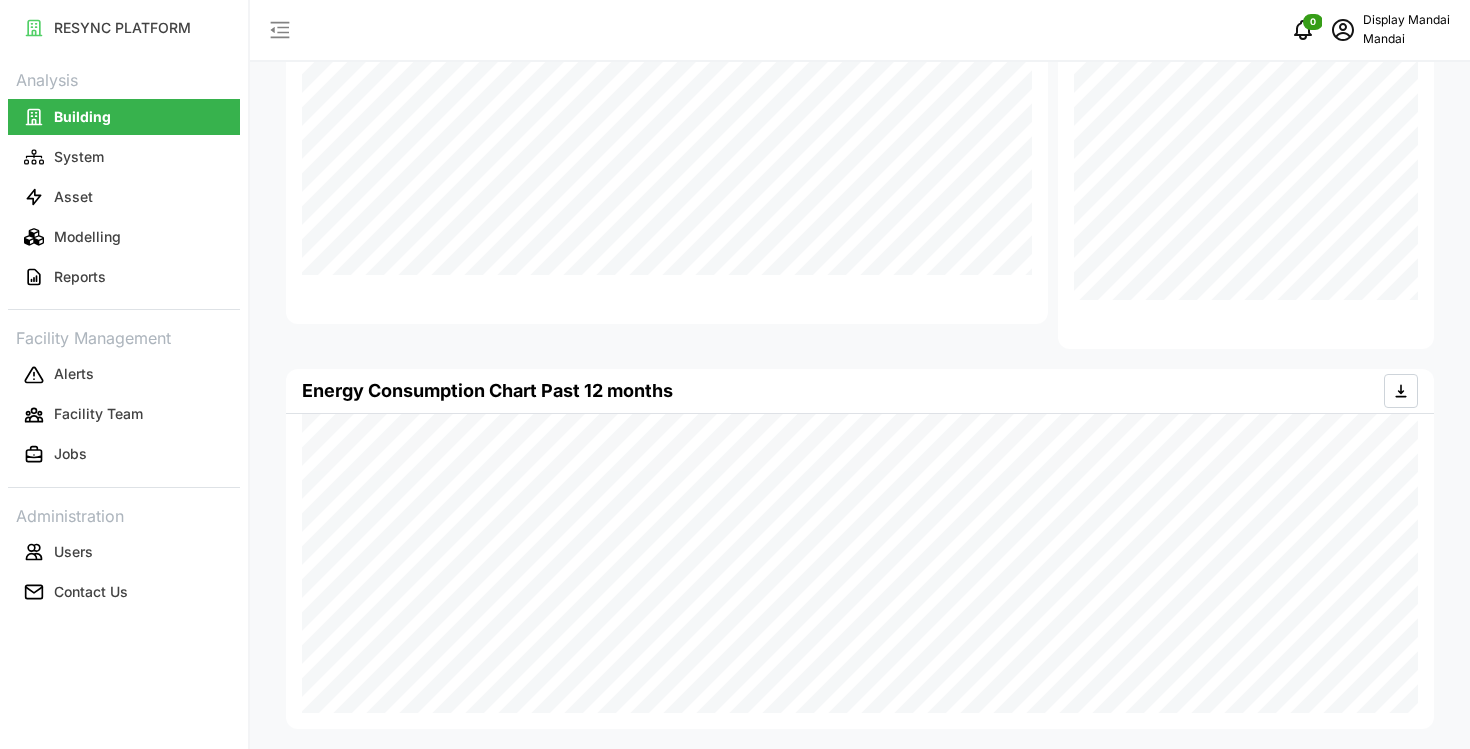 scroll, scrollTop: 0, scrollLeft: 0, axis: both 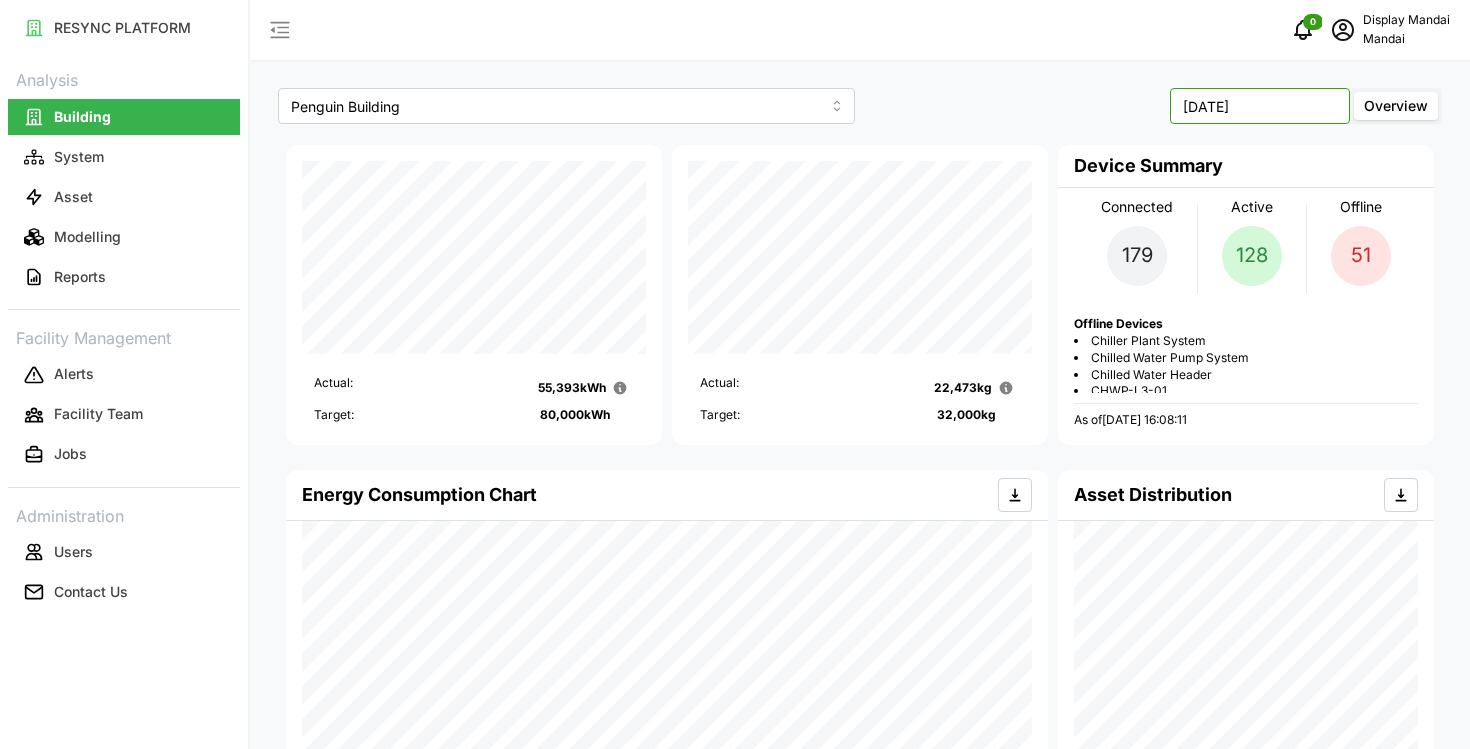 click on "[DATE]" at bounding box center [1260, 106] 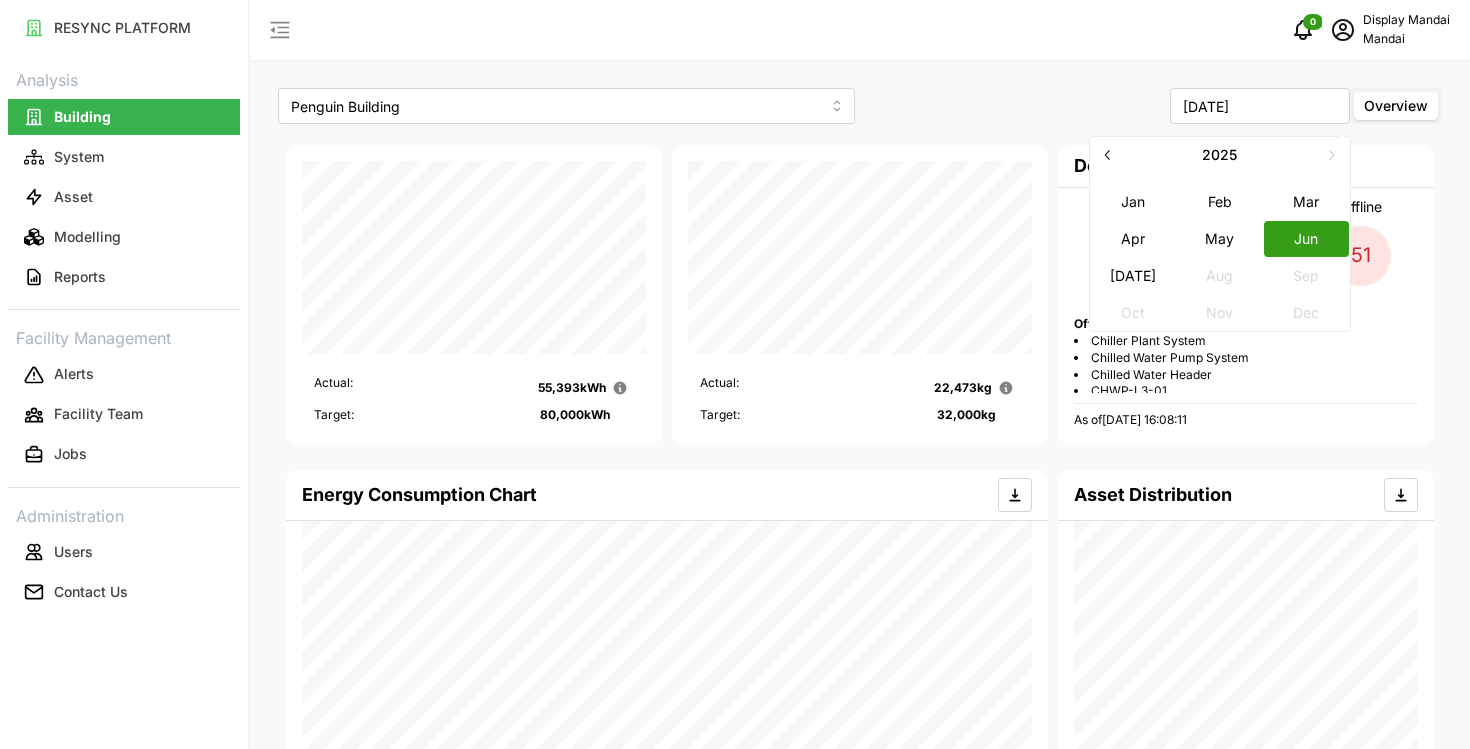 click on "May" at bounding box center [1220, 238] 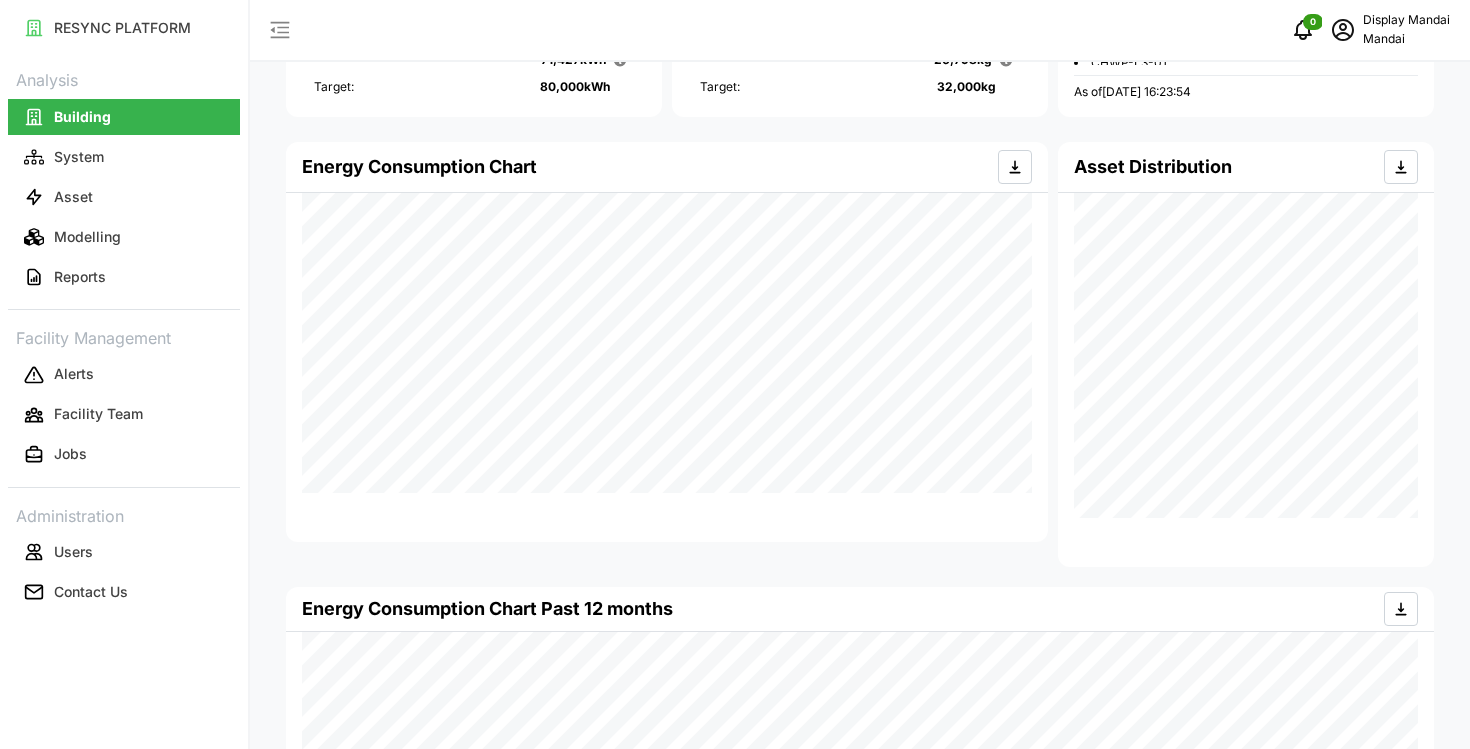 scroll, scrollTop: 0, scrollLeft: 0, axis: both 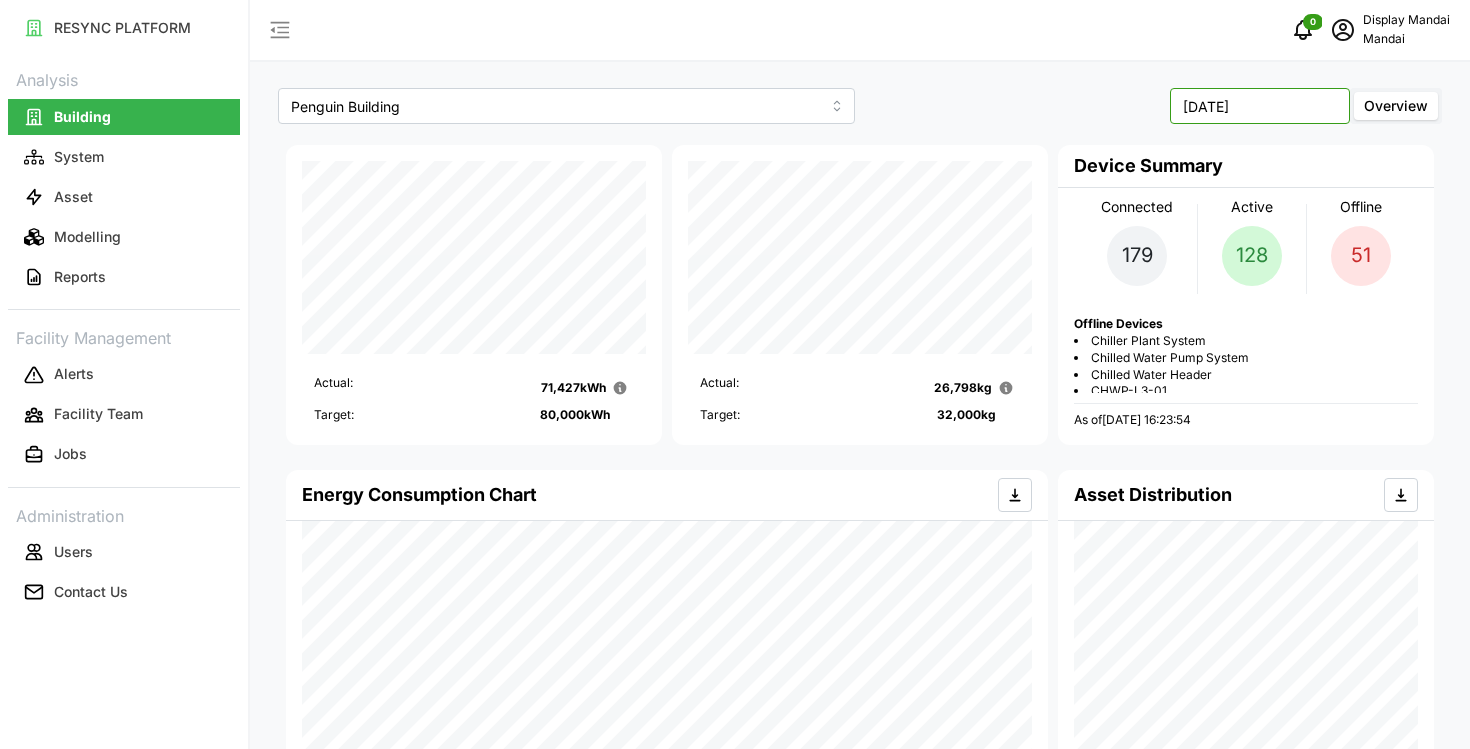click on "May 2025" at bounding box center [1260, 106] 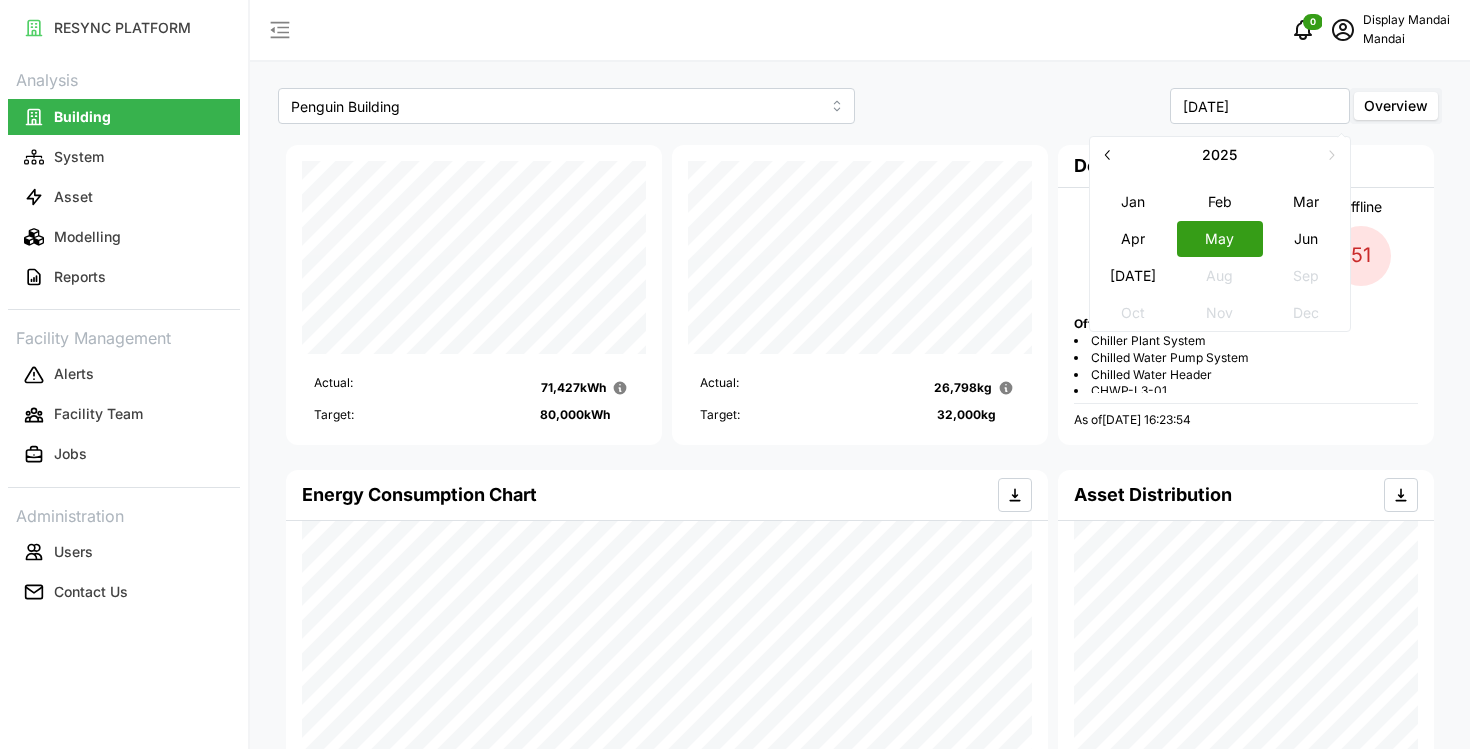 click on "[DATE]" at bounding box center (1133, 275) 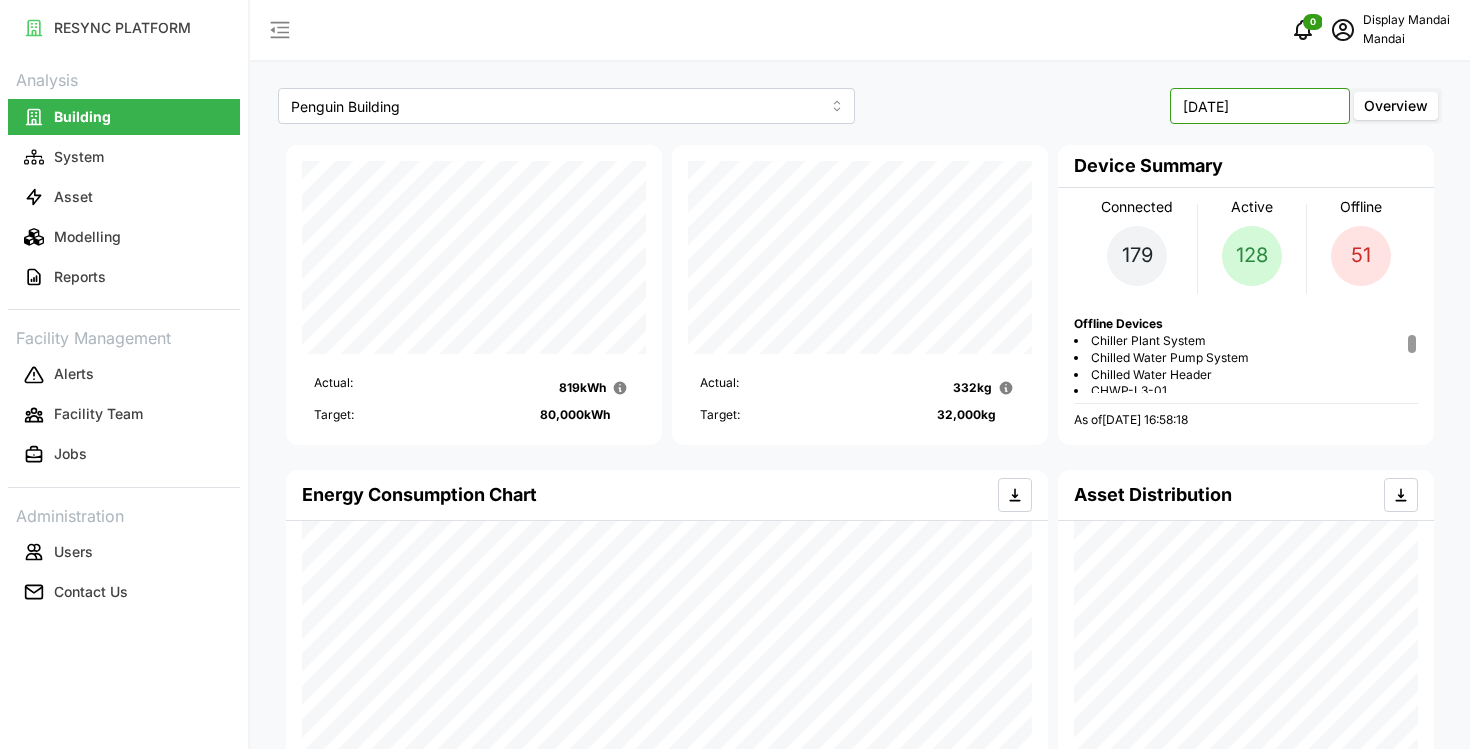 click on "[DATE]" at bounding box center (1260, 106) 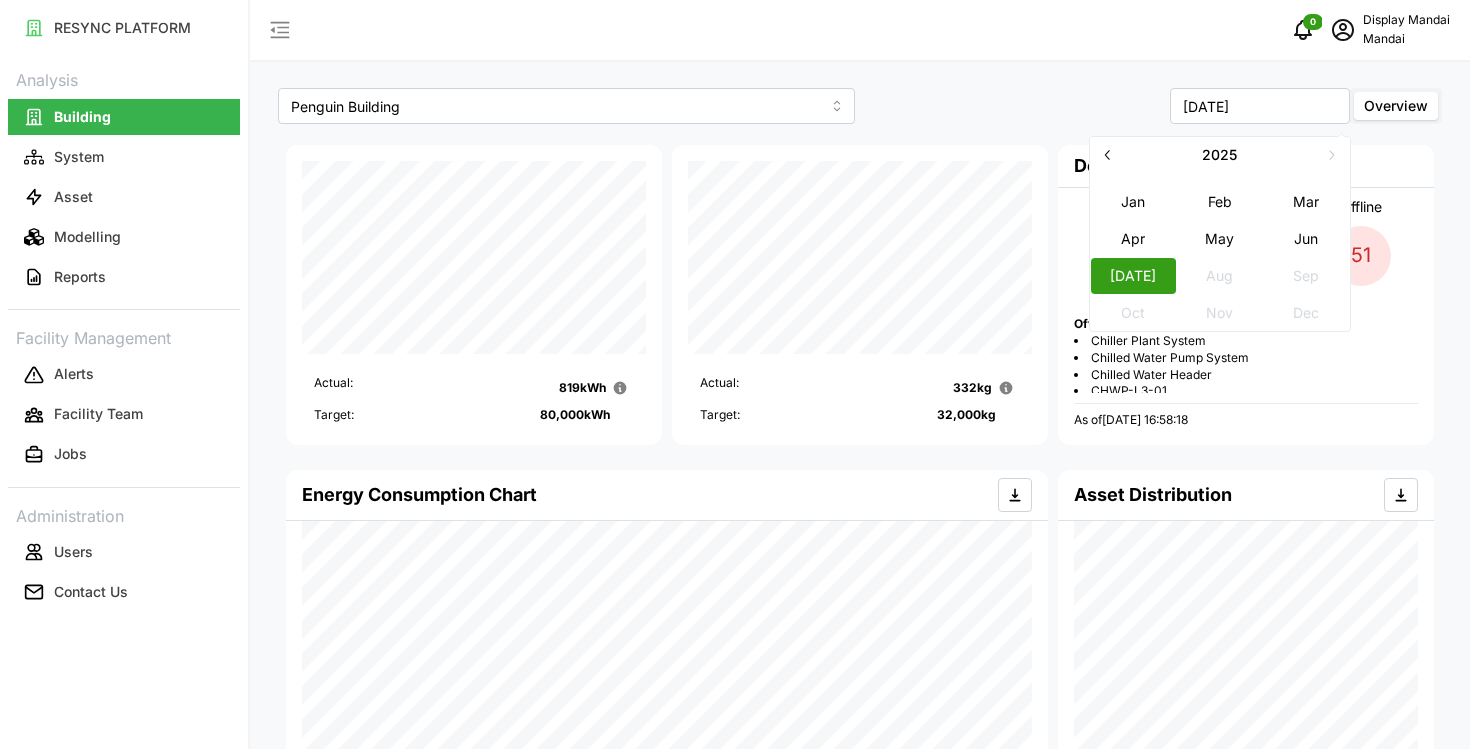 click on "Jun" at bounding box center (1306, 238) 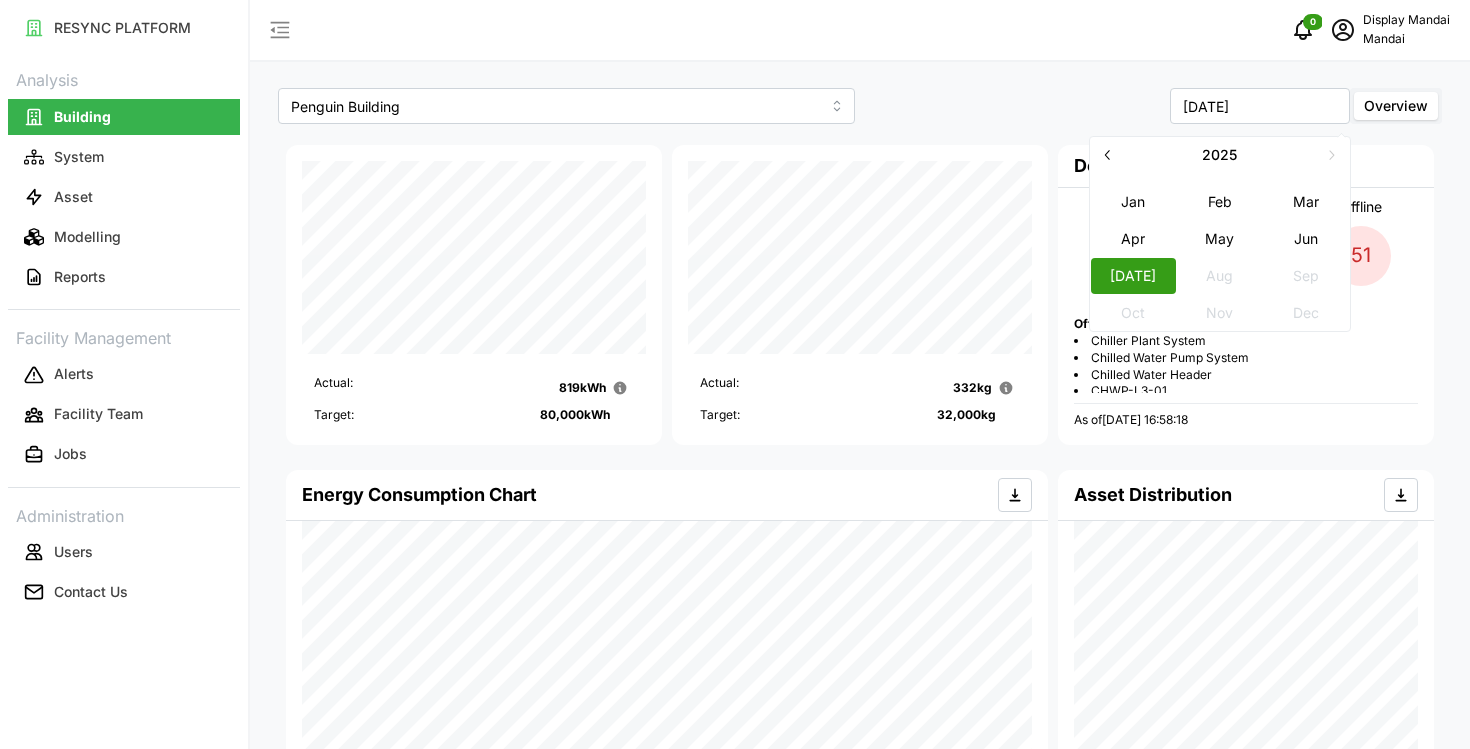 type on "[DATE]" 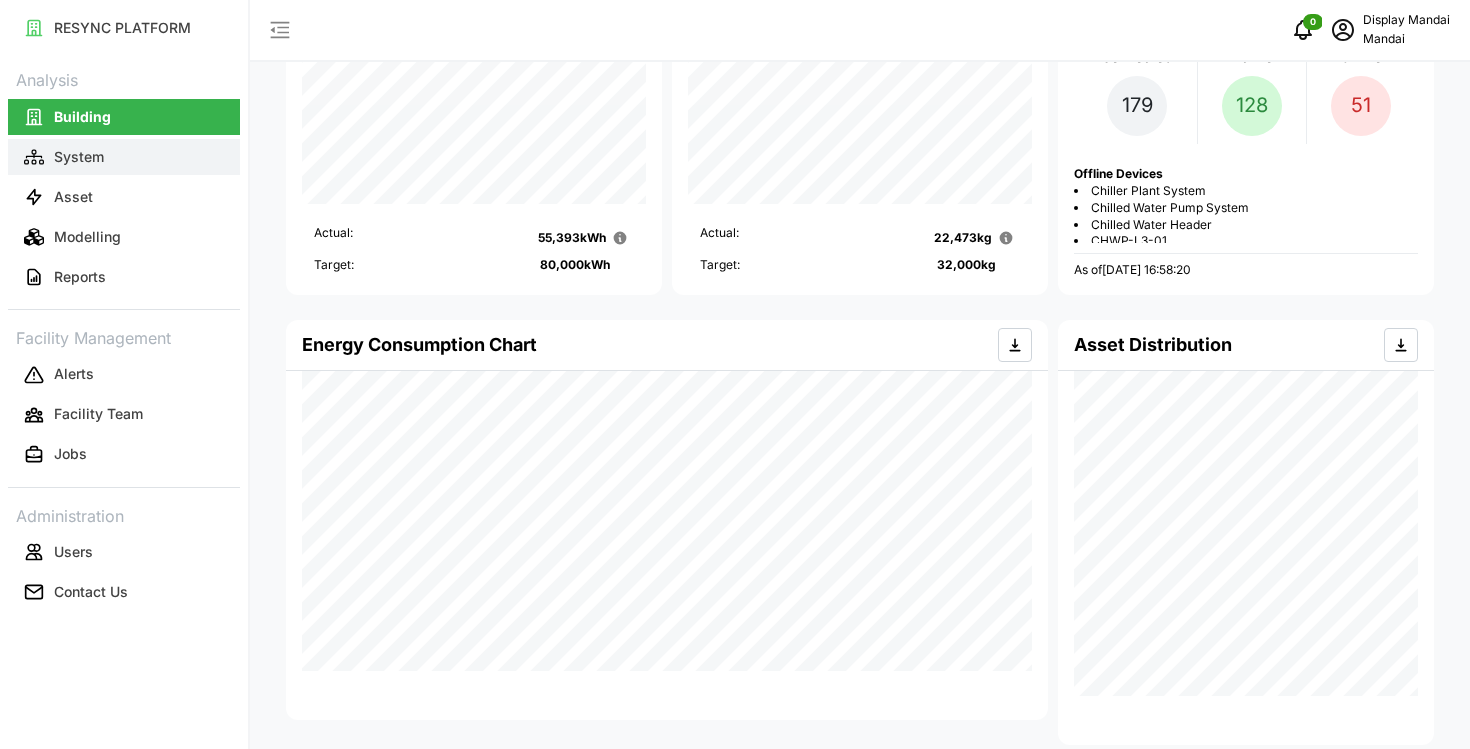 scroll, scrollTop: 0, scrollLeft: 0, axis: both 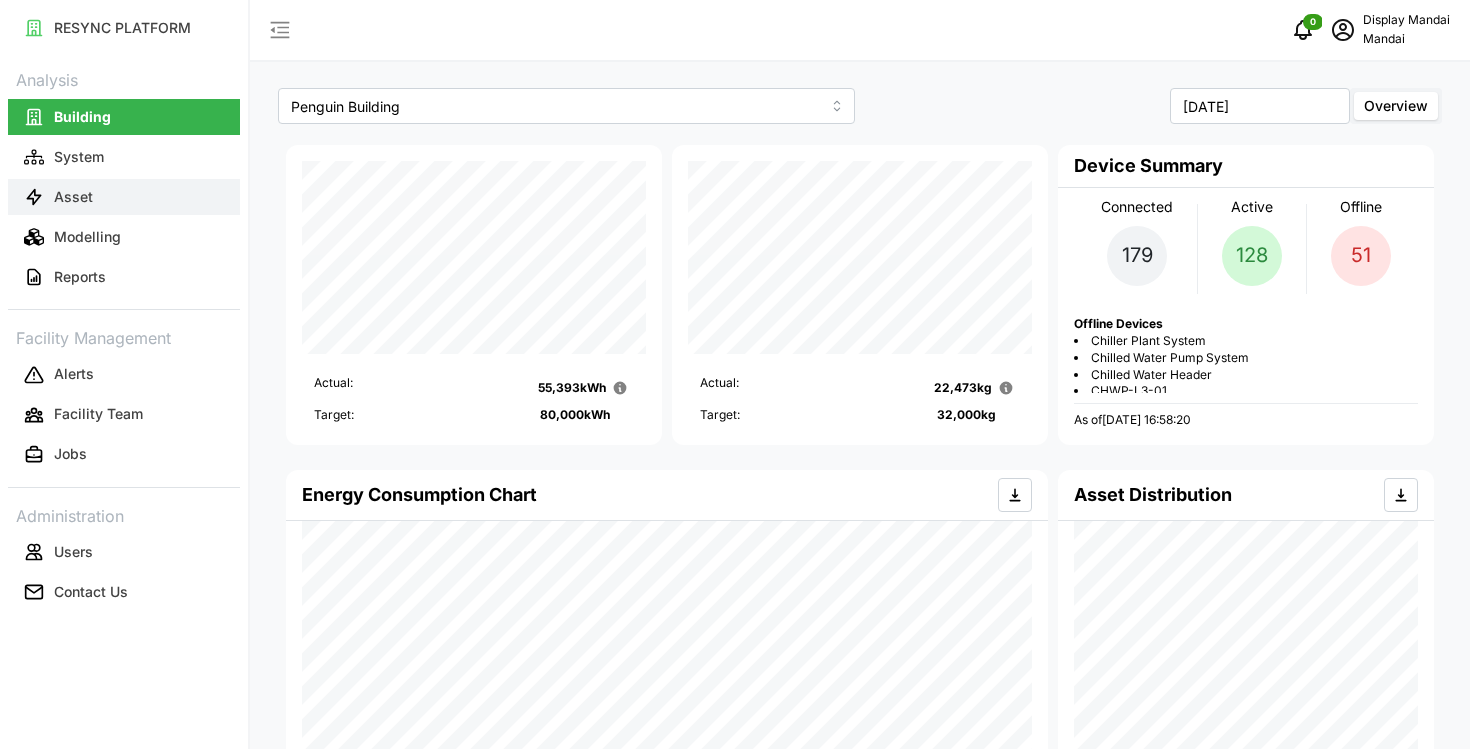 click on "Asset" at bounding box center (124, 197) 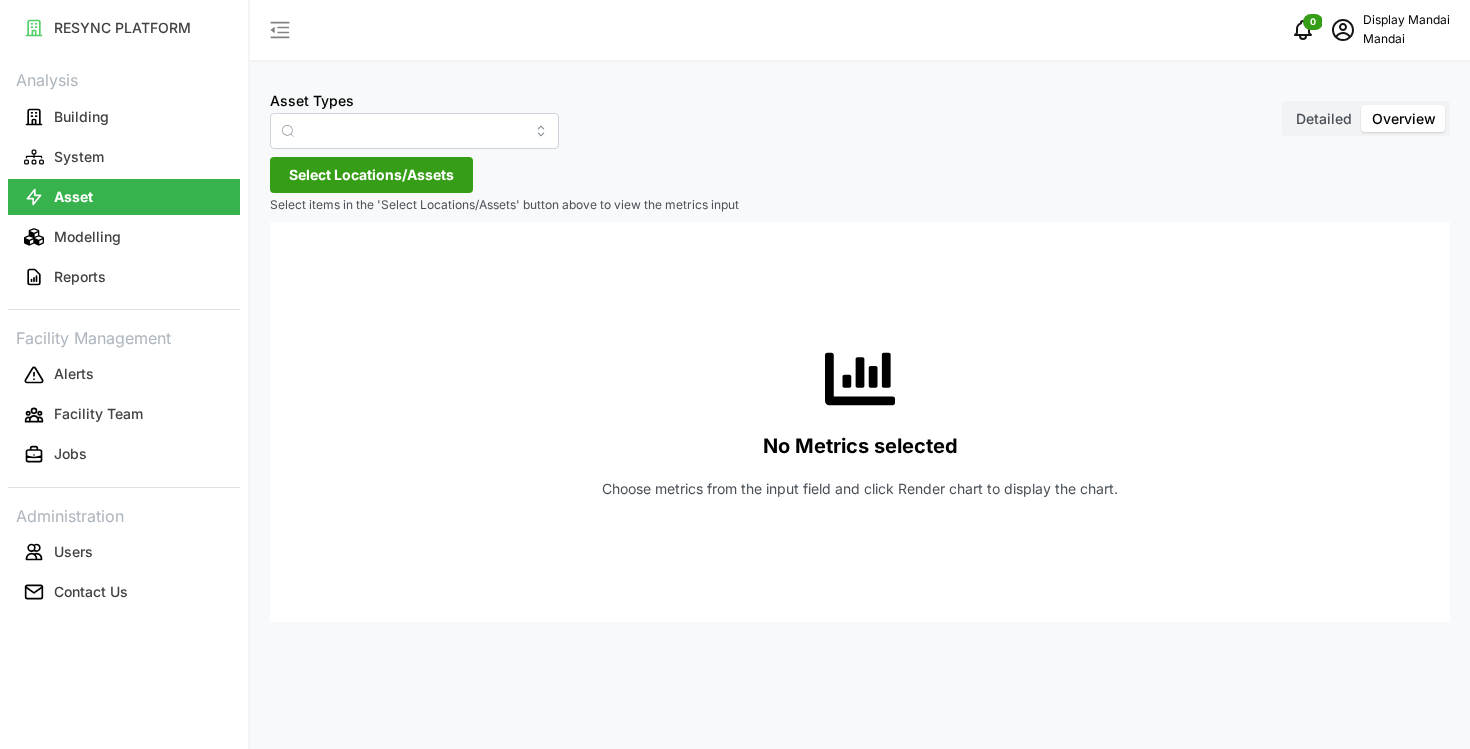 click at bounding box center [288, 131] 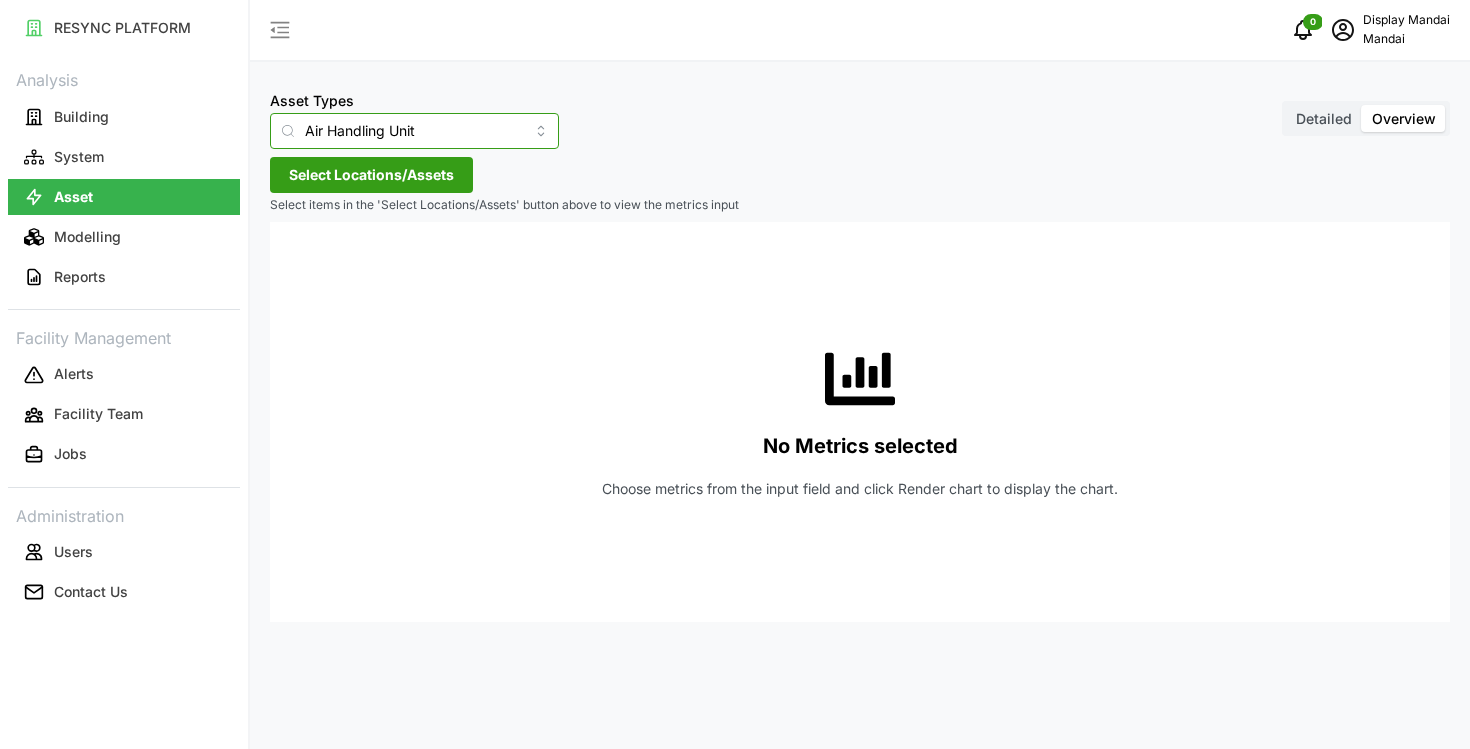 click on "Air Handling Unit" at bounding box center (414, 131) 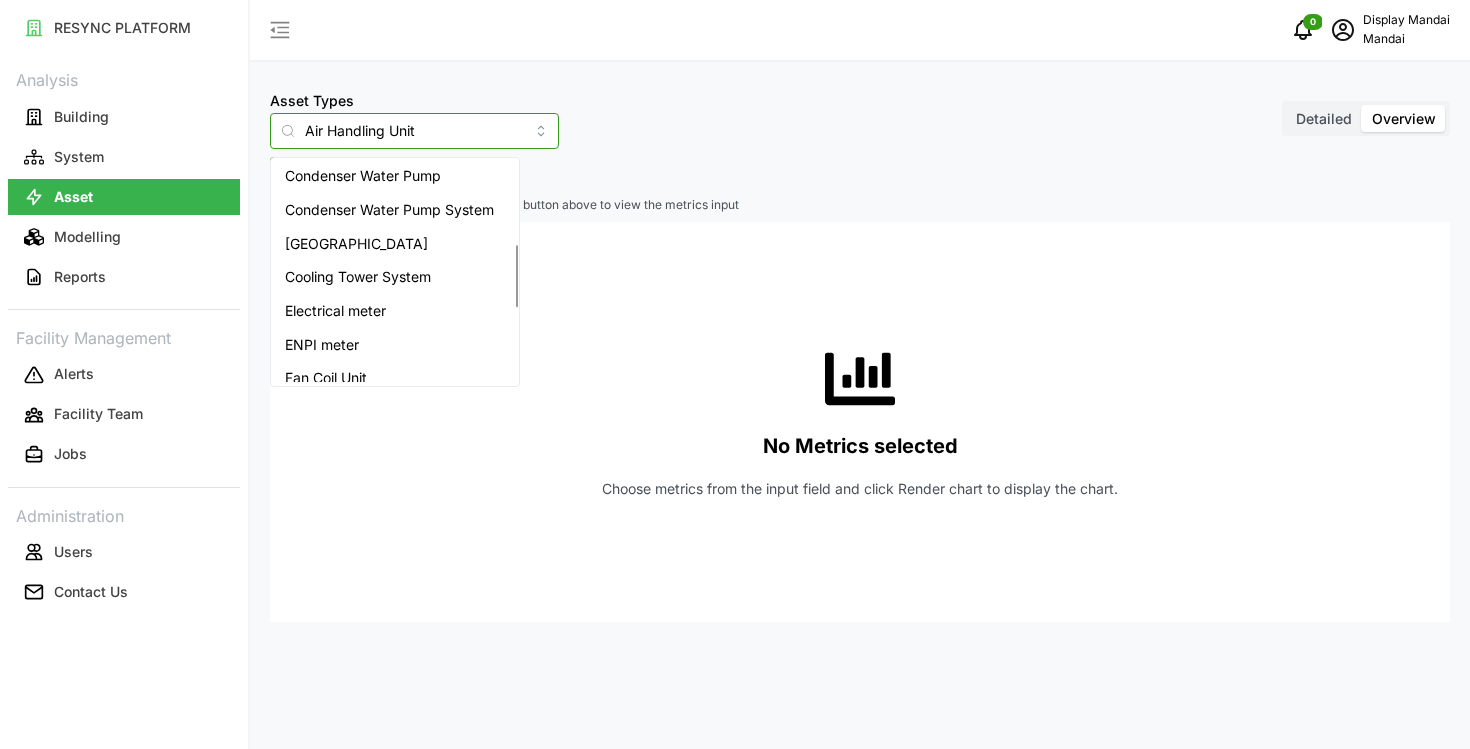 scroll, scrollTop: 290, scrollLeft: 0, axis: vertical 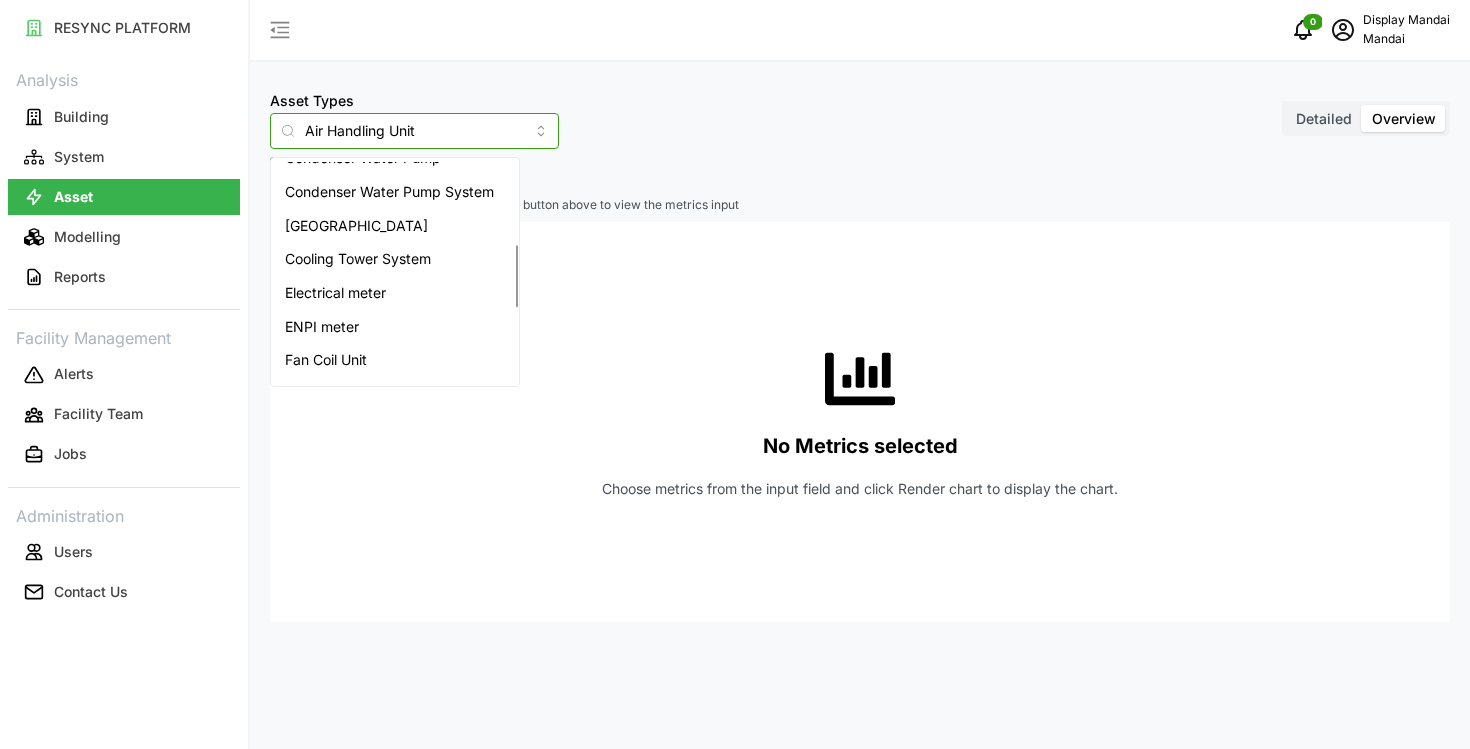 click on "Electrical meter" at bounding box center [335, 293] 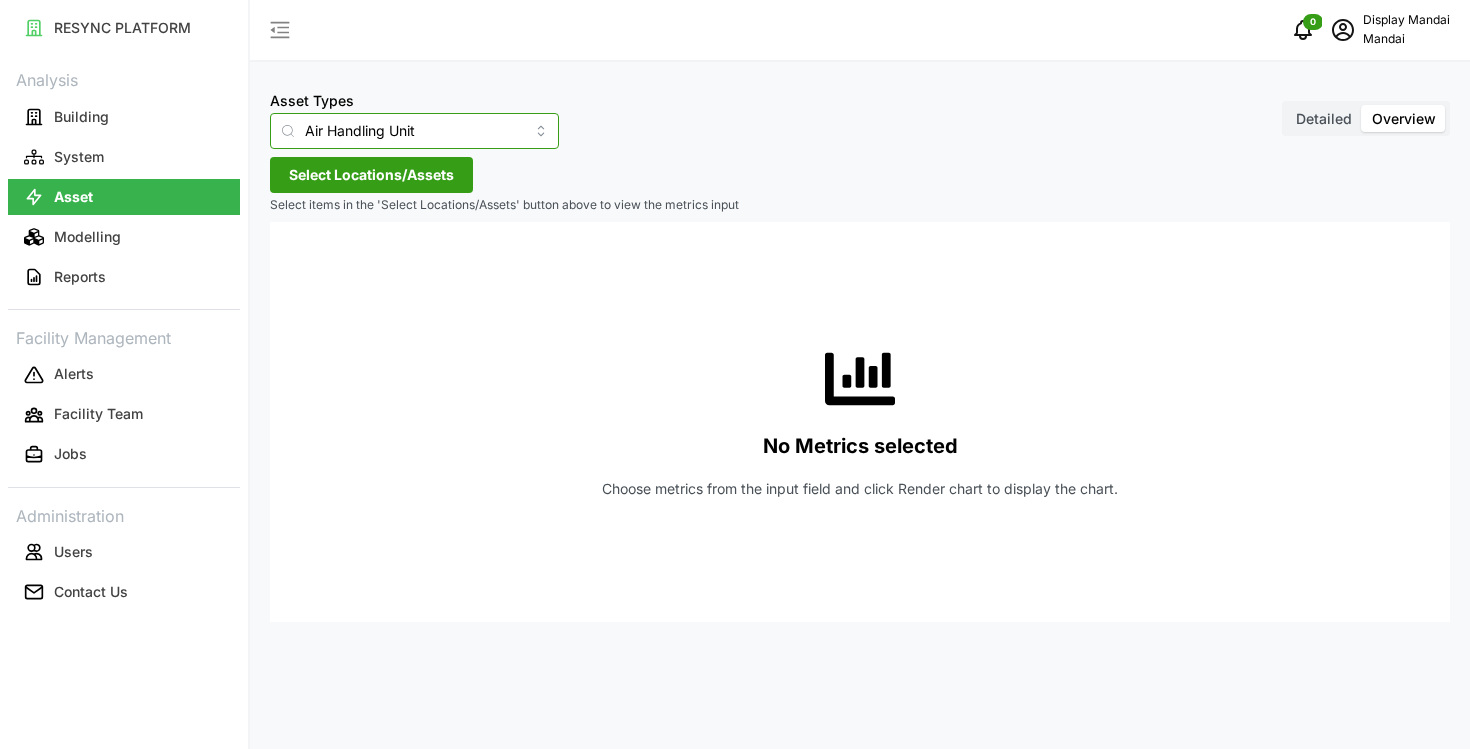 type on "Electrical meter" 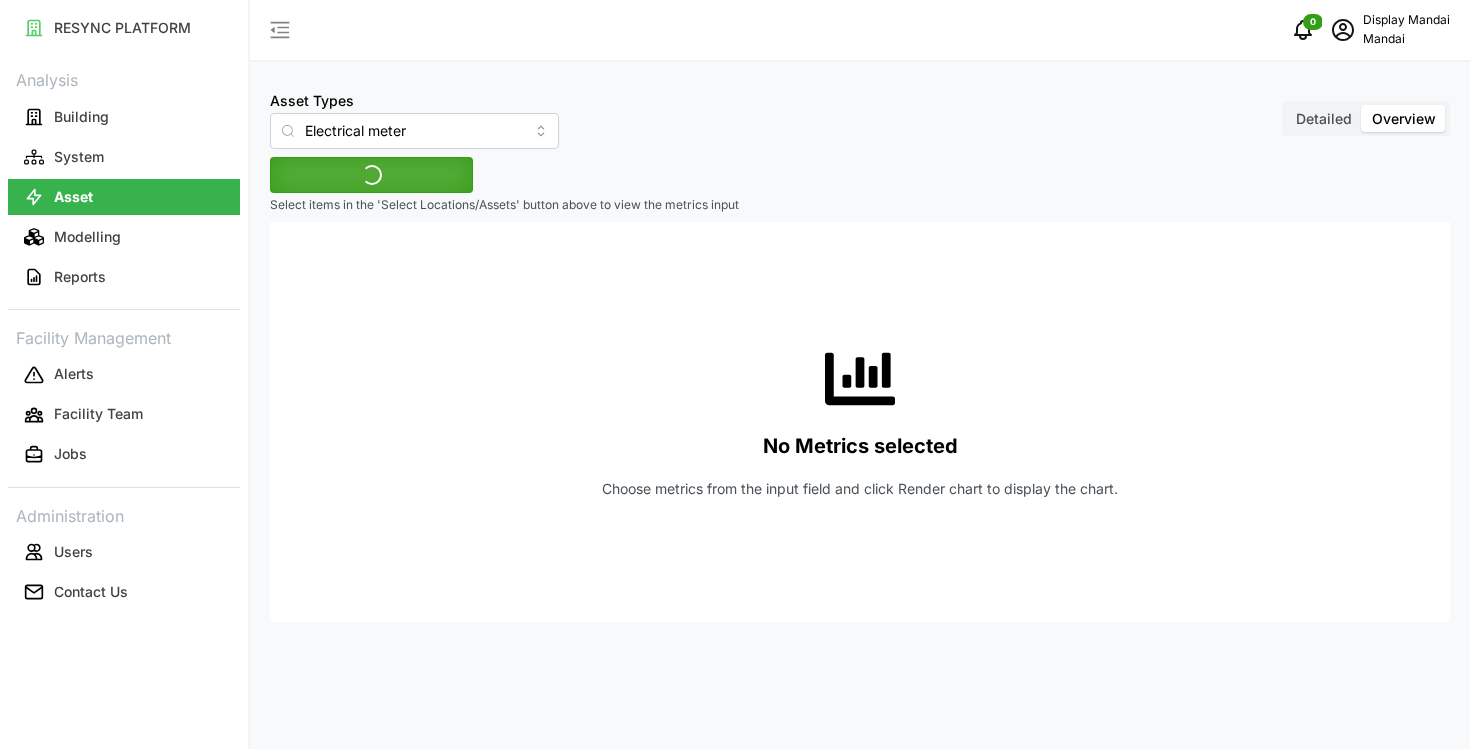 click on "Select Locations/Assets" at bounding box center (371, 209) 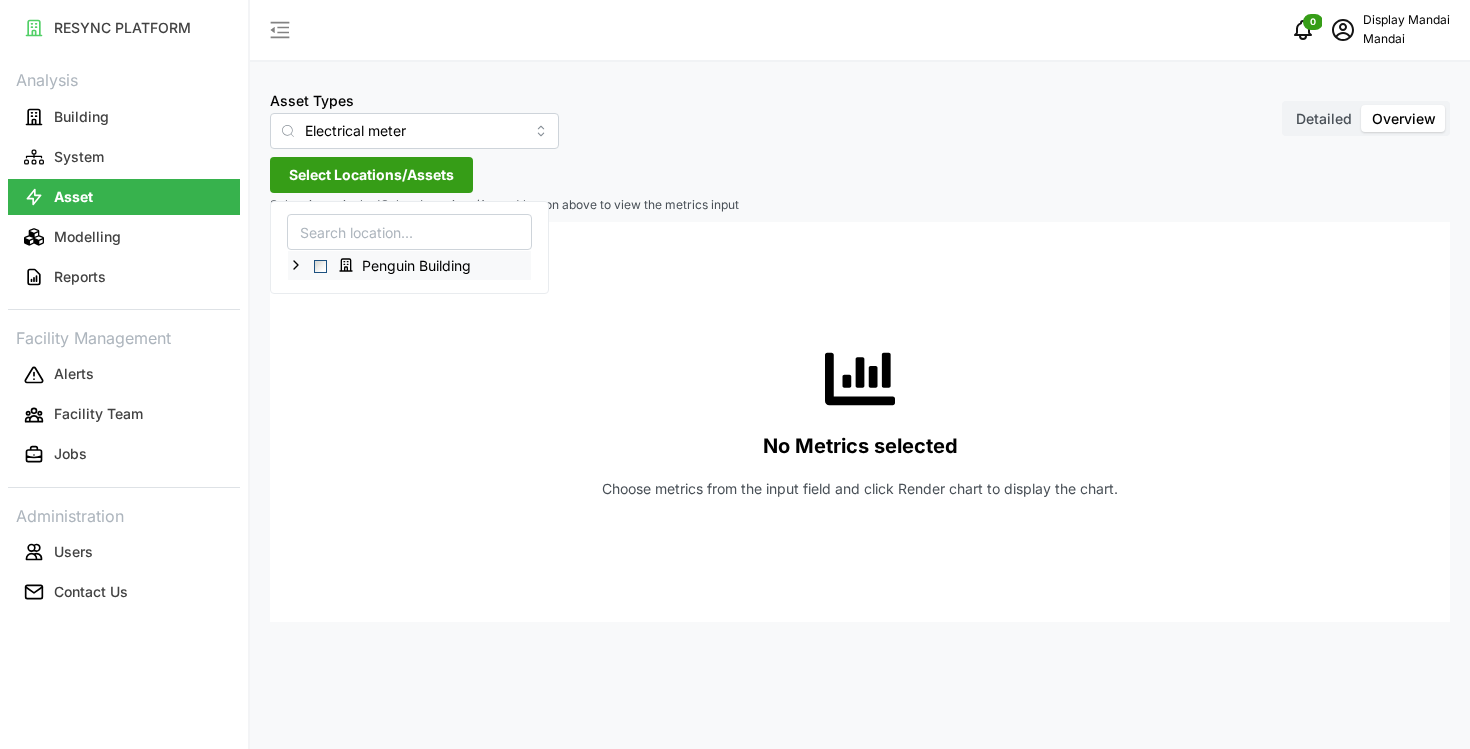 click 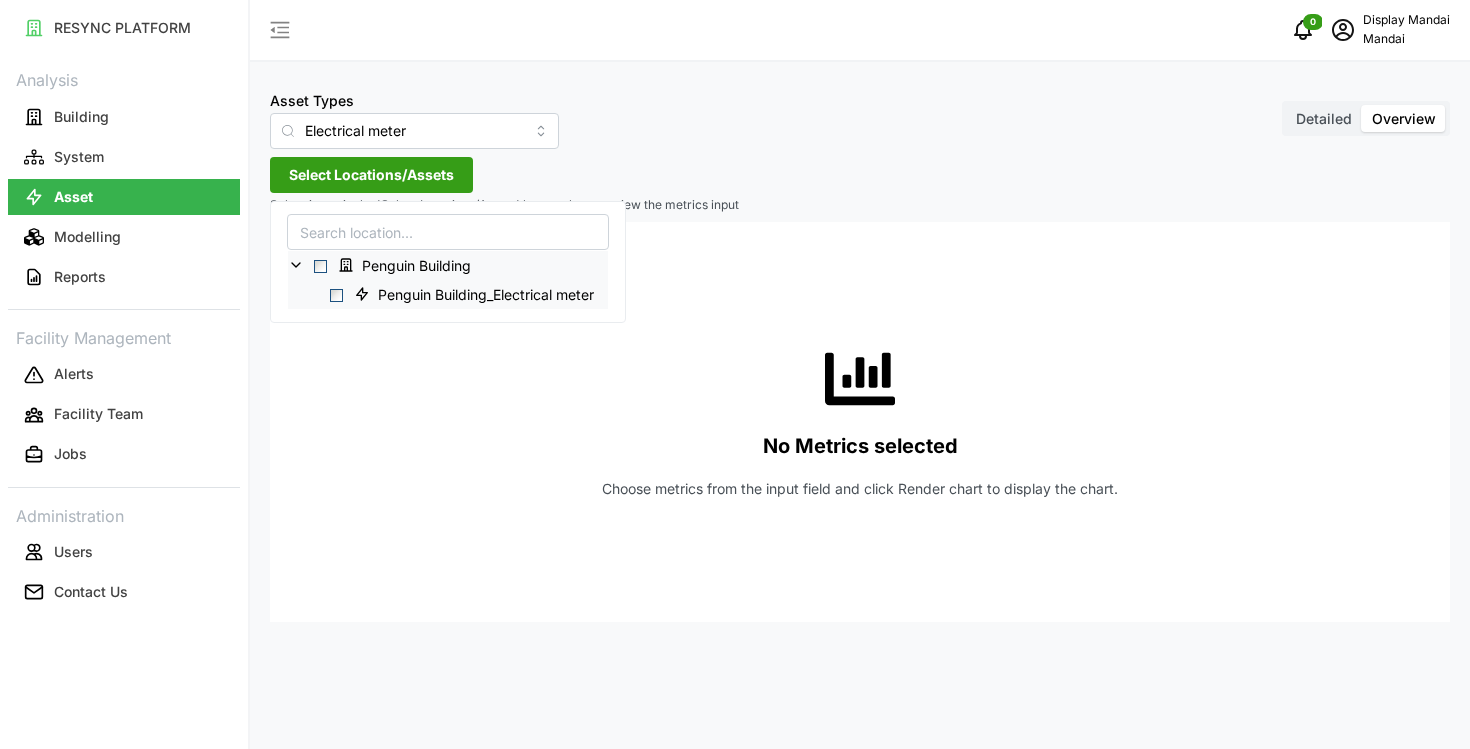 click at bounding box center (336, 295) 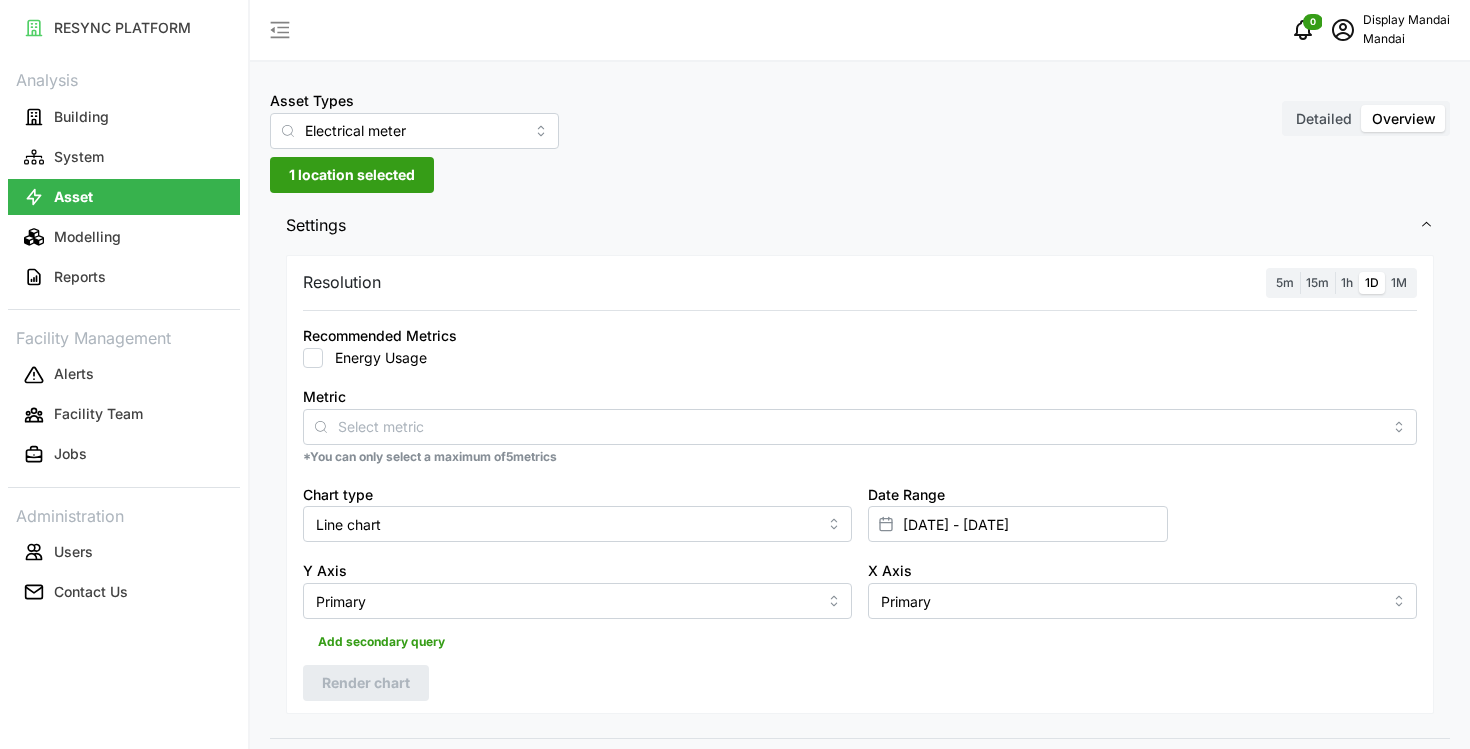 click on "5m" at bounding box center (1285, 282) 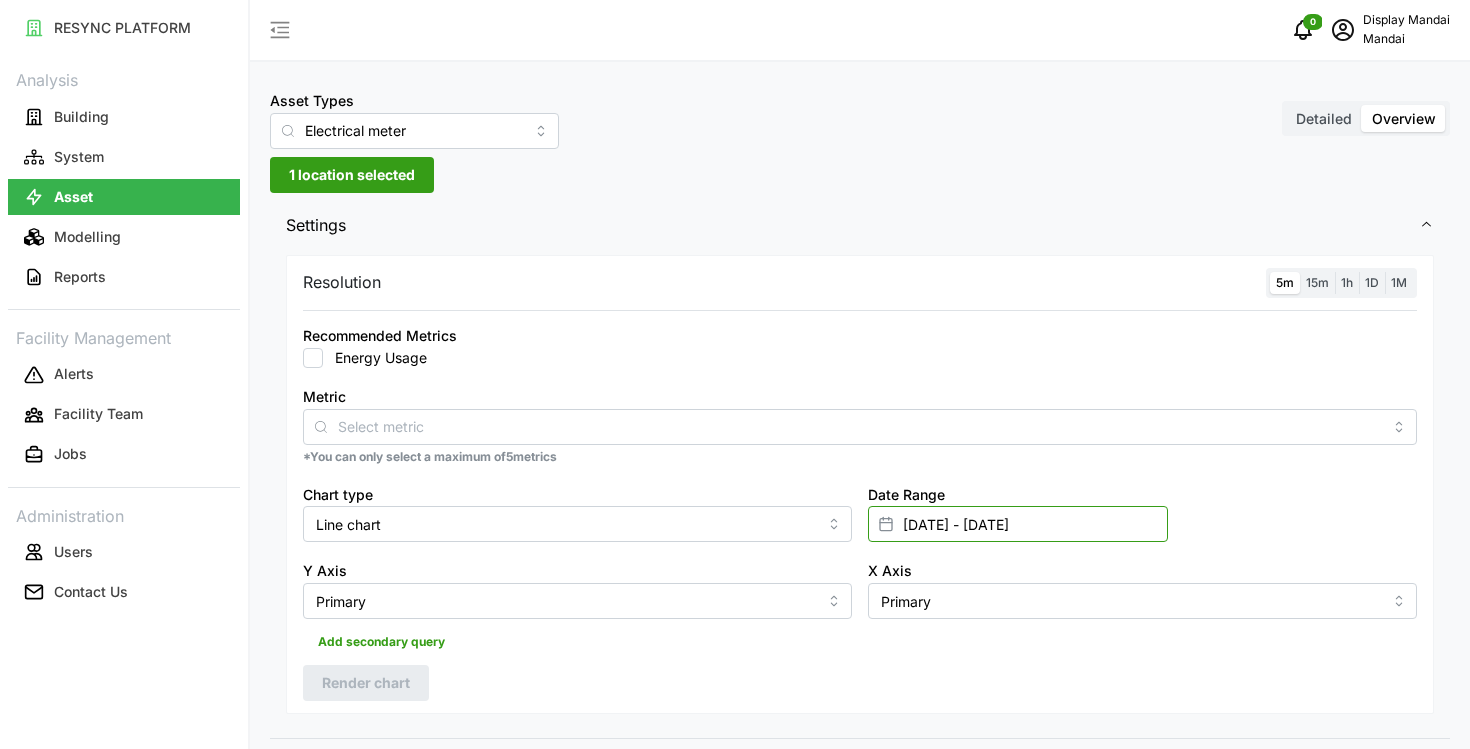 click on "01 Jul 2025 - 01 Jul 2025" at bounding box center [1018, 524] 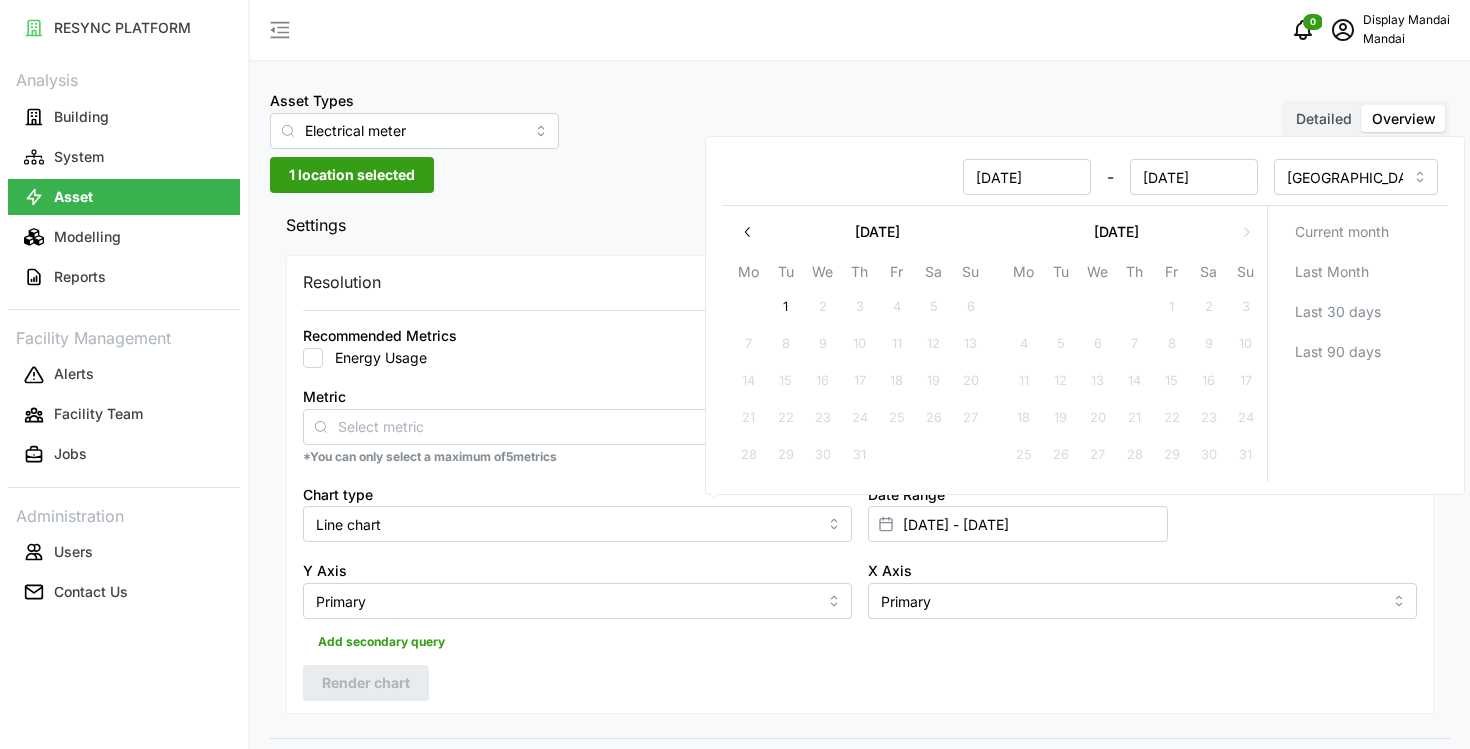 click on "Date Range 01 Jul 2025 - 01 Jul 2025" at bounding box center (1142, 512) 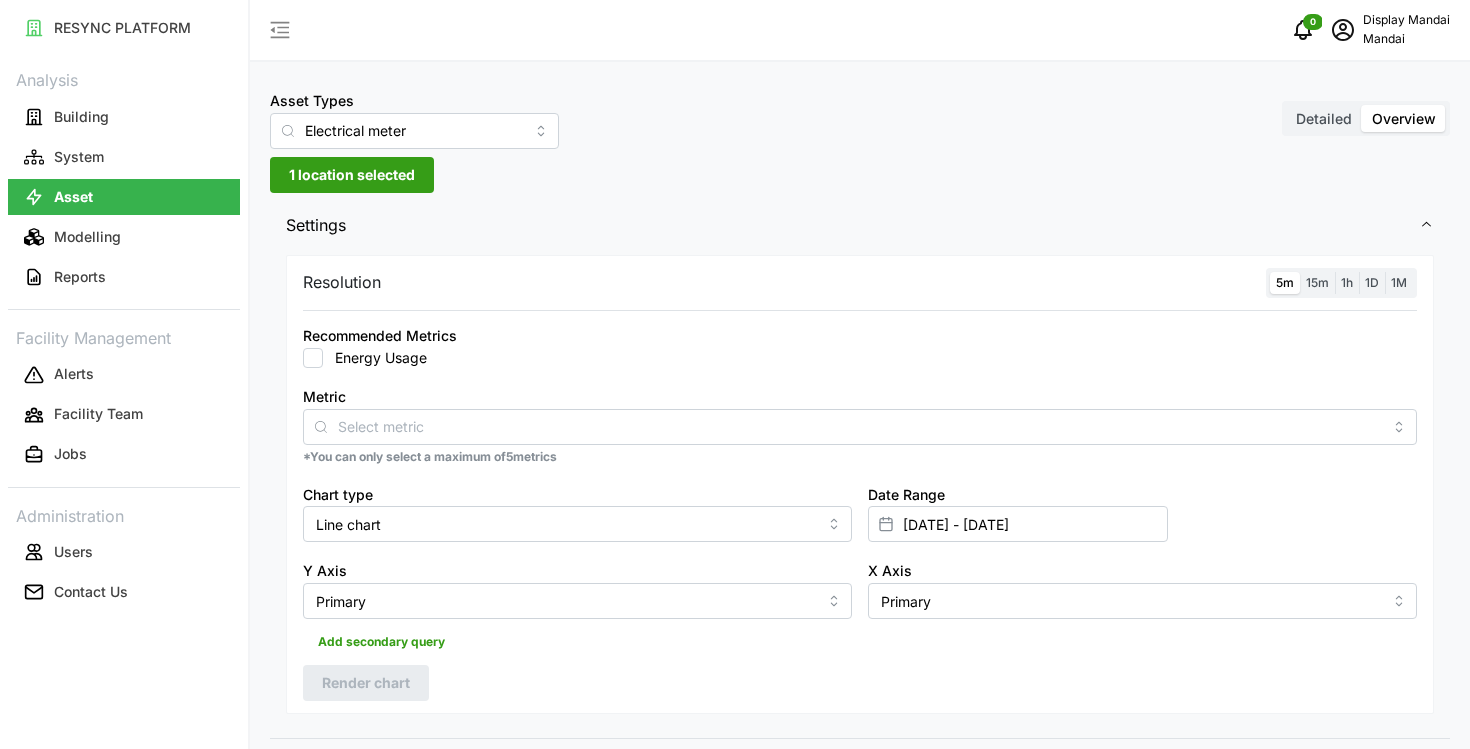 click on "1h" at bounding box center (1347, 282) 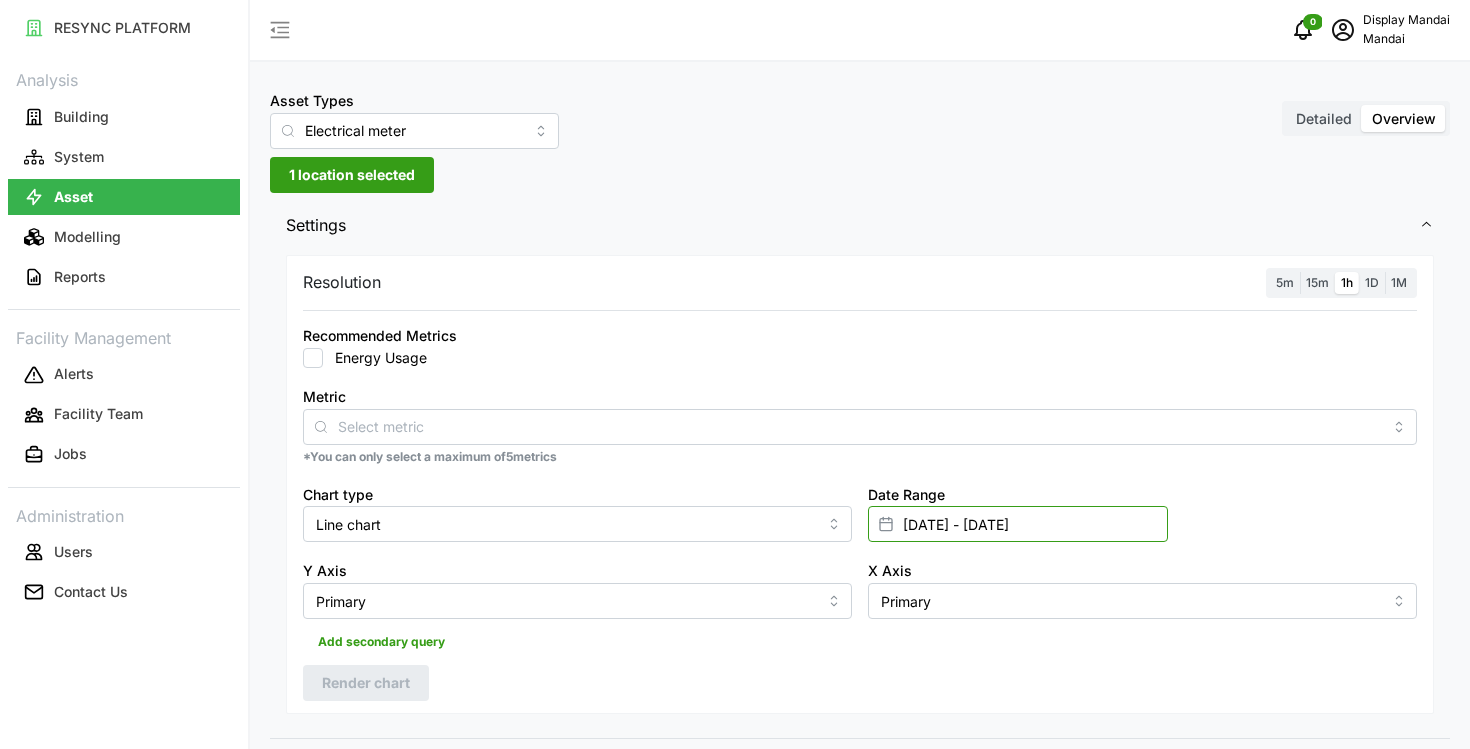 click on "01 Jul 2025 - 01 Jul 2025" at bounding box center [1018, 524] 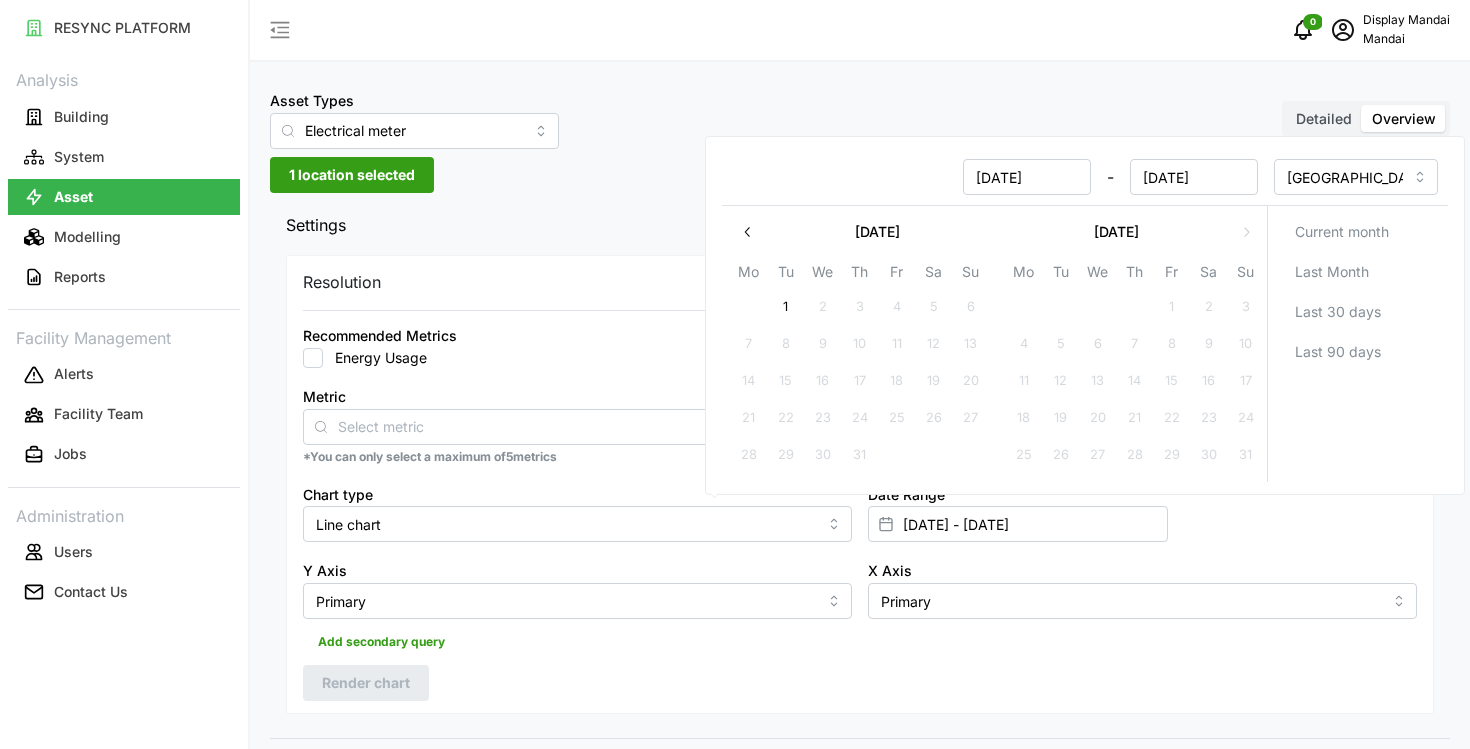 click at bounding box center [748, 232] 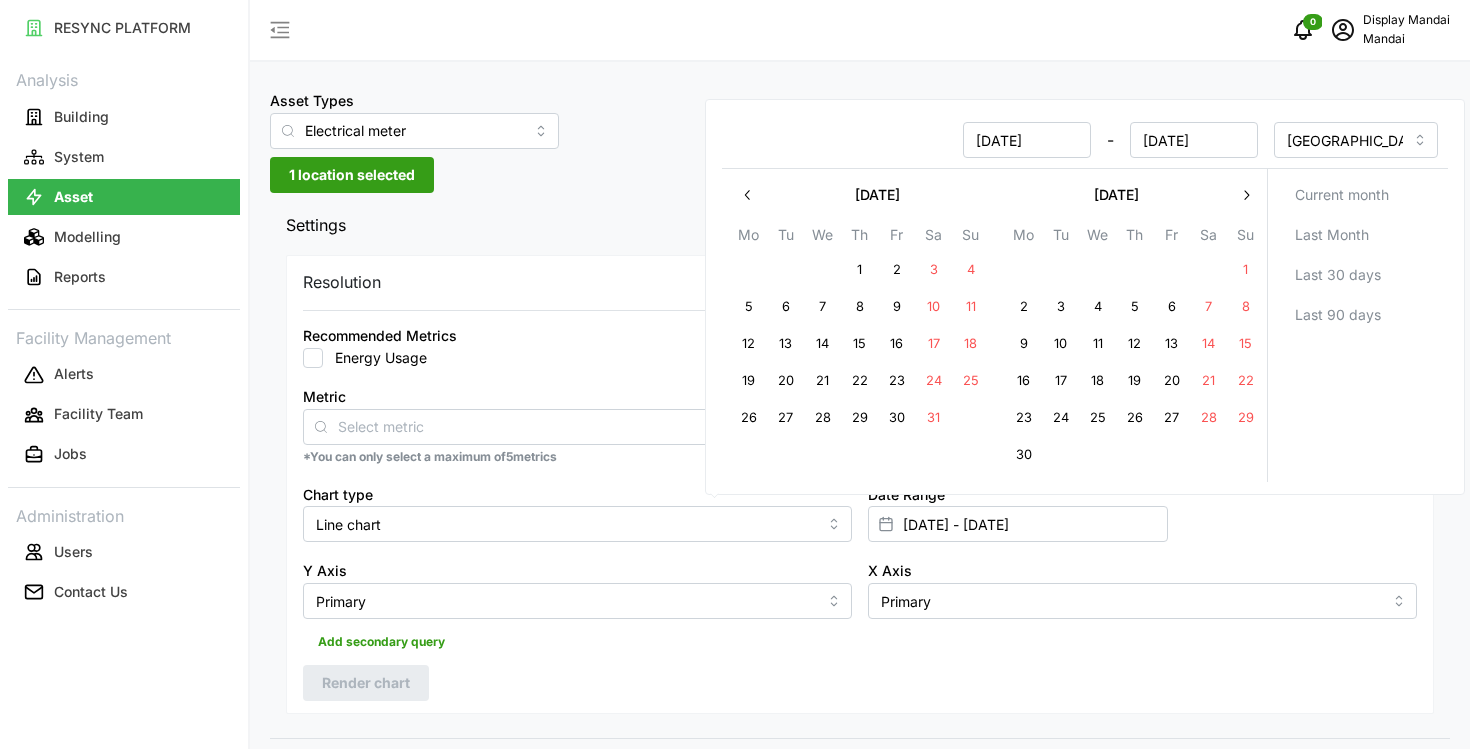 click at bounding box center (748, 195) 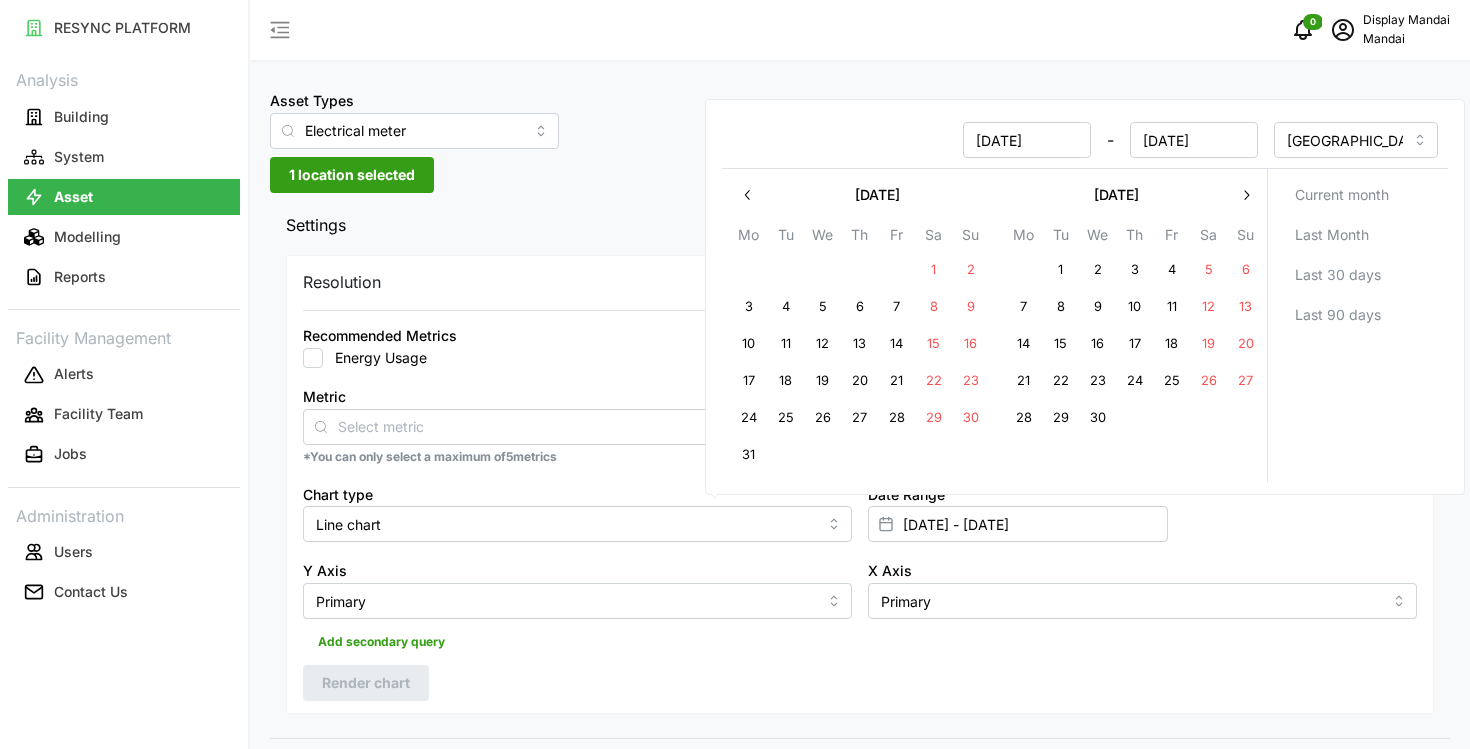click at bounding box center [748, 195] 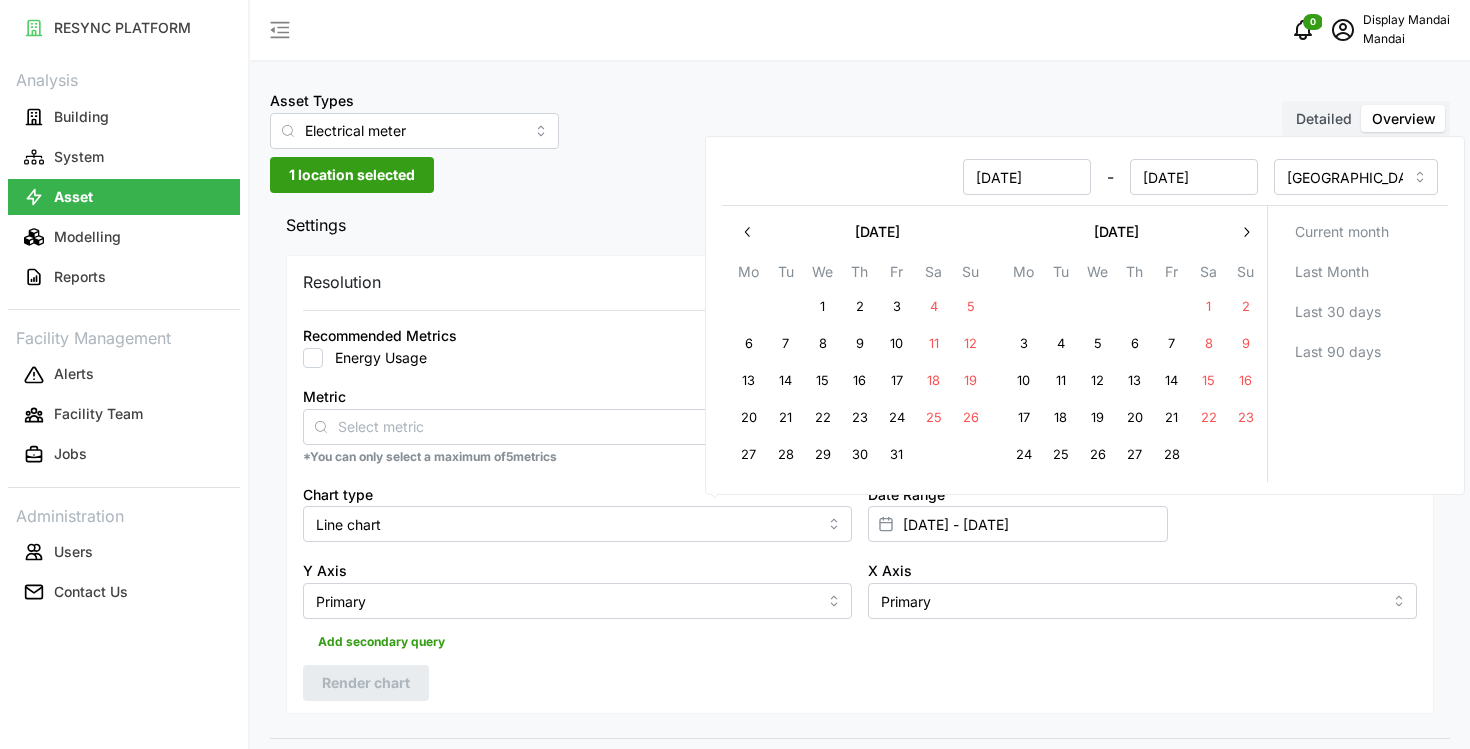 click 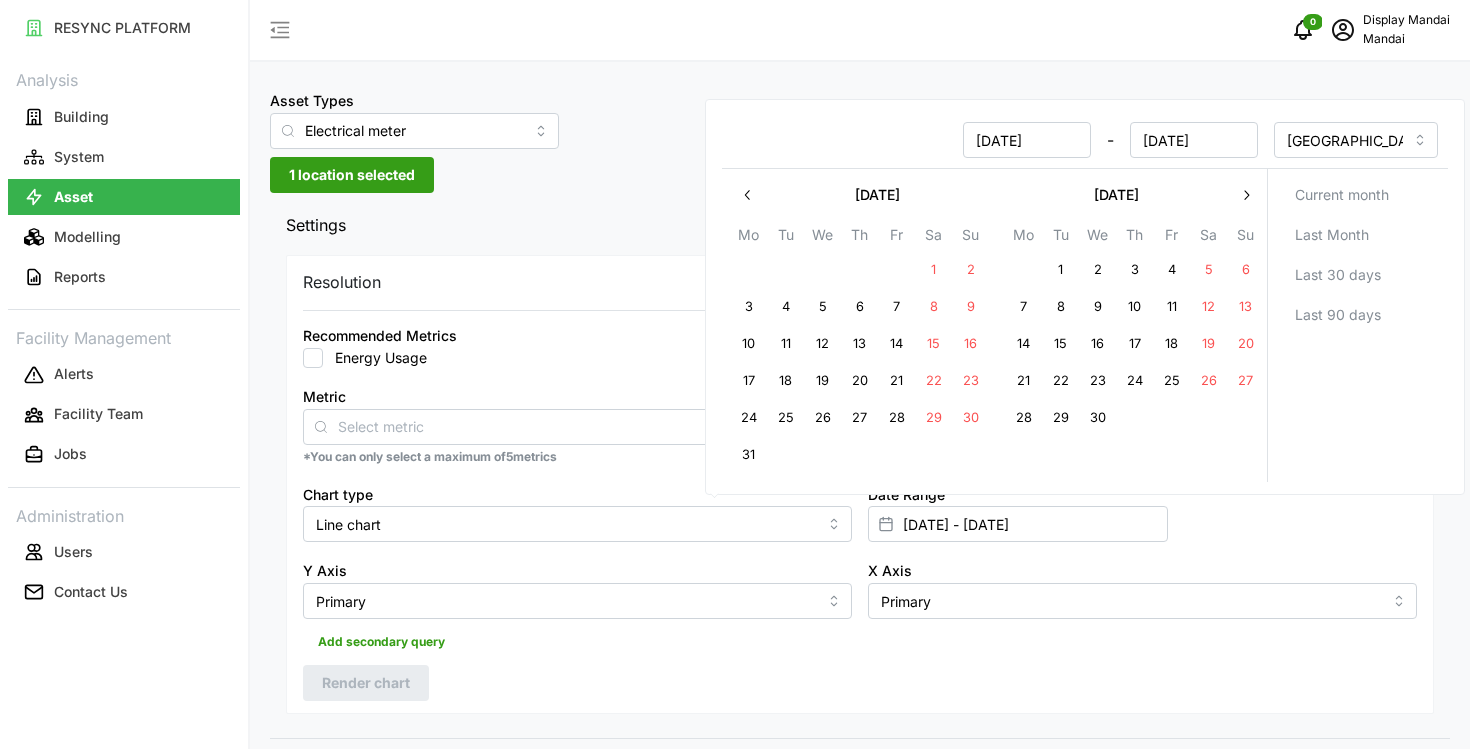 click on "1" at bounding box center (1061, 270) 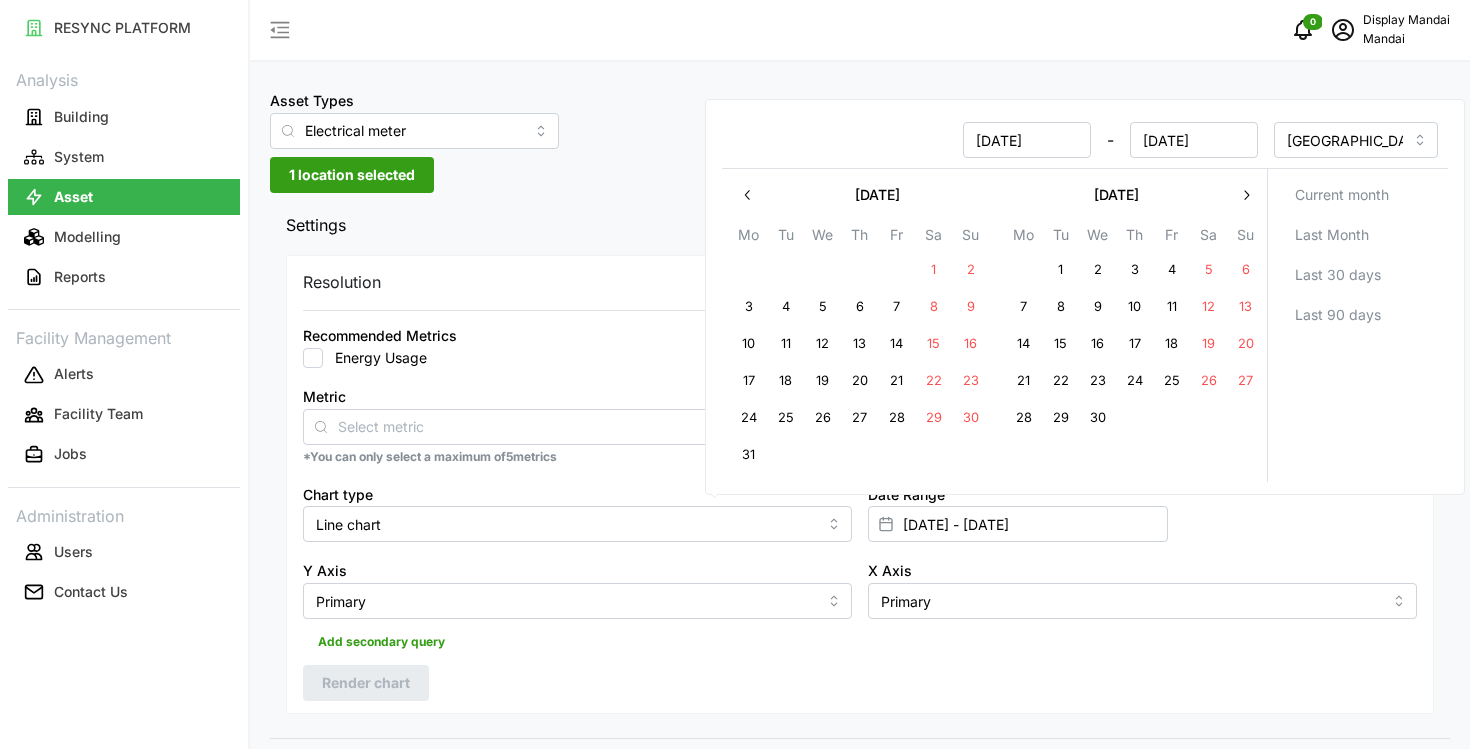 type on "01 Apr 2025 - 01 Jul 2025" 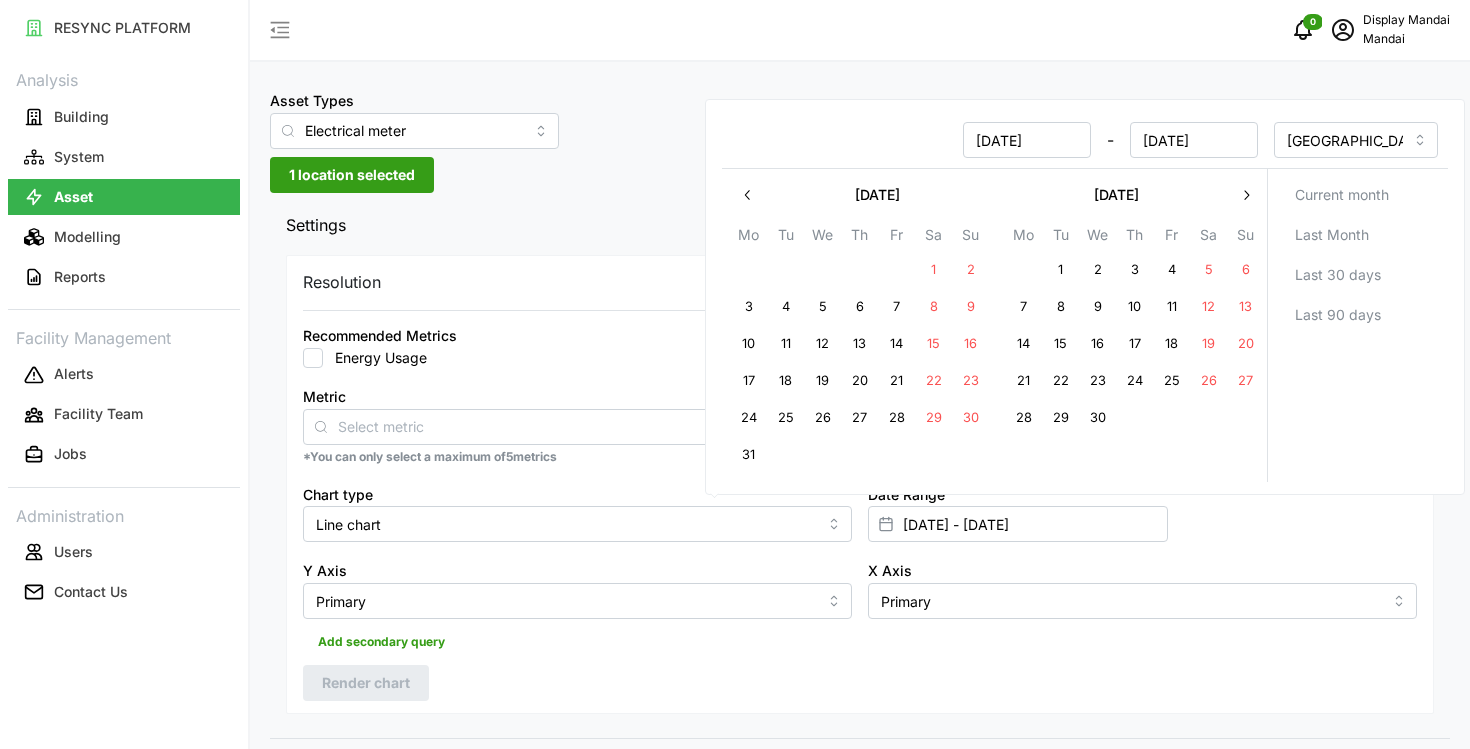 type on "[DATE]" 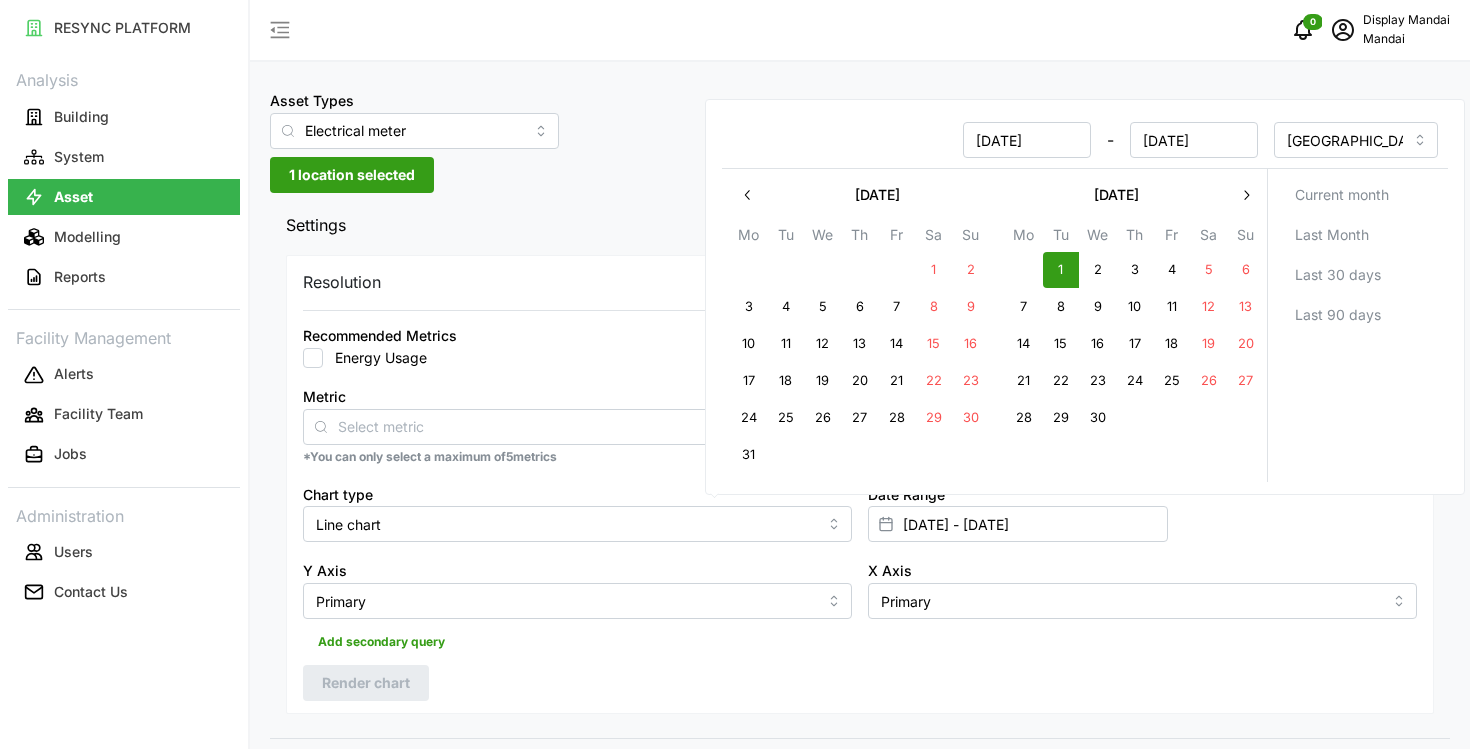 click on "1" at bounding box center (1061, 270) 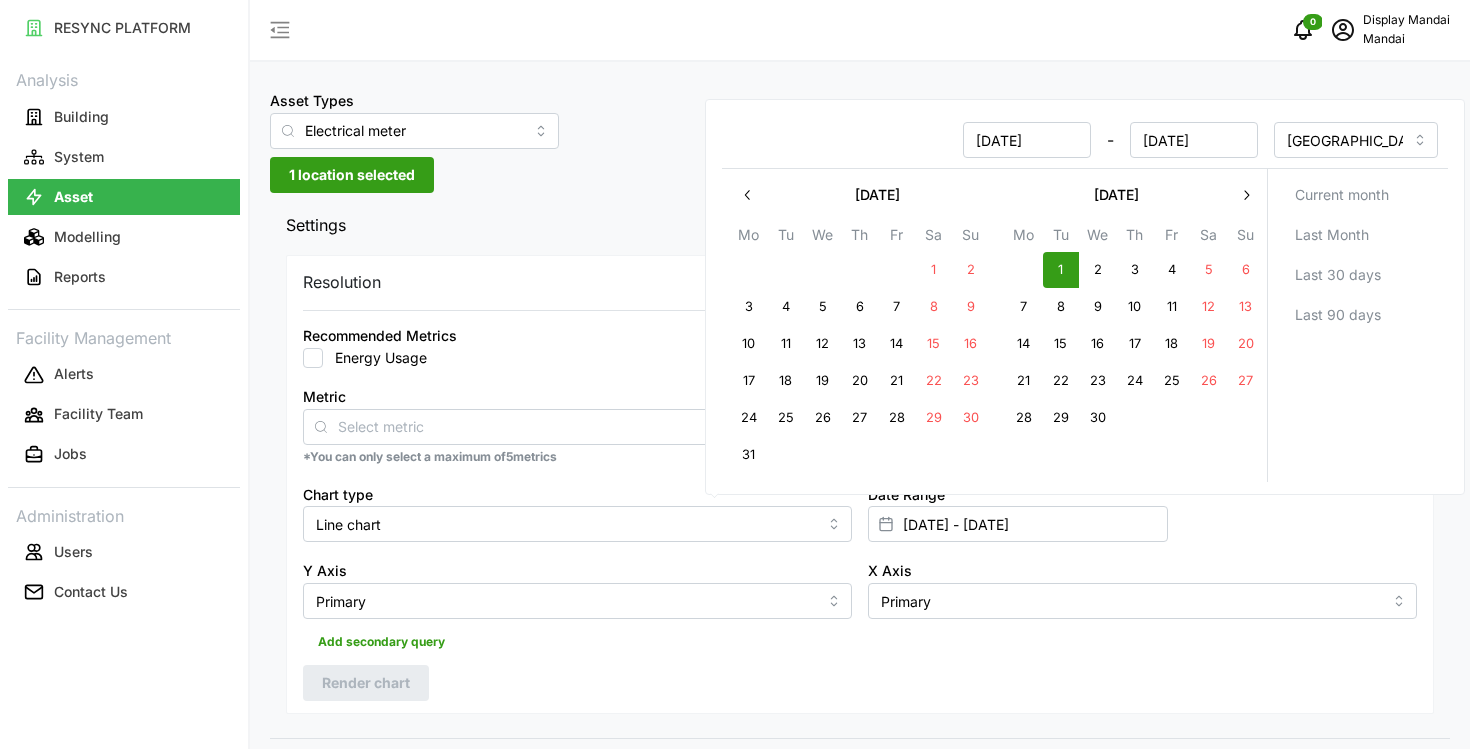 type on "01 Apr 2025 - 01 Apr 2025" 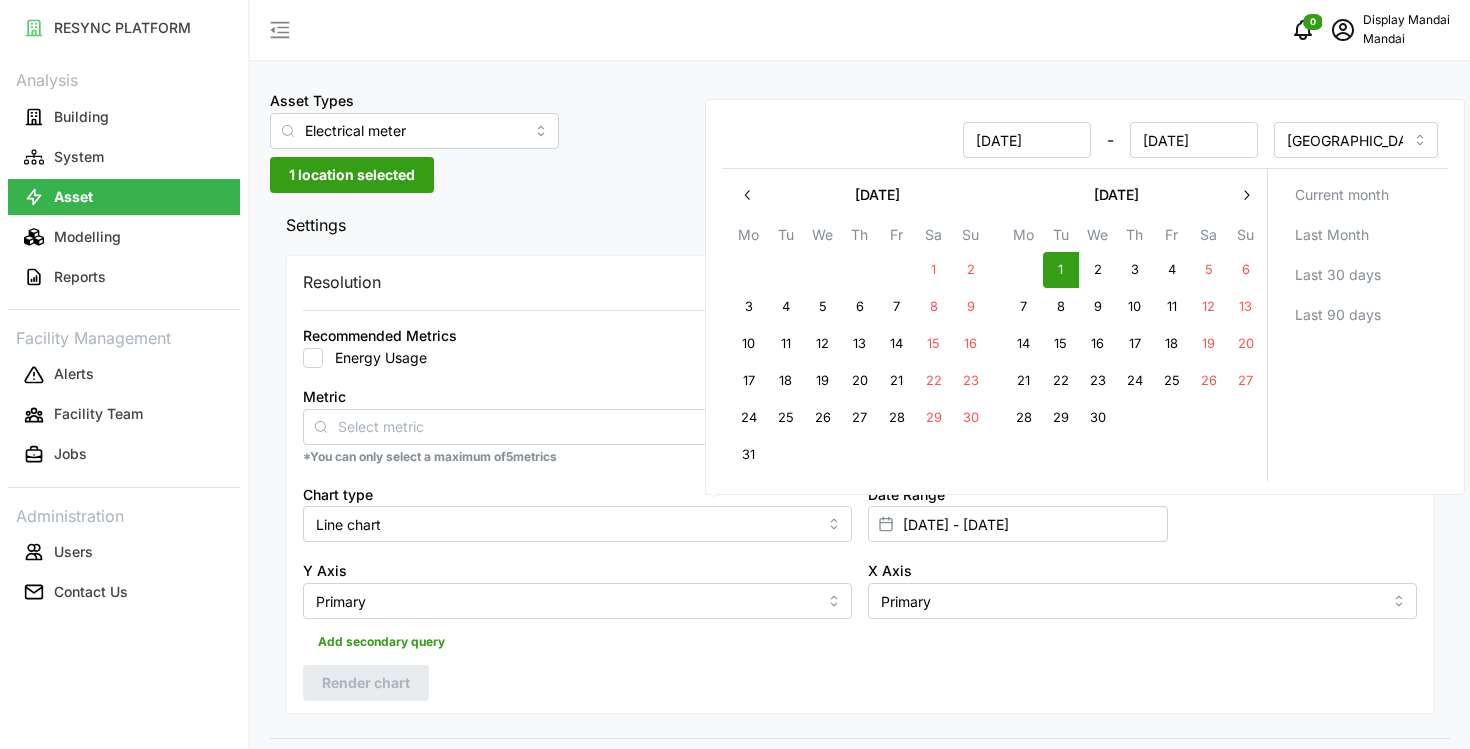 type on "[DATE]" 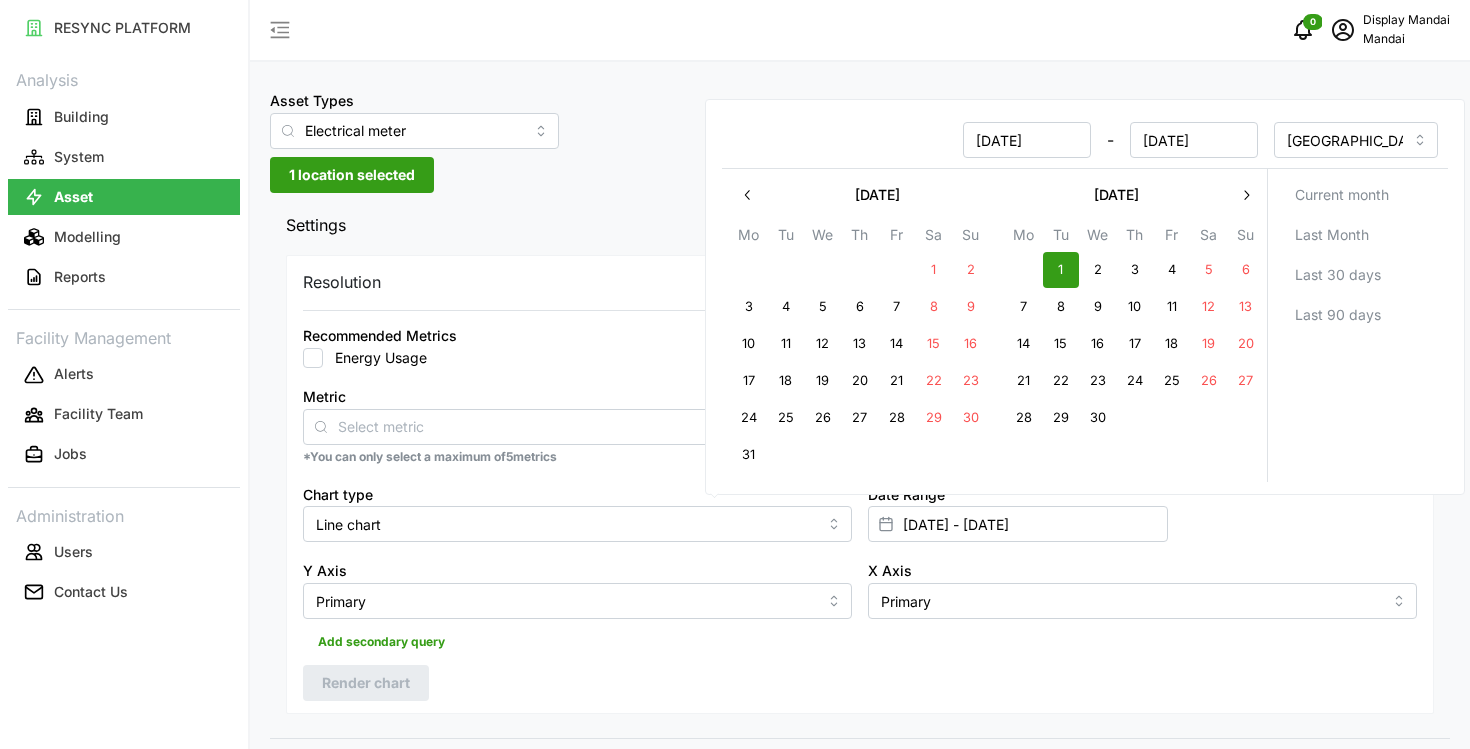 click on "19" at bounding box center [1209, 344] 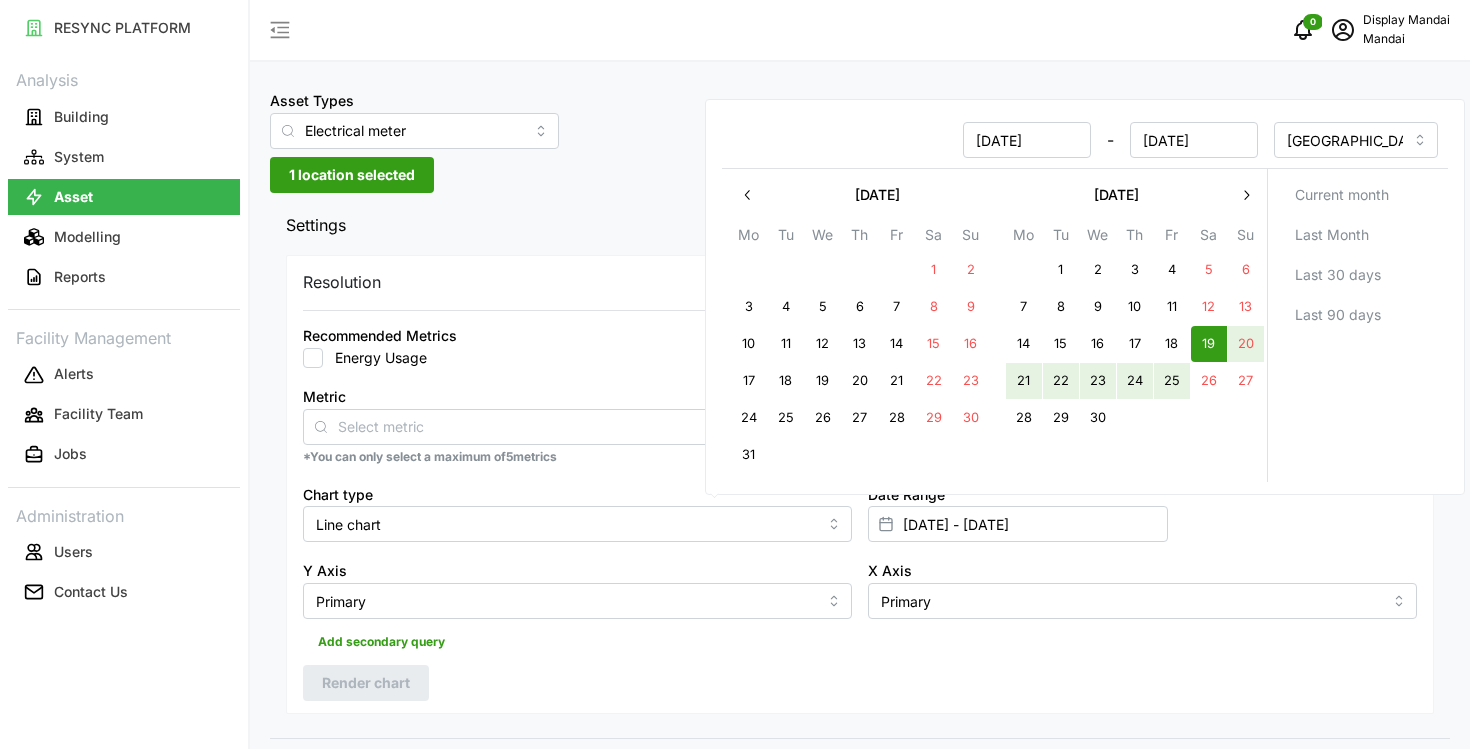 click on "25" at bounding box center (1172, 381) 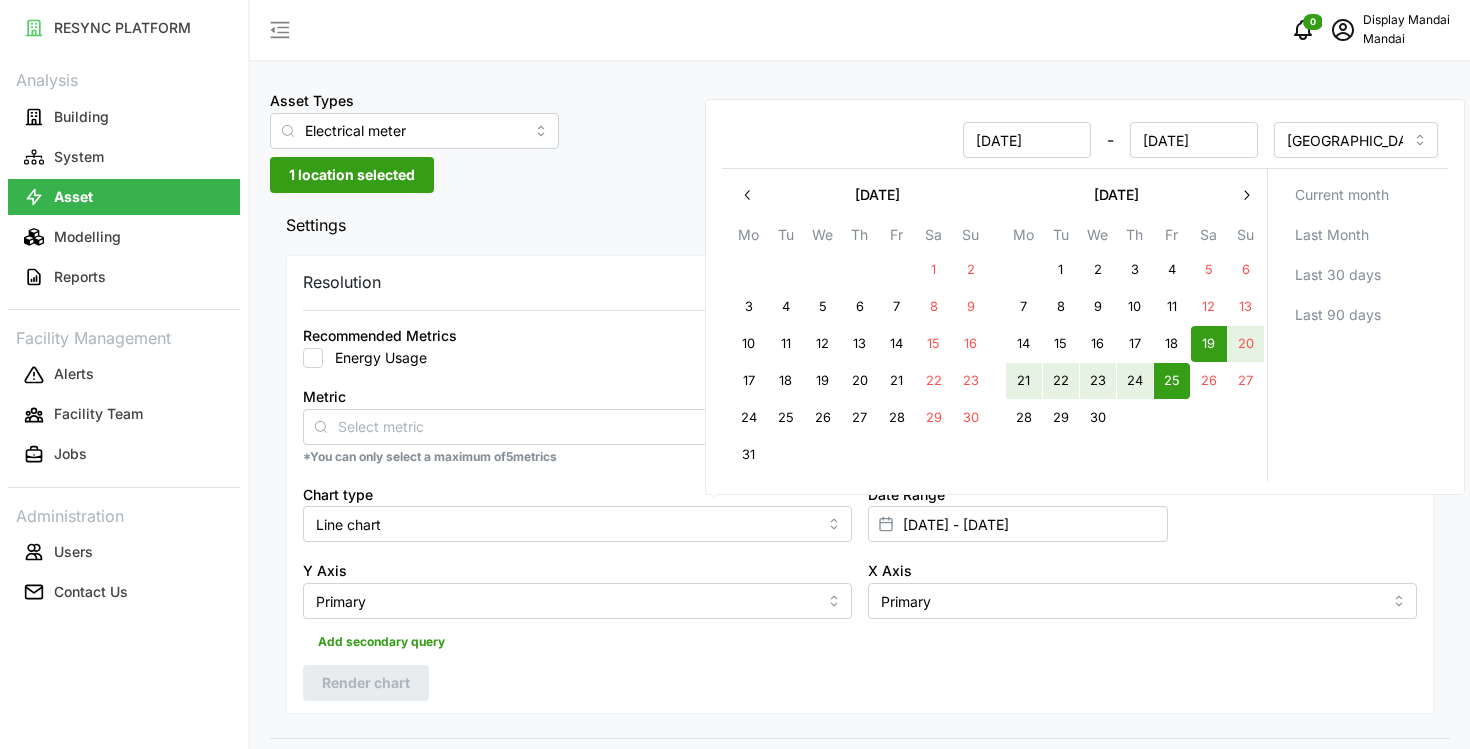 click on "Date Range 19 Apr 2025 - 25 Apr 2025" at bounding box center (1142, 512) 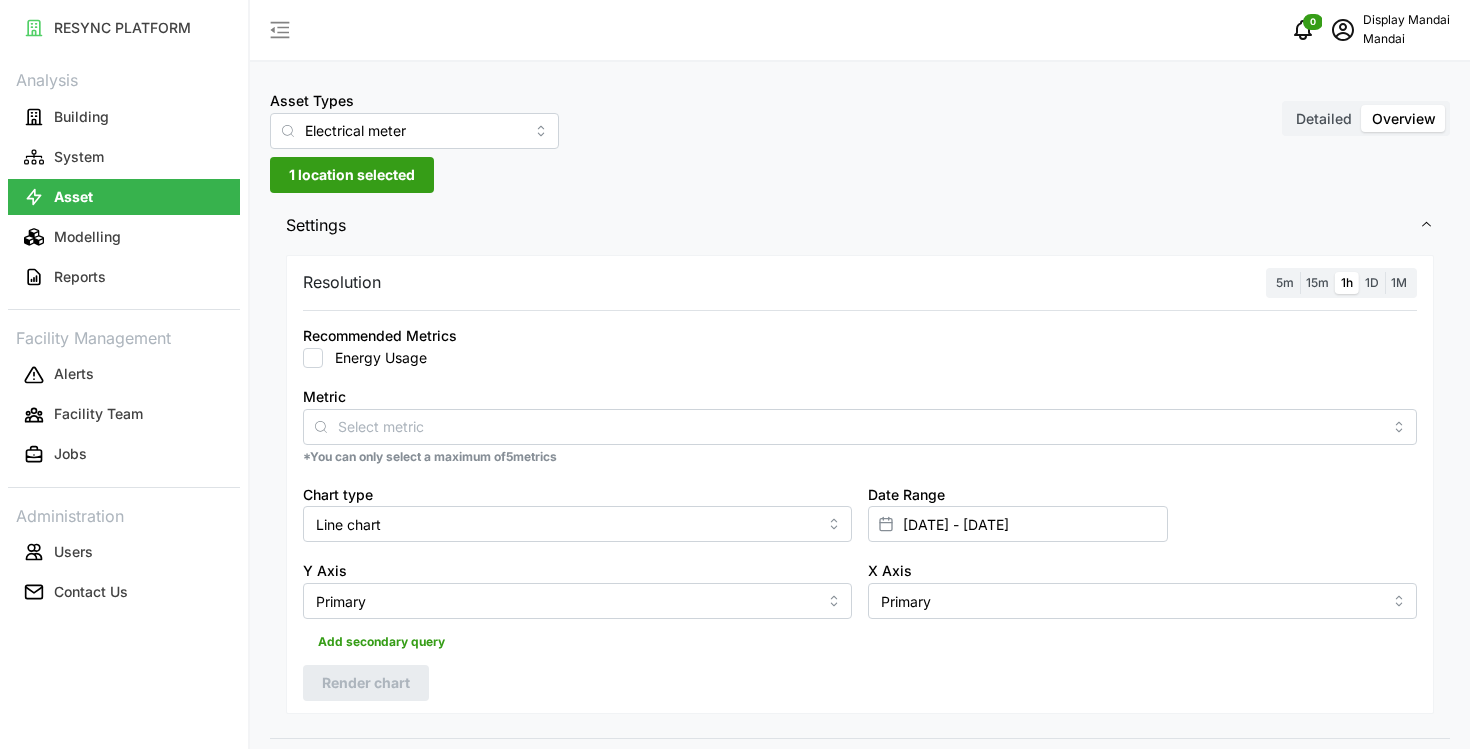click on "Energy Usage" at bounding box center (313, 358) 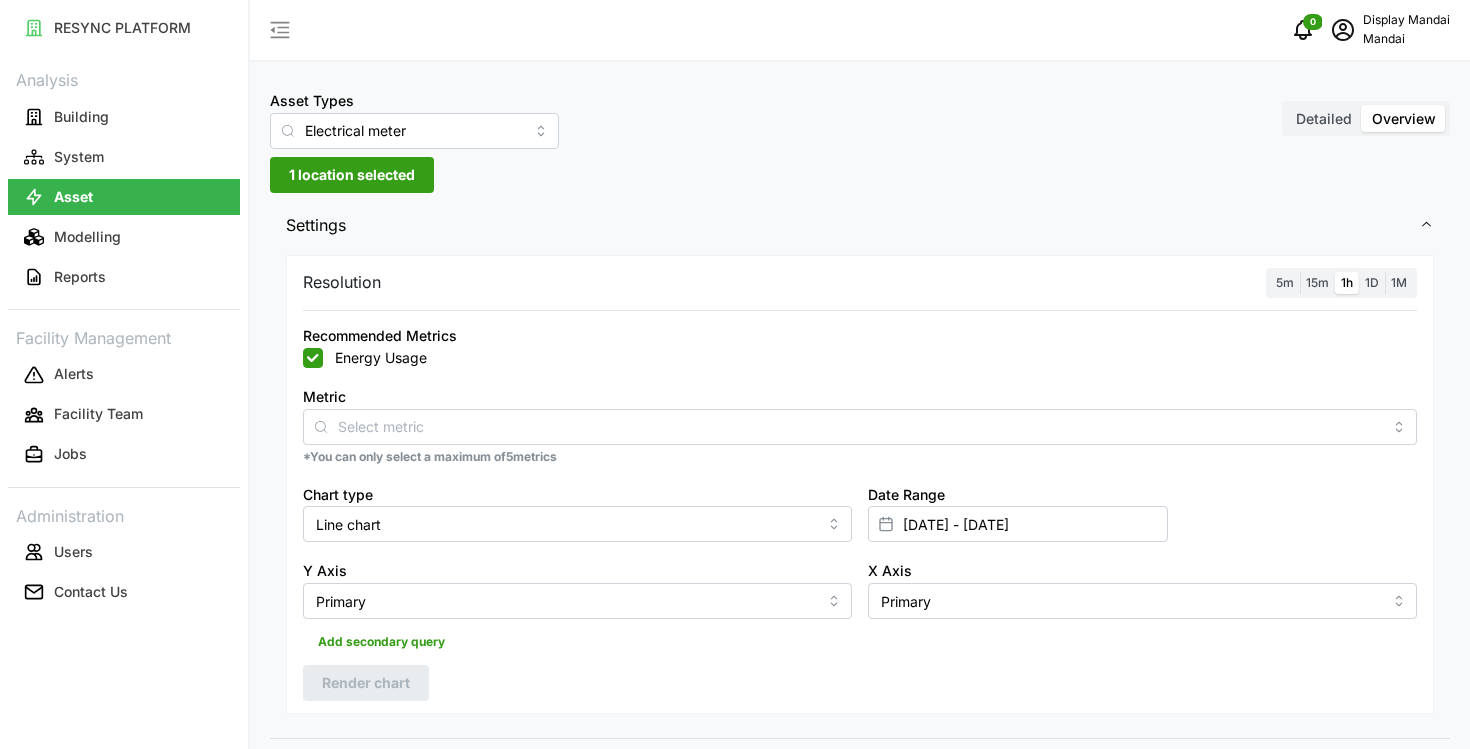 checkbox on "true" 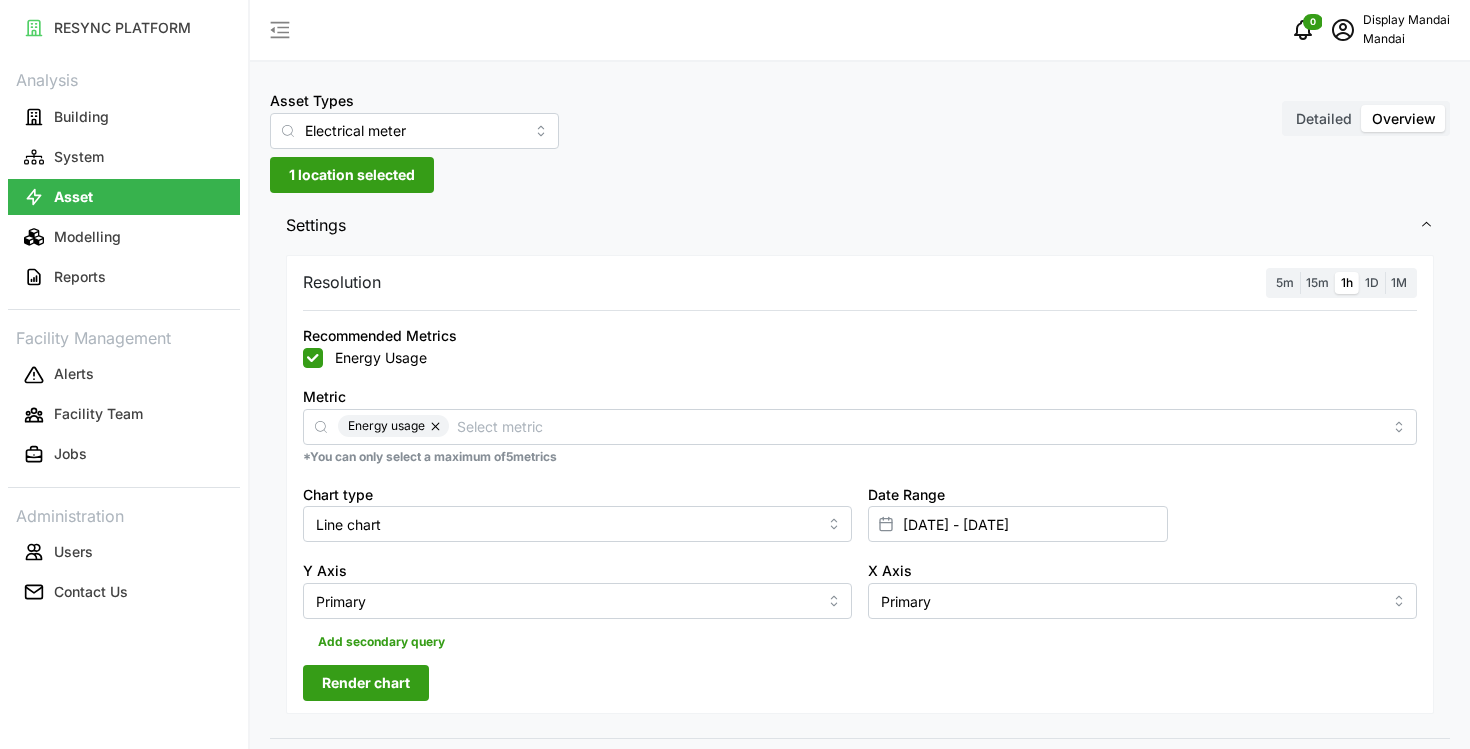 click on "Render chart" at bounding box center (366, 683) 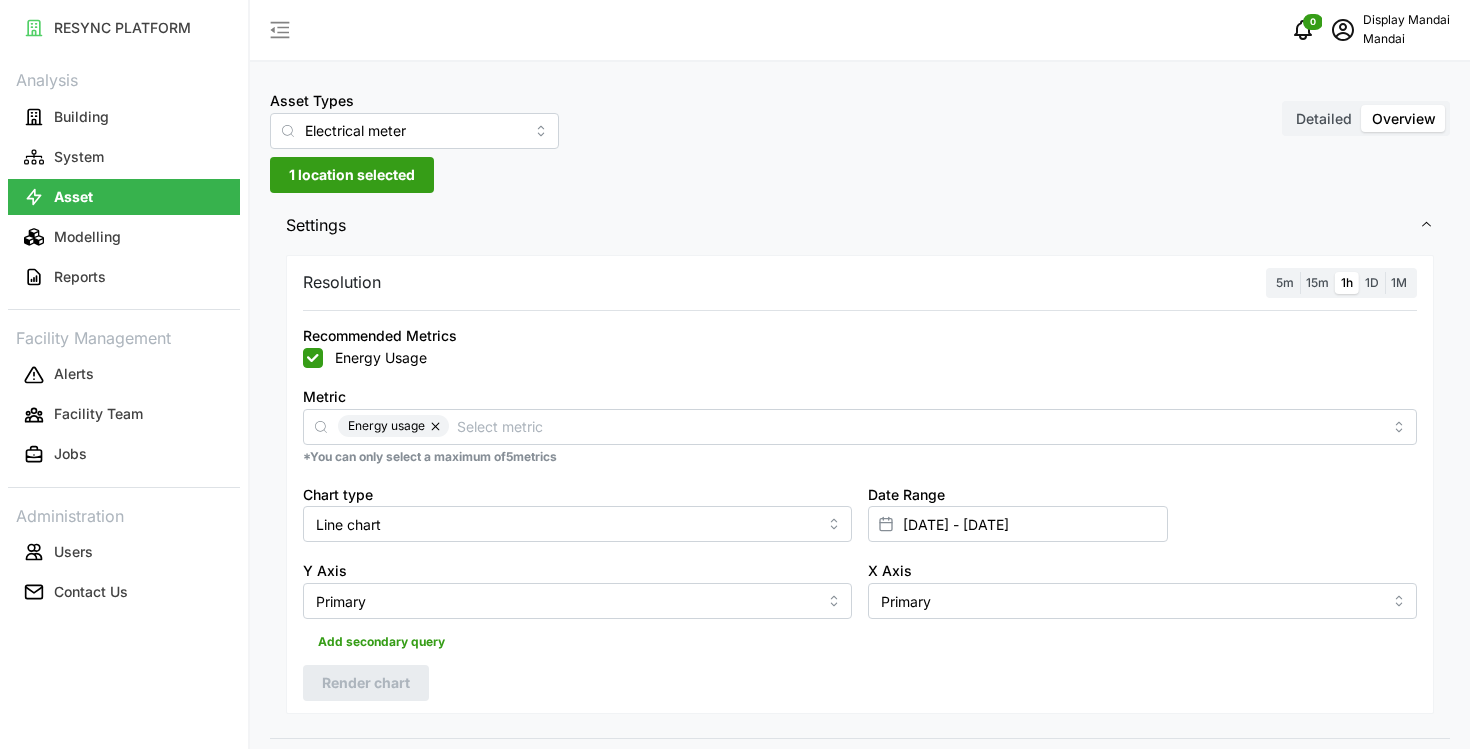 scroll, scrollTop: 86, scrollLeft: 0, axis: vertical 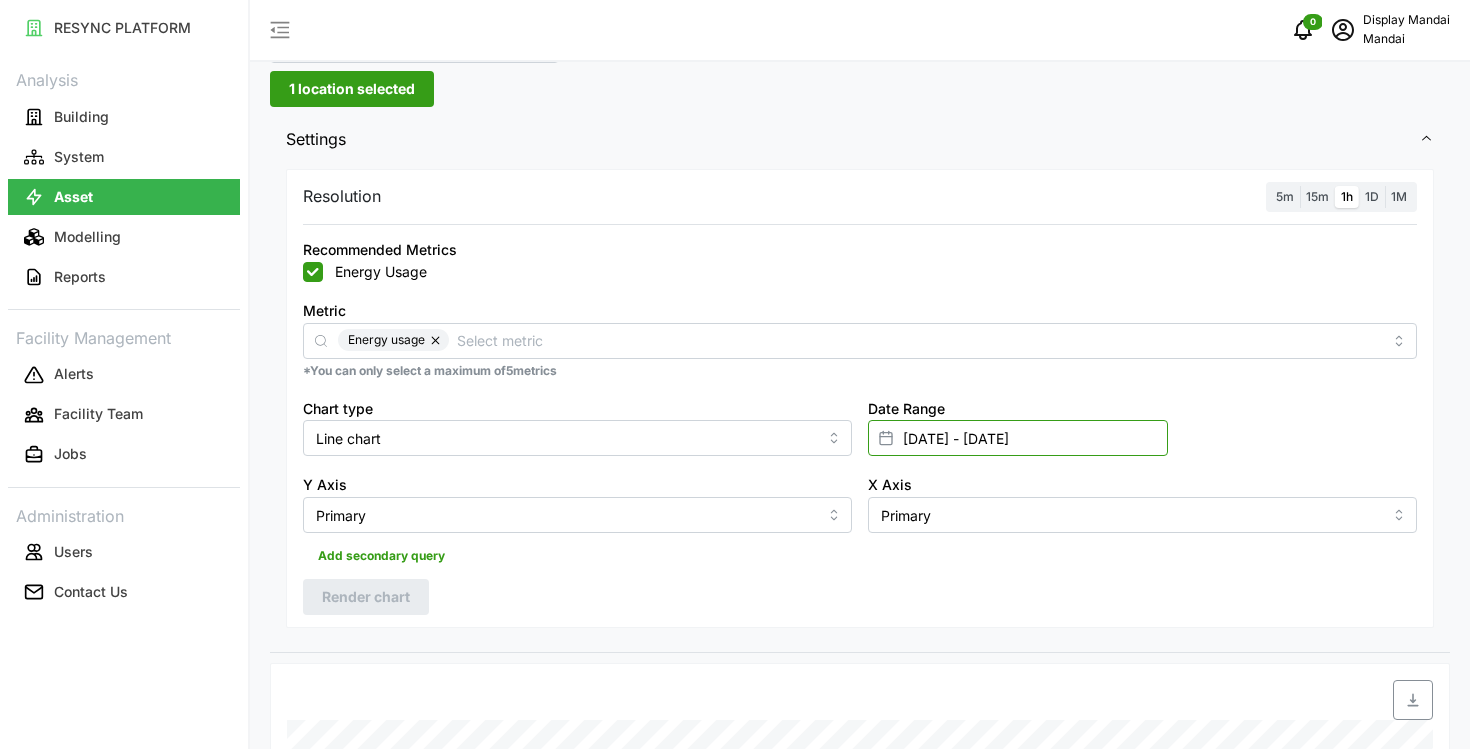 click on "19 Apr 2025 - 25 Apr 2025" at bounding box center (1018, 438) 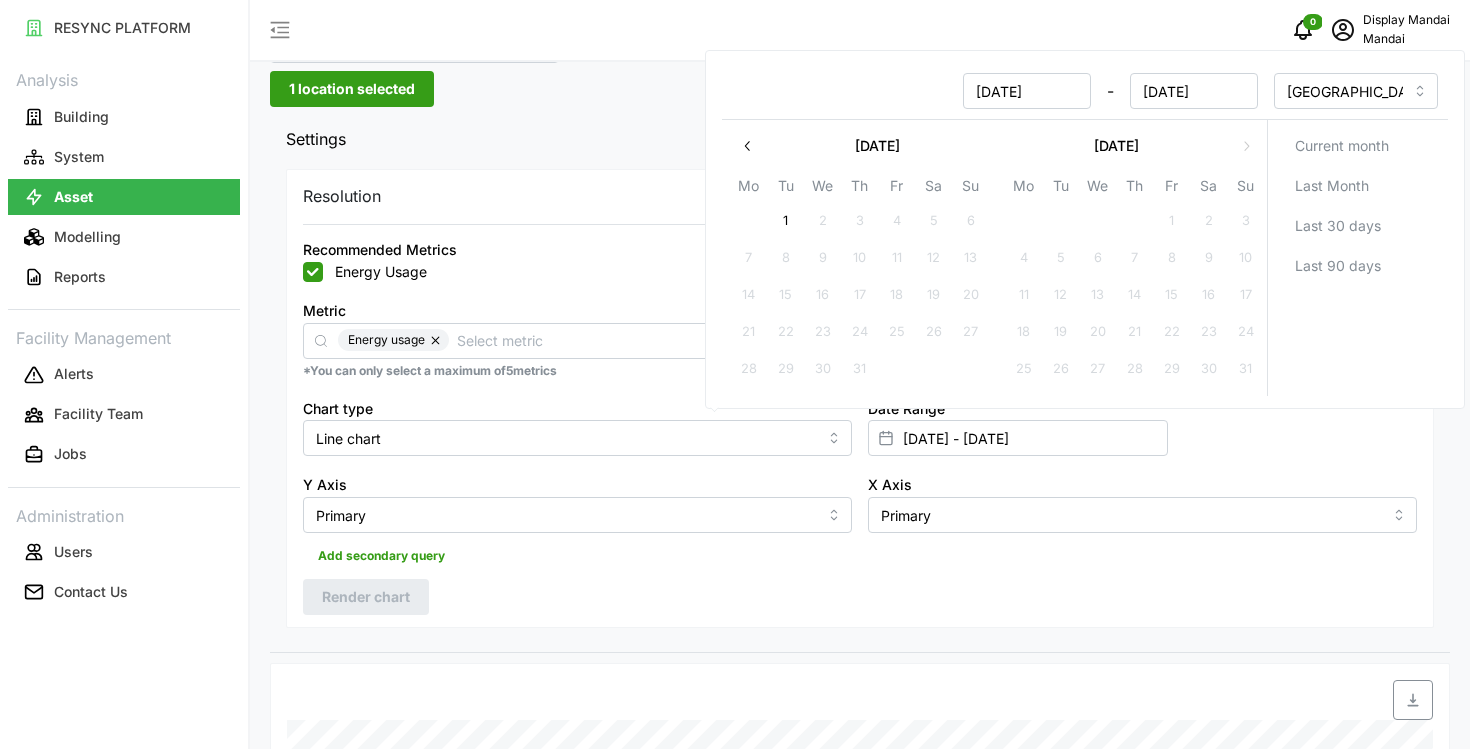 click 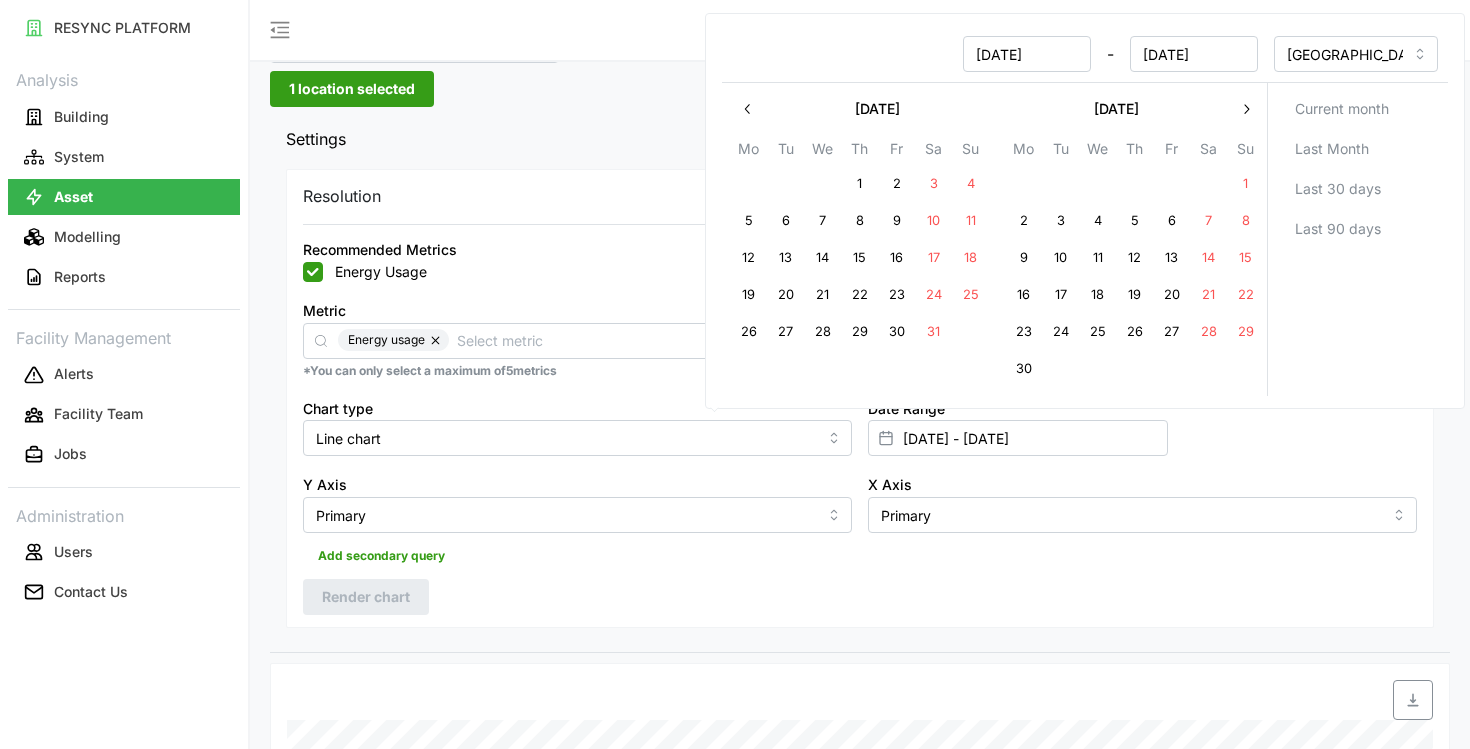 click 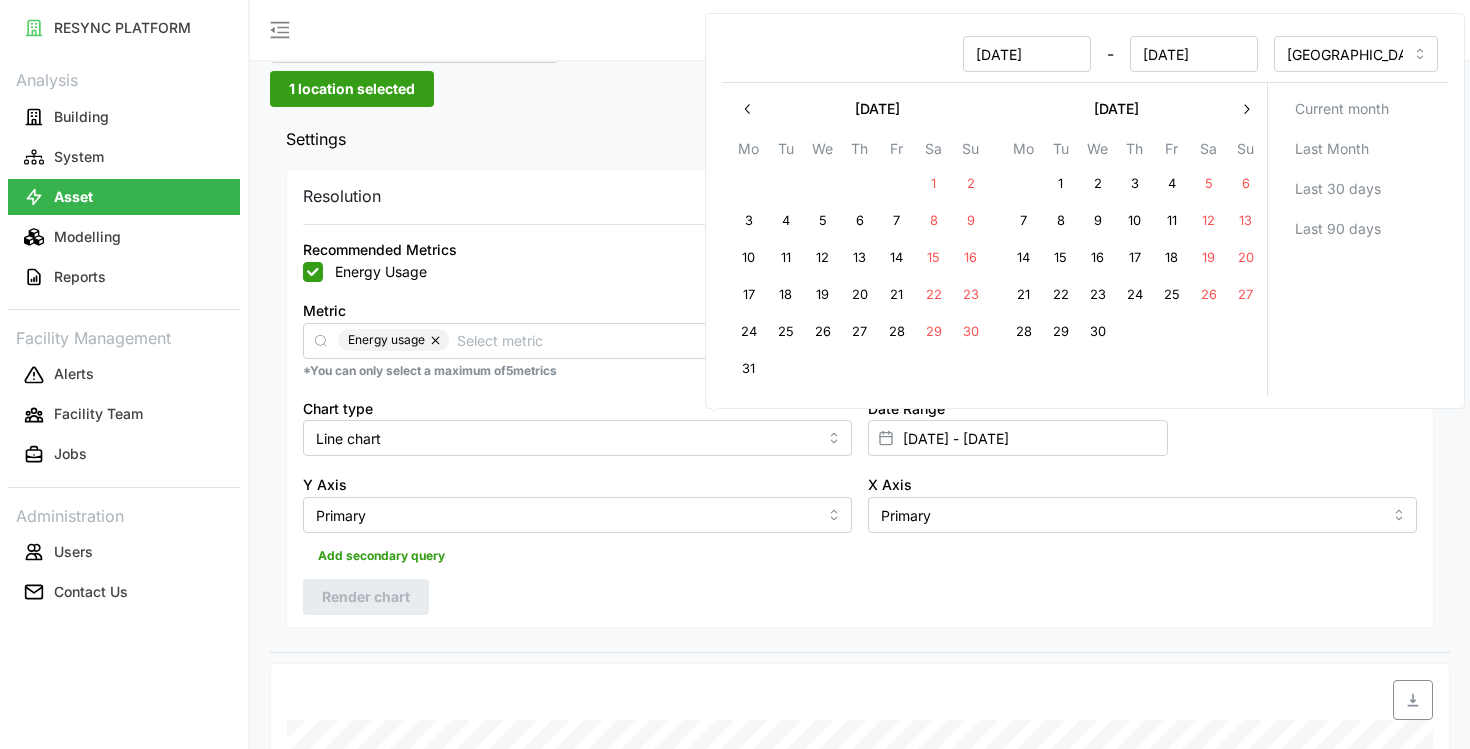 click on "24" at bounding box center (1135, 295) 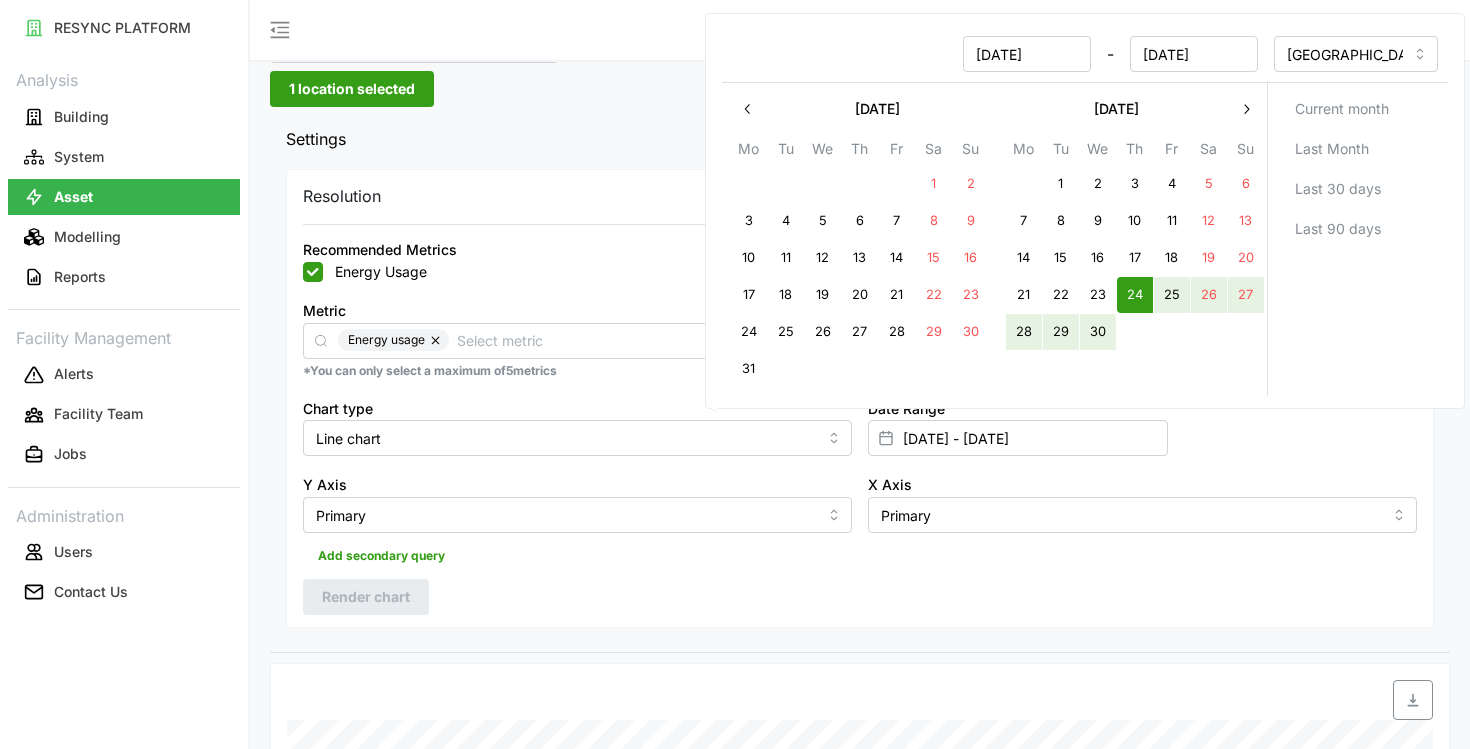 click on "30" at bounding box center (1098, 332) 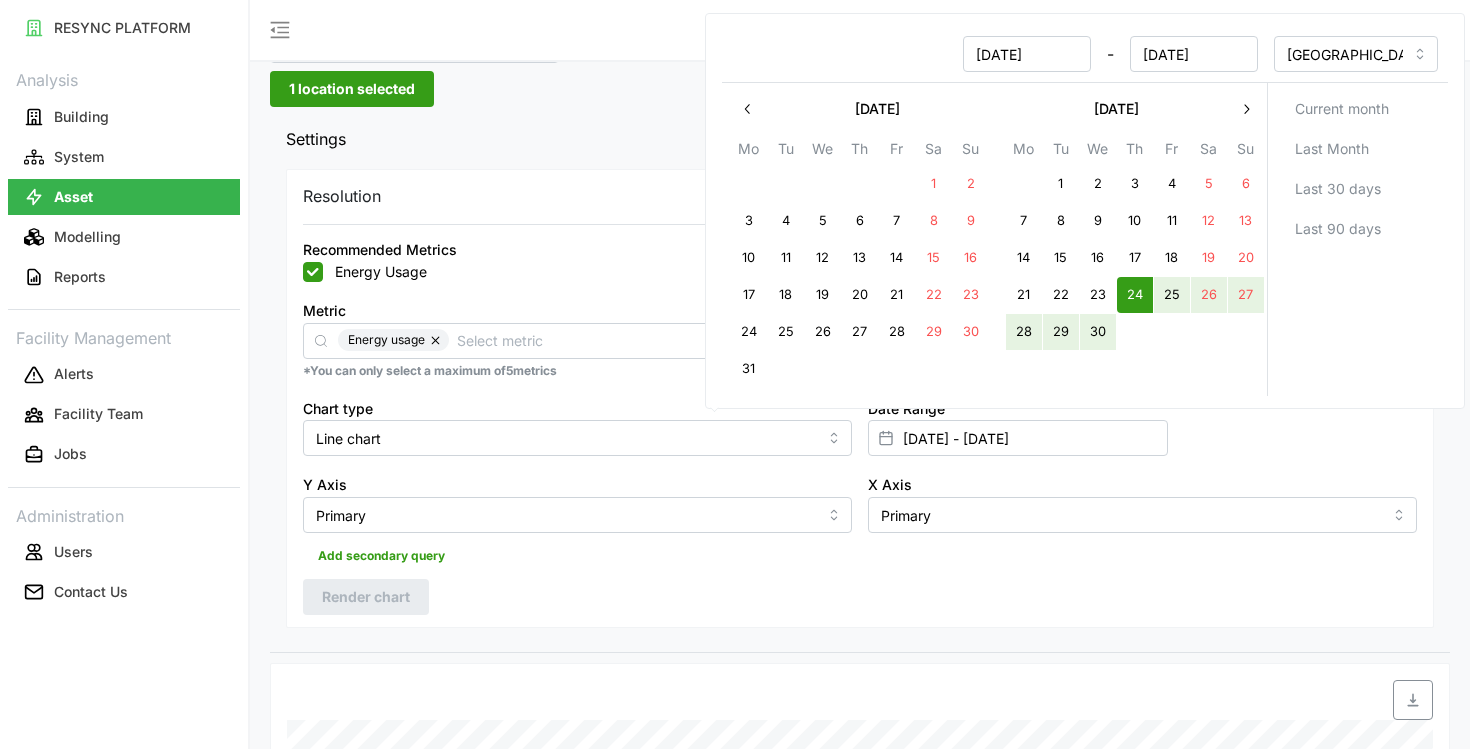 type on "24 Apr 2025 - 30 Apr 2025" 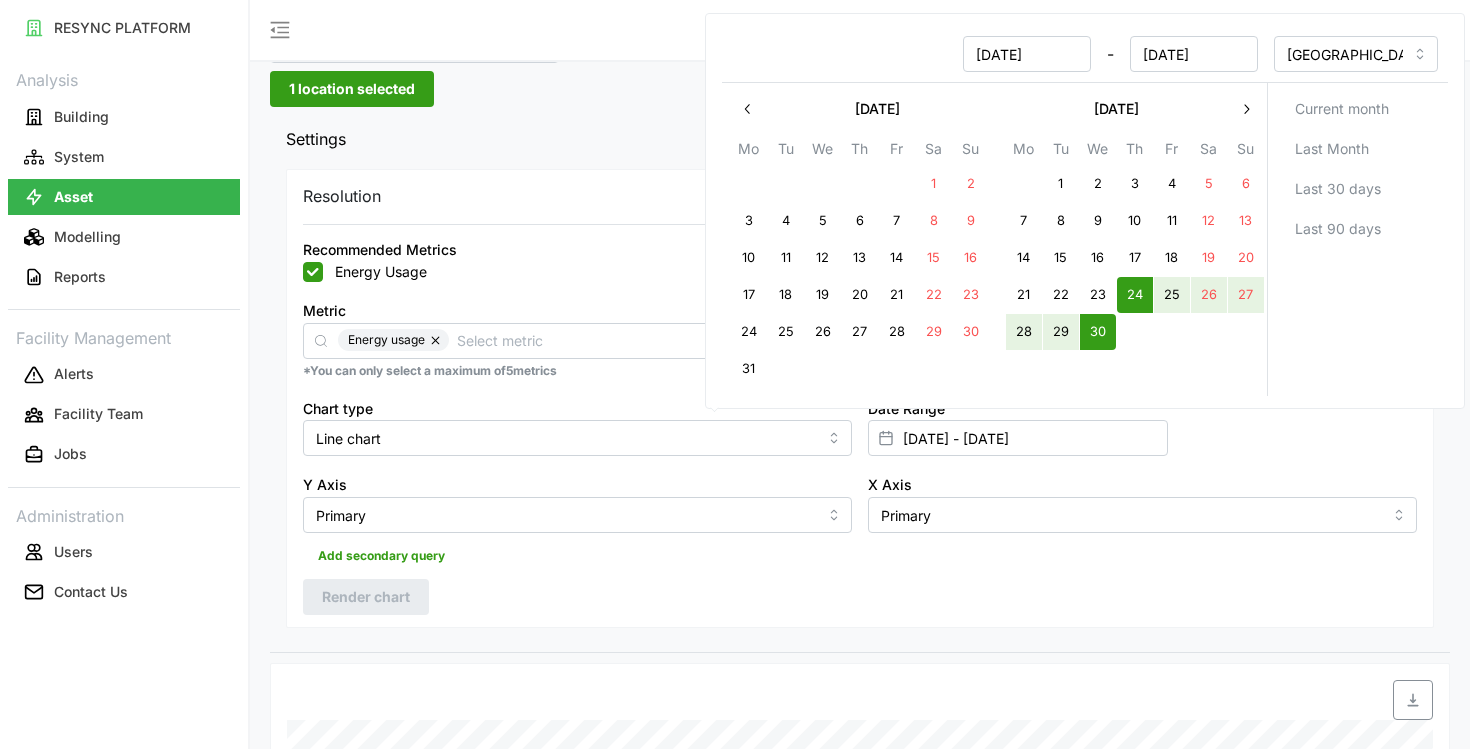 click on "Add secondary query" at bounding box center (860, 552) 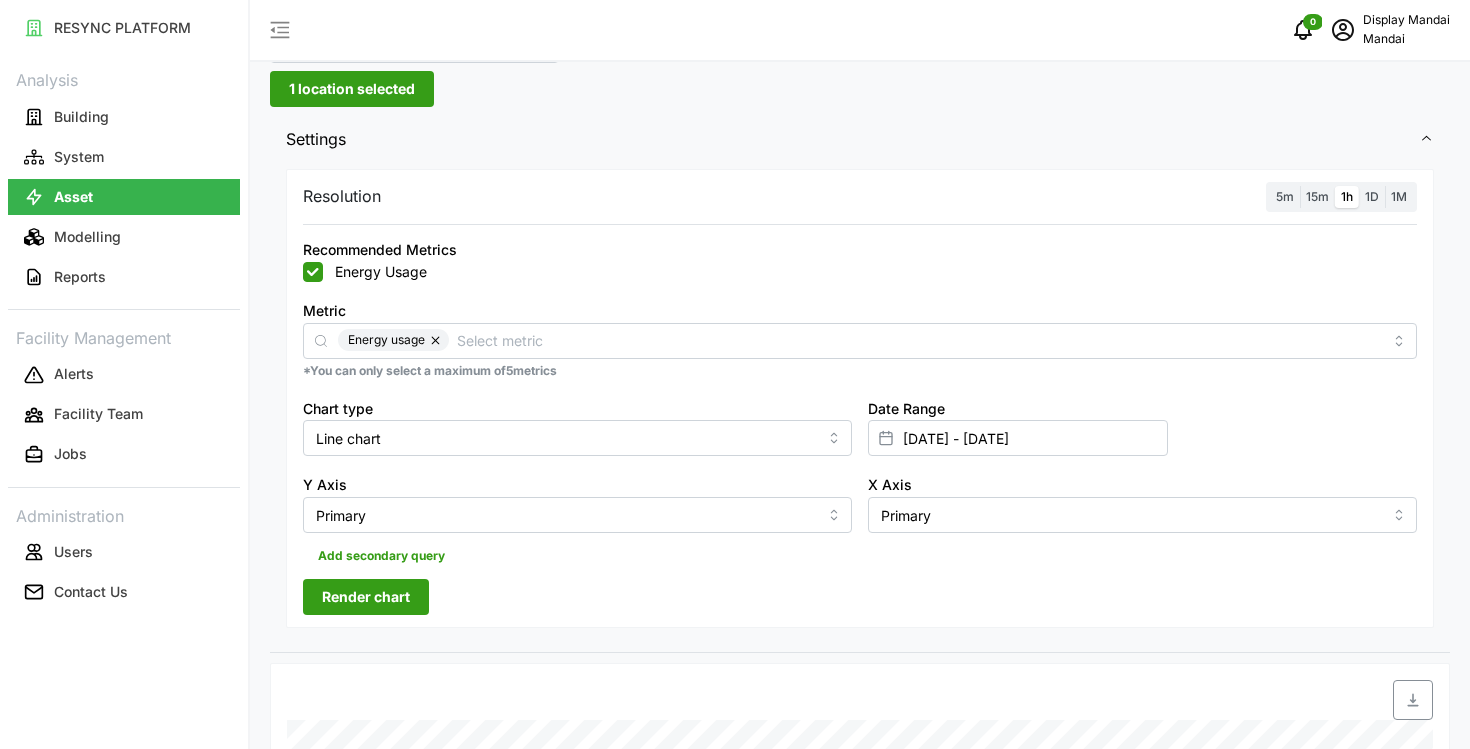 click on "Render chart" at bounding box center (366, 597) 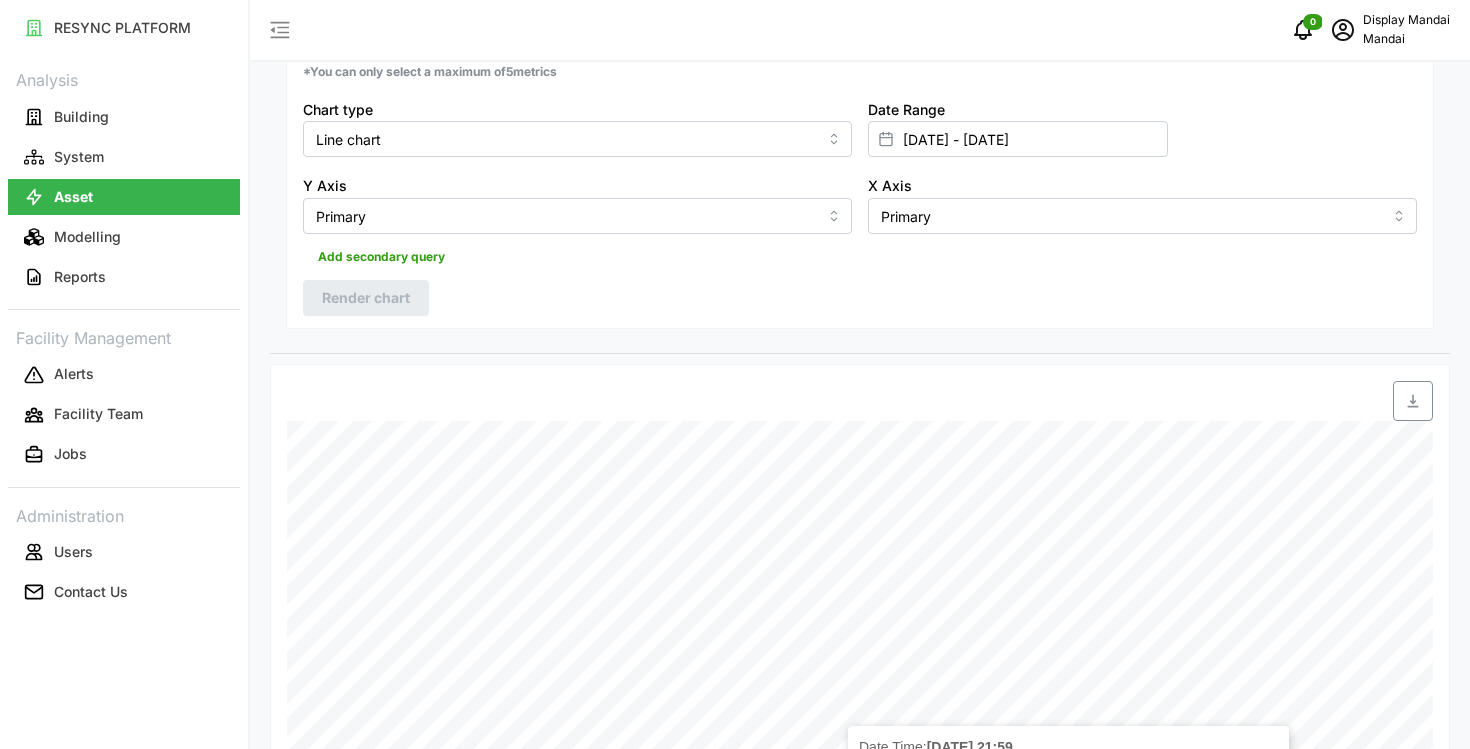 scroll, scrollTop: 0, scrollLeft: 0, axis: both 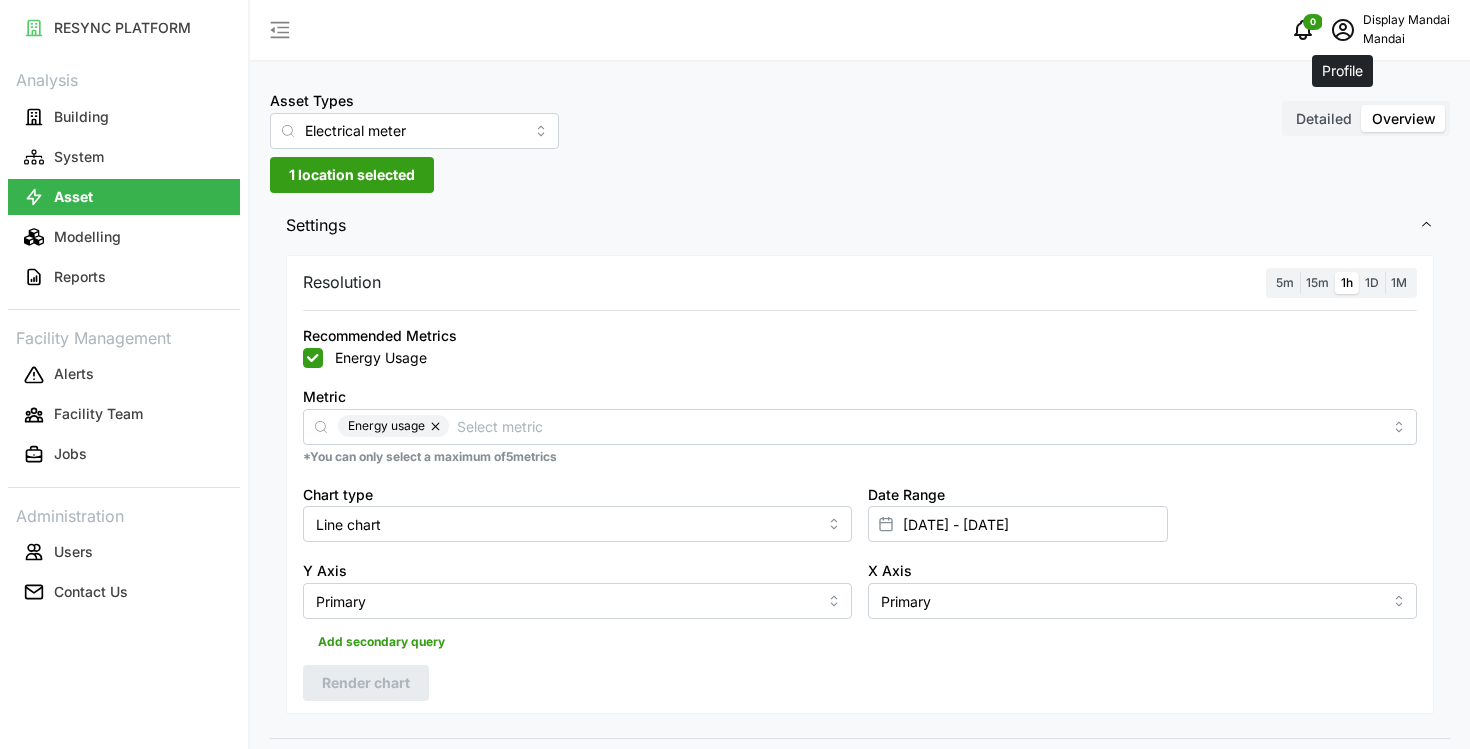 click at bounding box center [1343, 30] 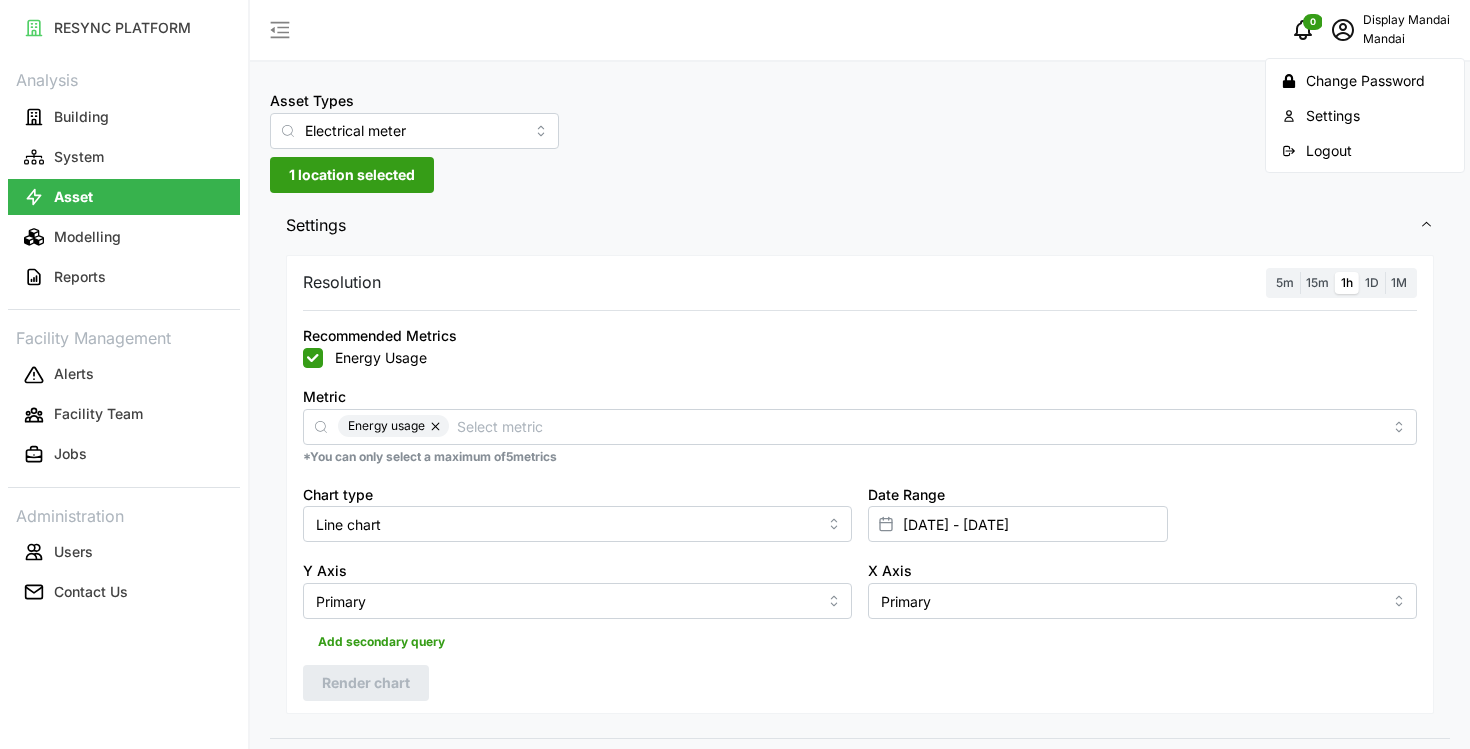 click on "Logout" at bounding box center [1377, 151] 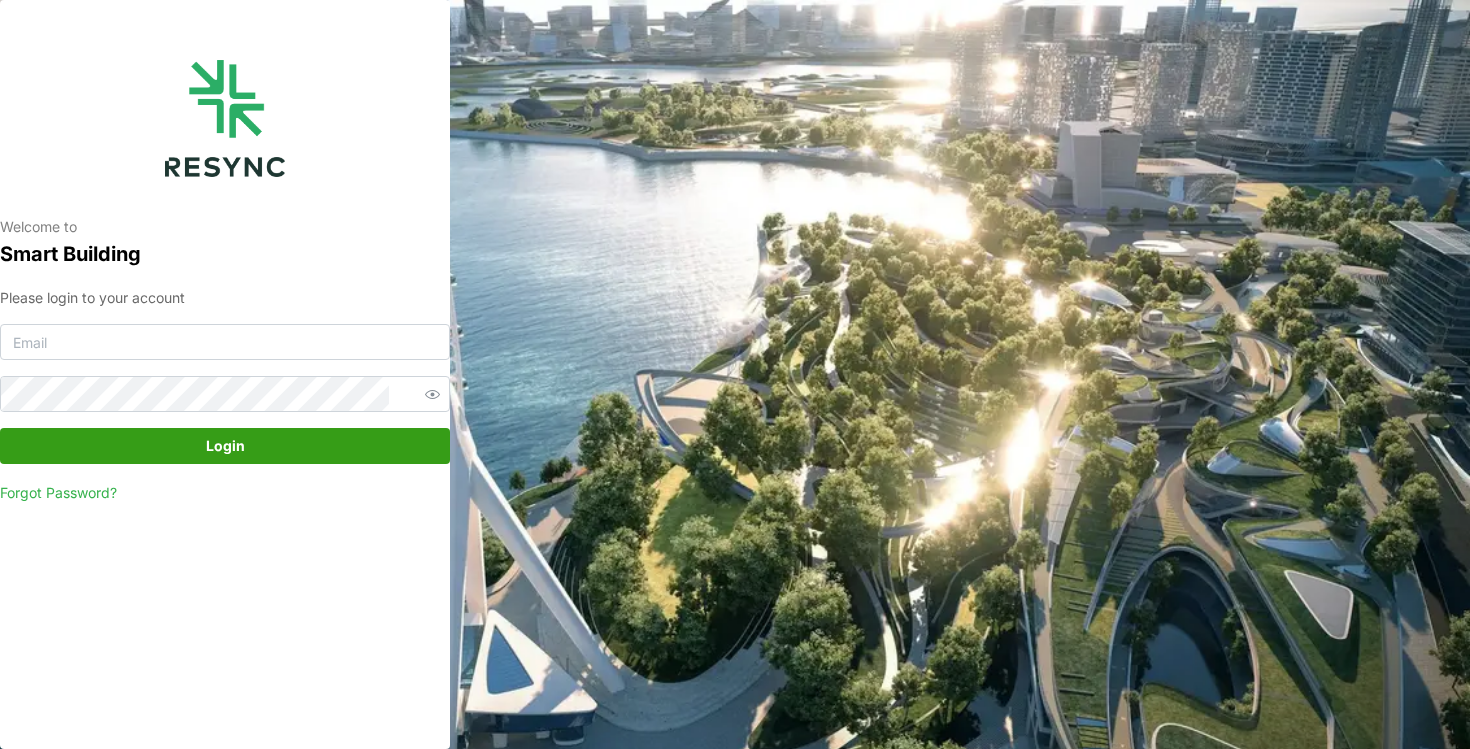 scroll, scrollTop: 0, scrollLeft: 0, axis: both 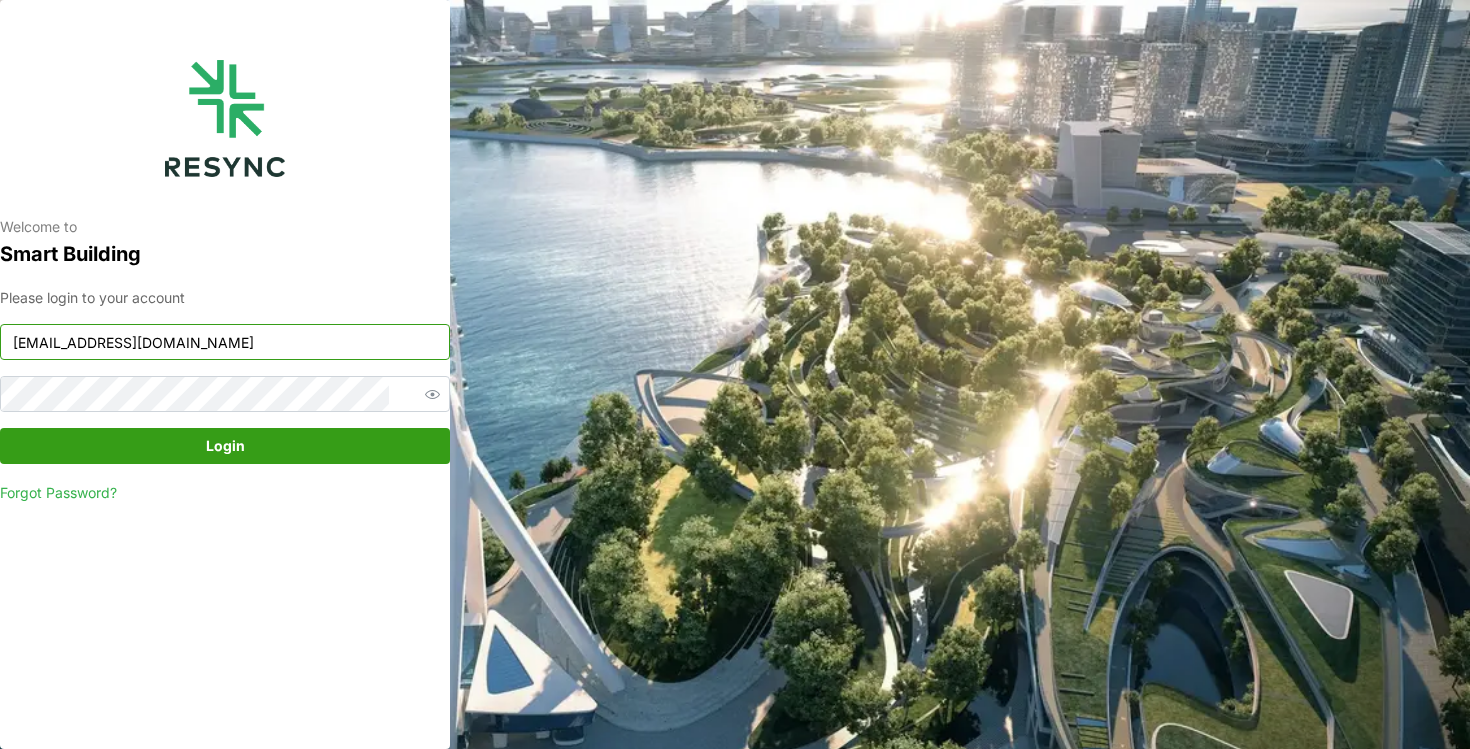 click on "[EMAIL_ADDRESS][DOMAIN_NAME]" at bounding box center (225, 342) 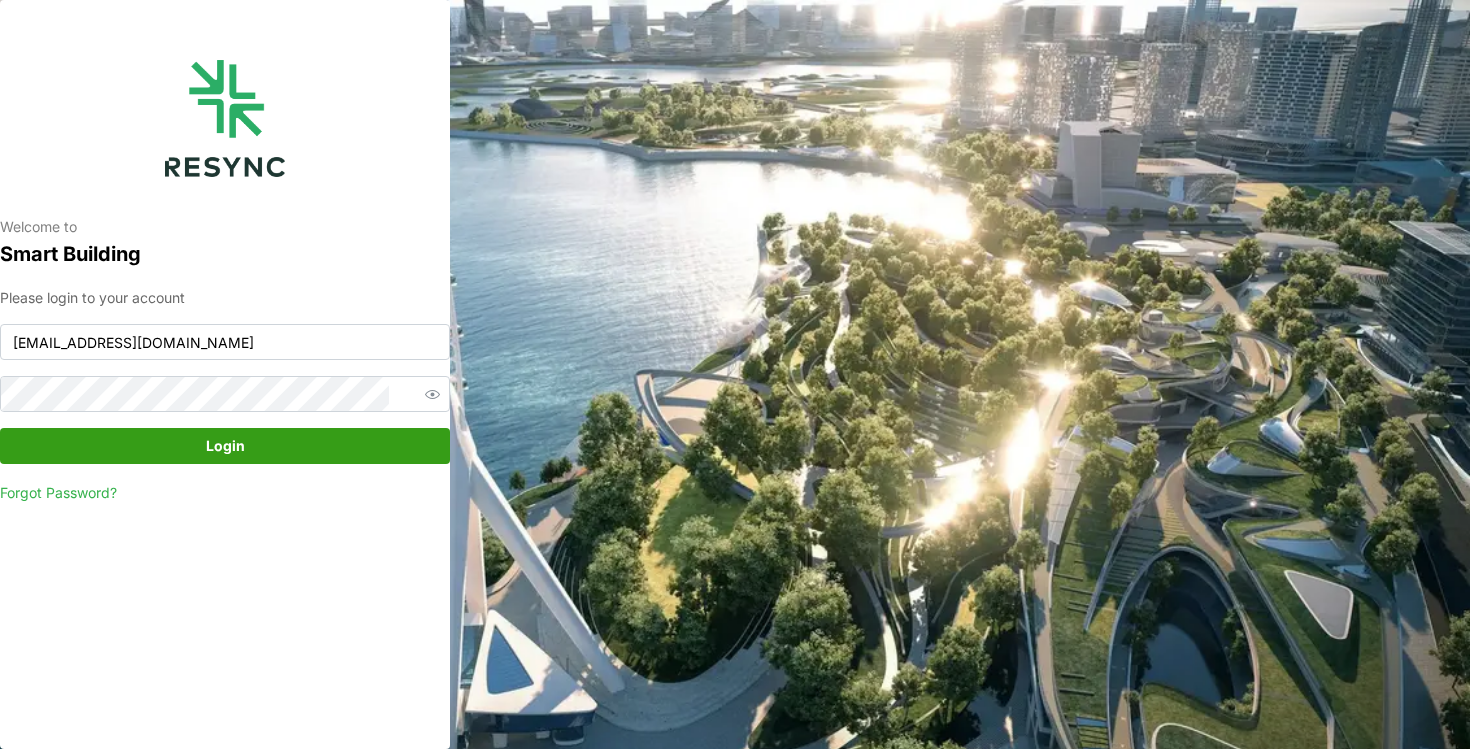 click on "Login" at bounding box center (225, 446) 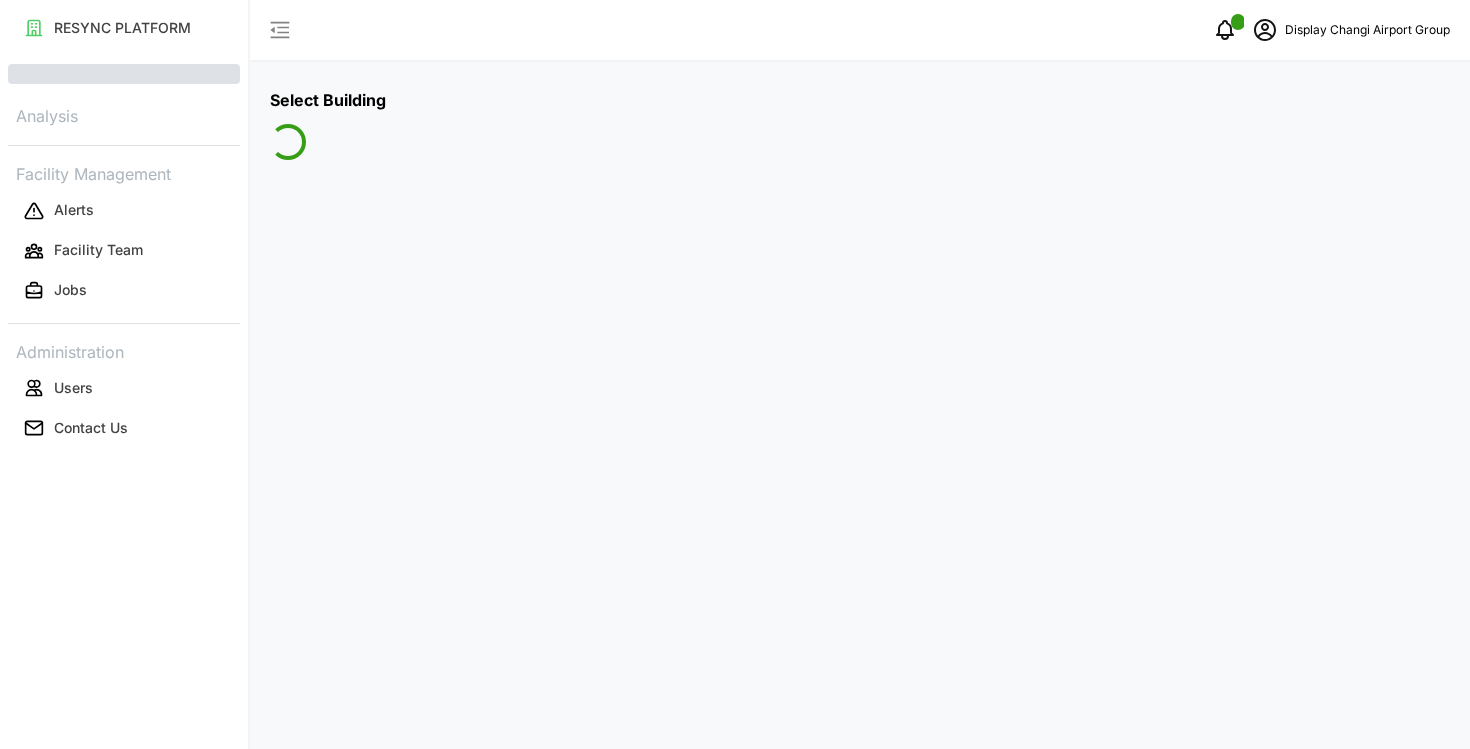 scroll, scrollTop: 0, scrollLeft: 0, axis: both 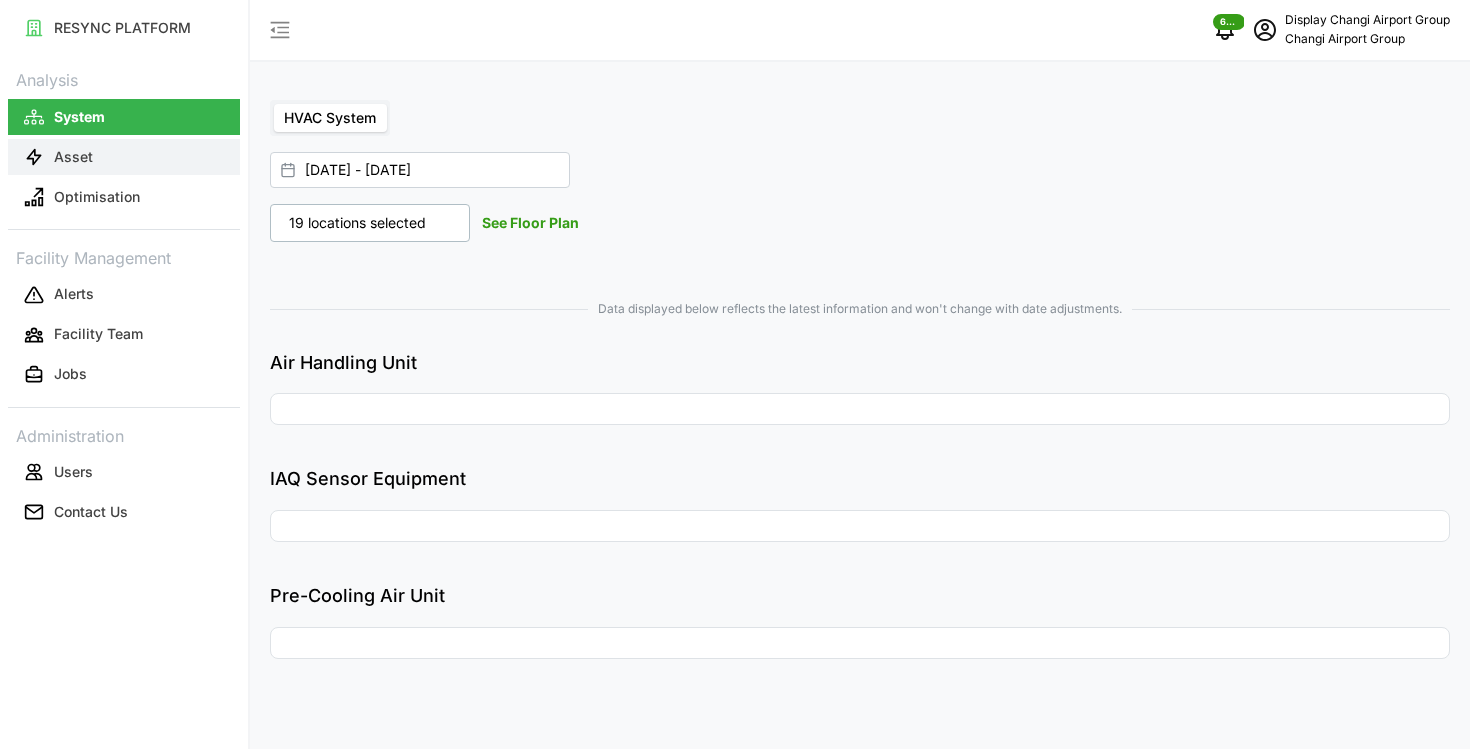 click on "Asset" at bounding box center (73, 157) 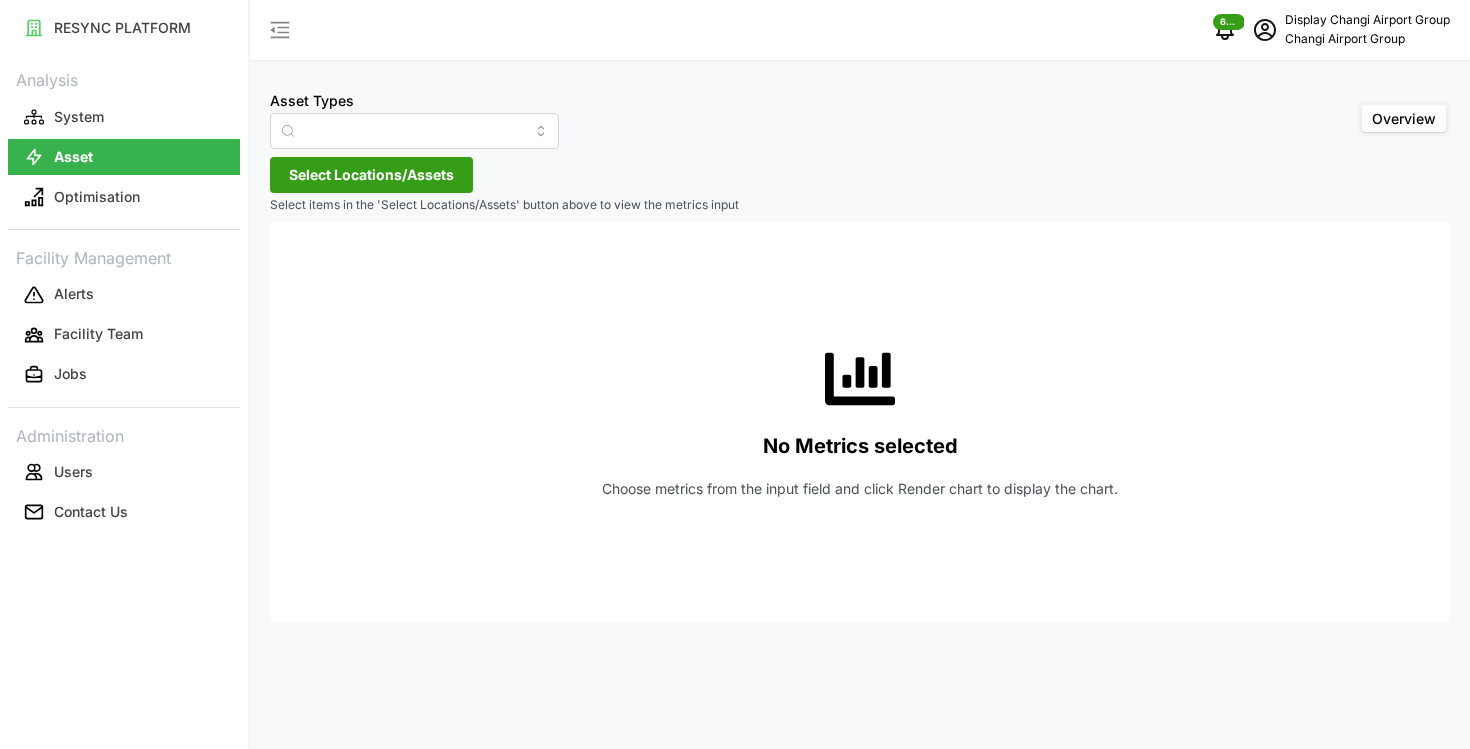 type on "Air Handling Unit" 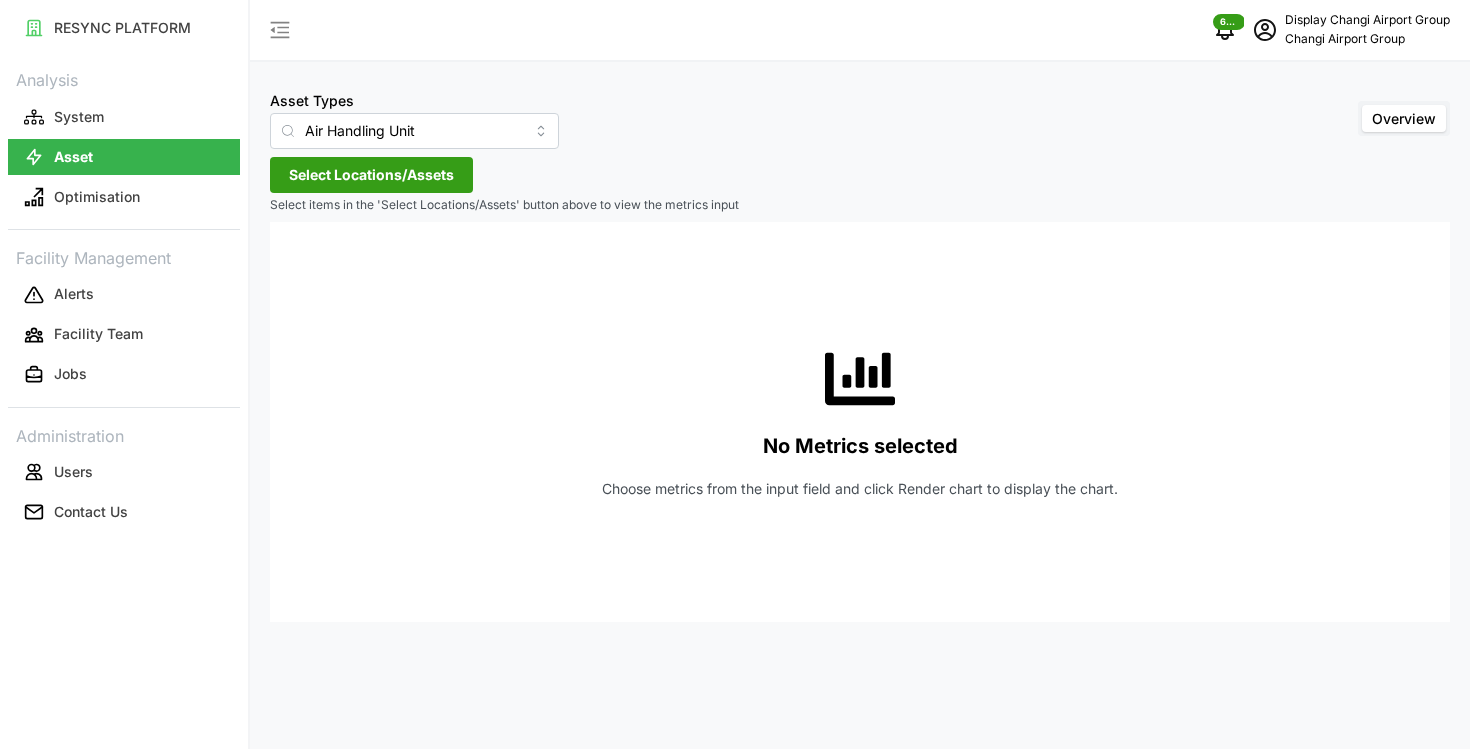 type 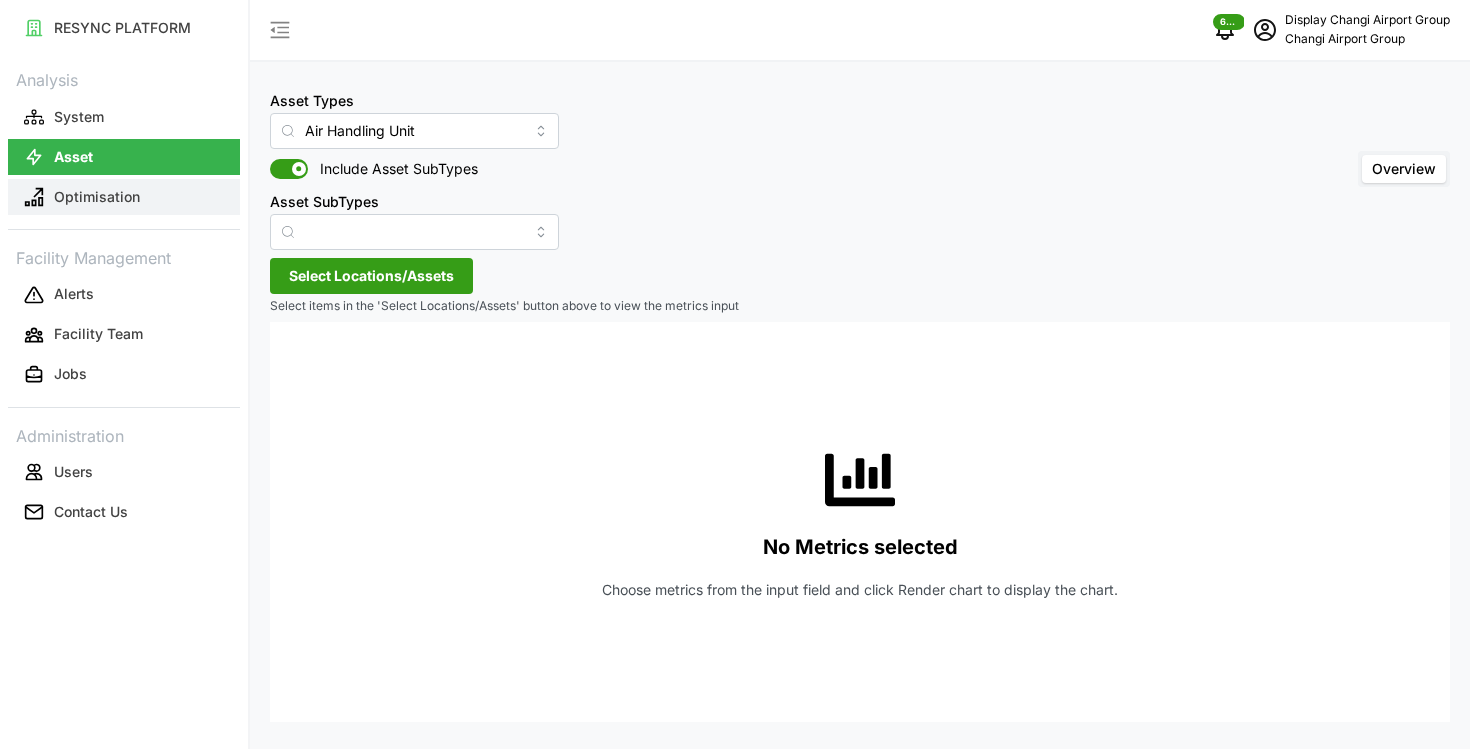 click on "Optimisation" at bounding box center [124, 197] 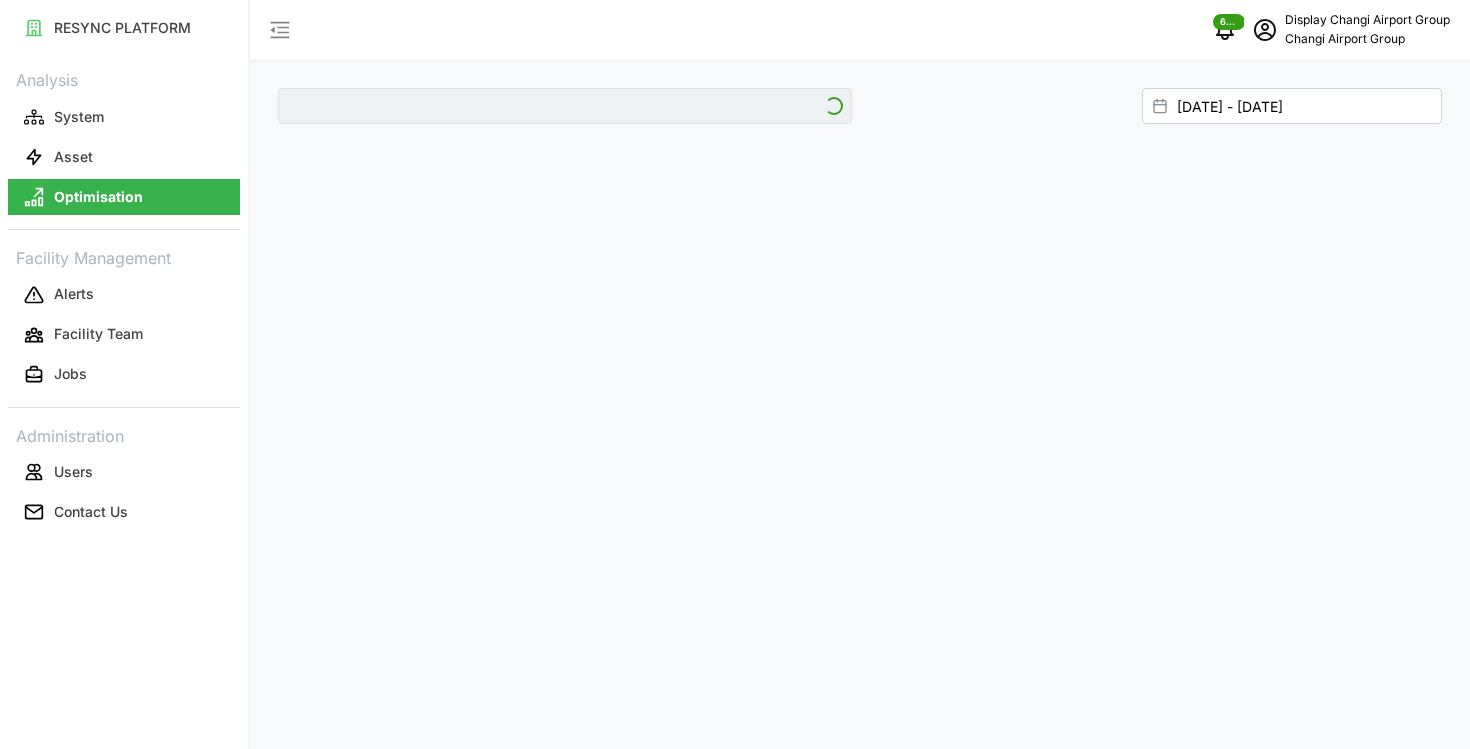 type on "Jewel" 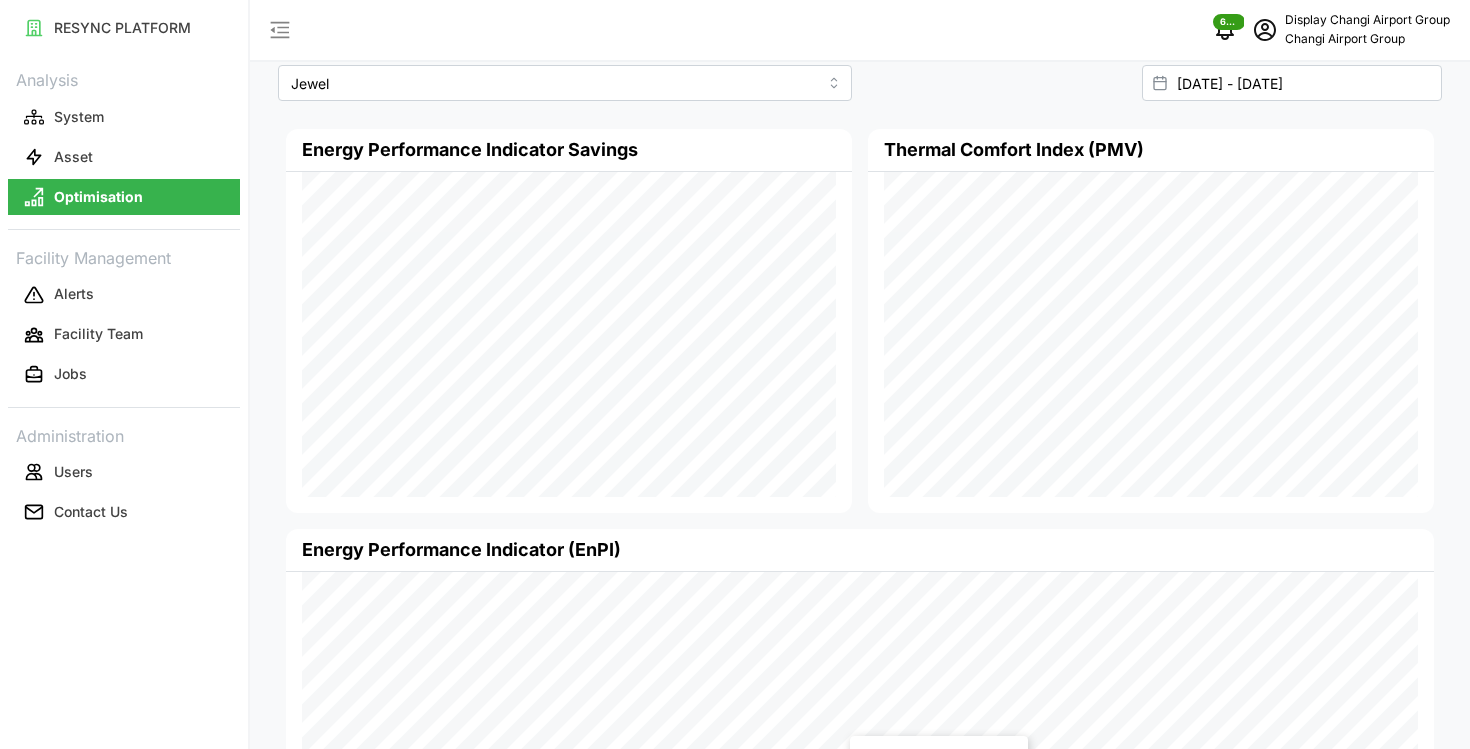 scroll, scrollTop: 0, scrollLeft: 0, axis: both 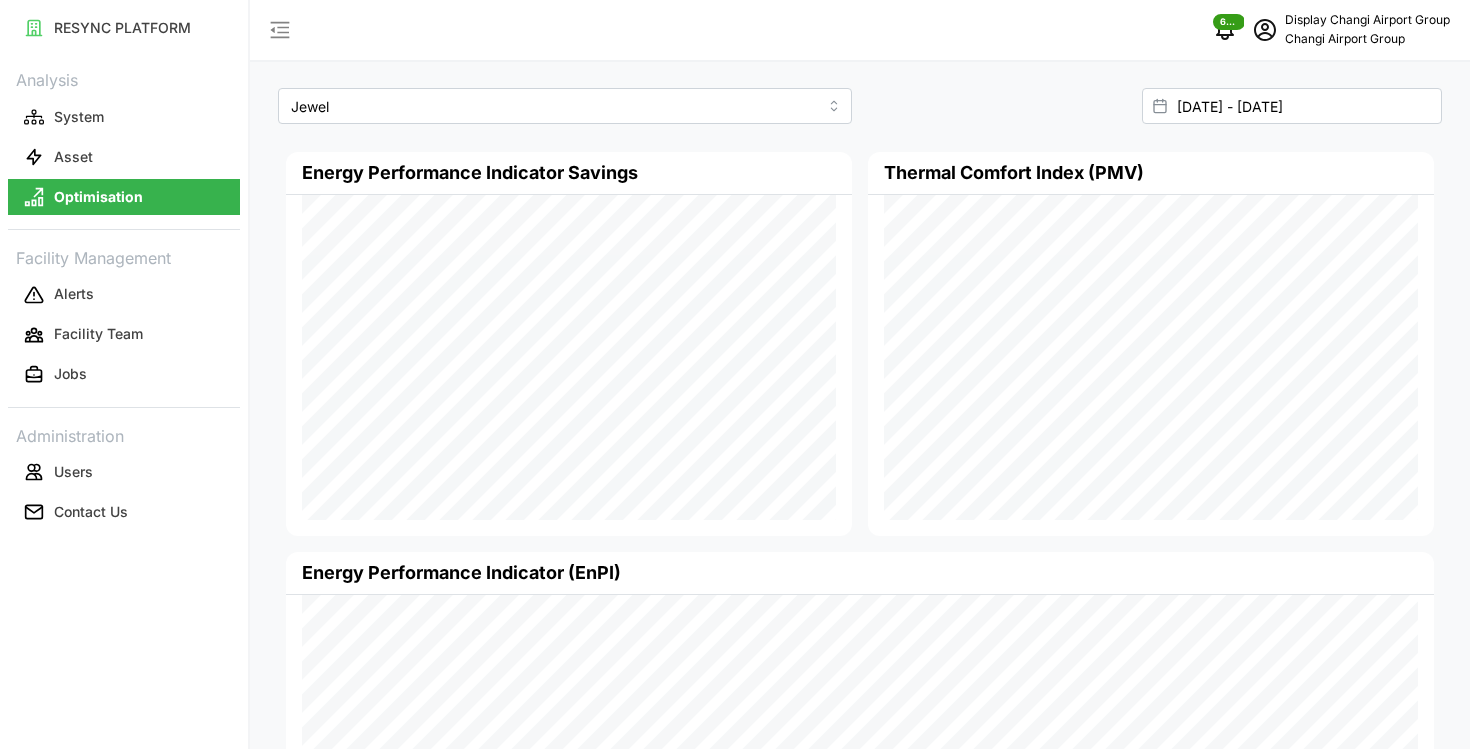 type 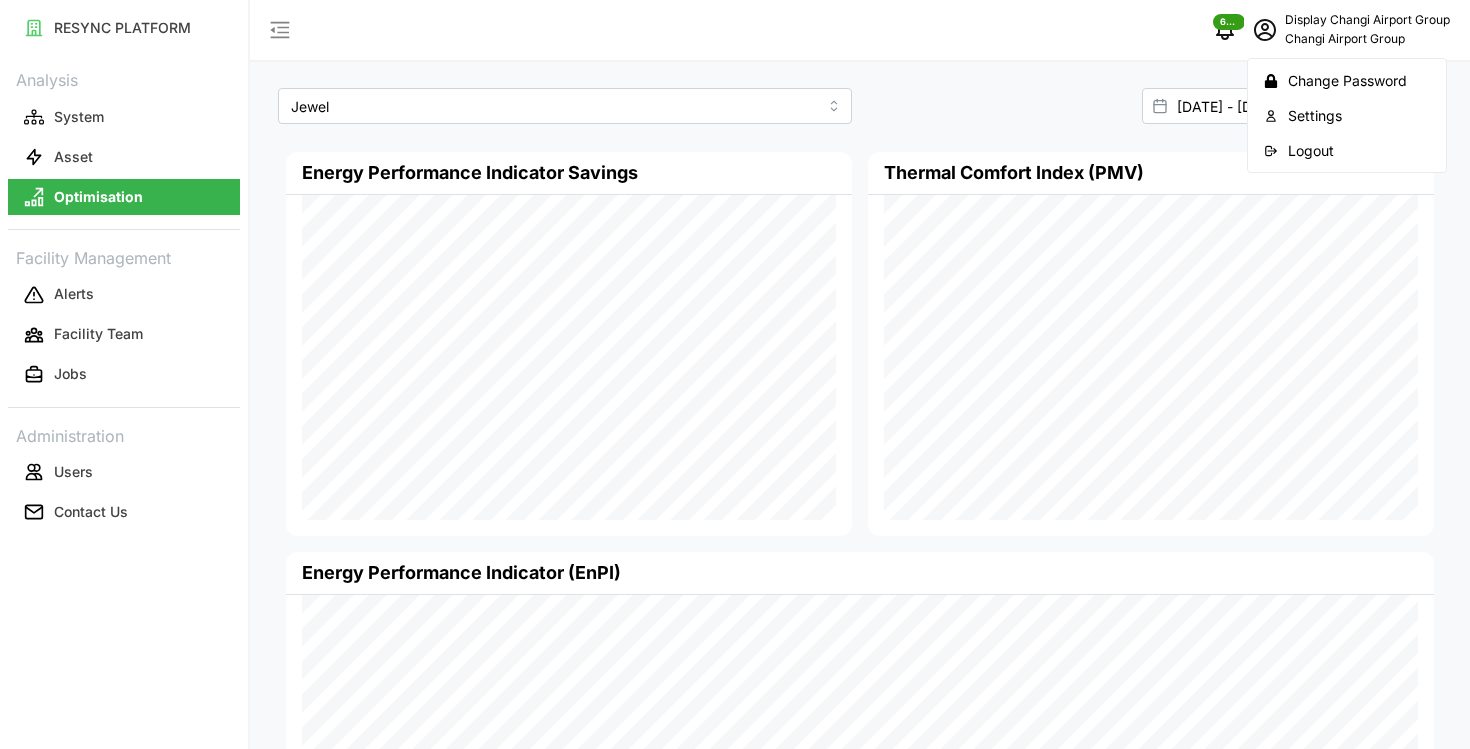 click on "Logout" at bounding box center (1347, 150) 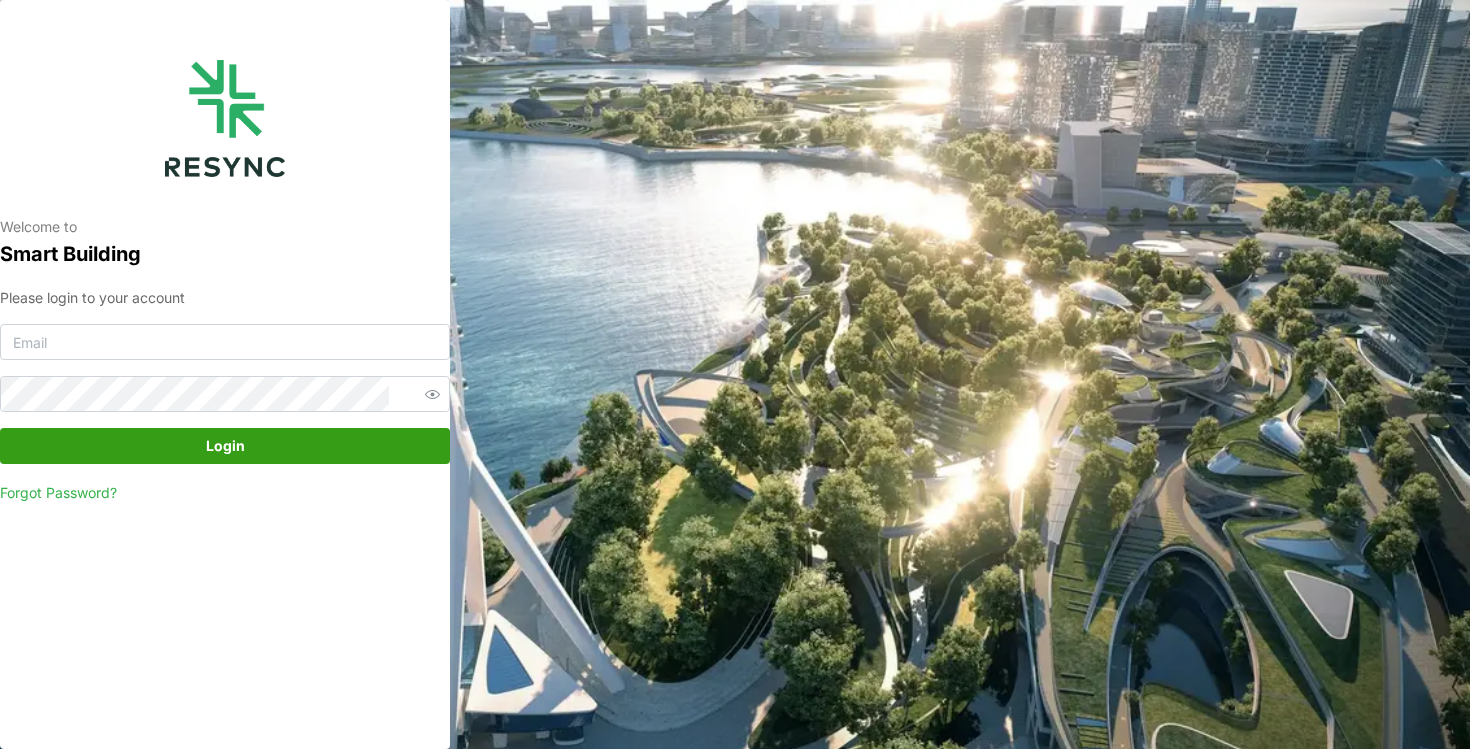 scroll, scrollTop: 0, scrollLeft: 0, axis: both 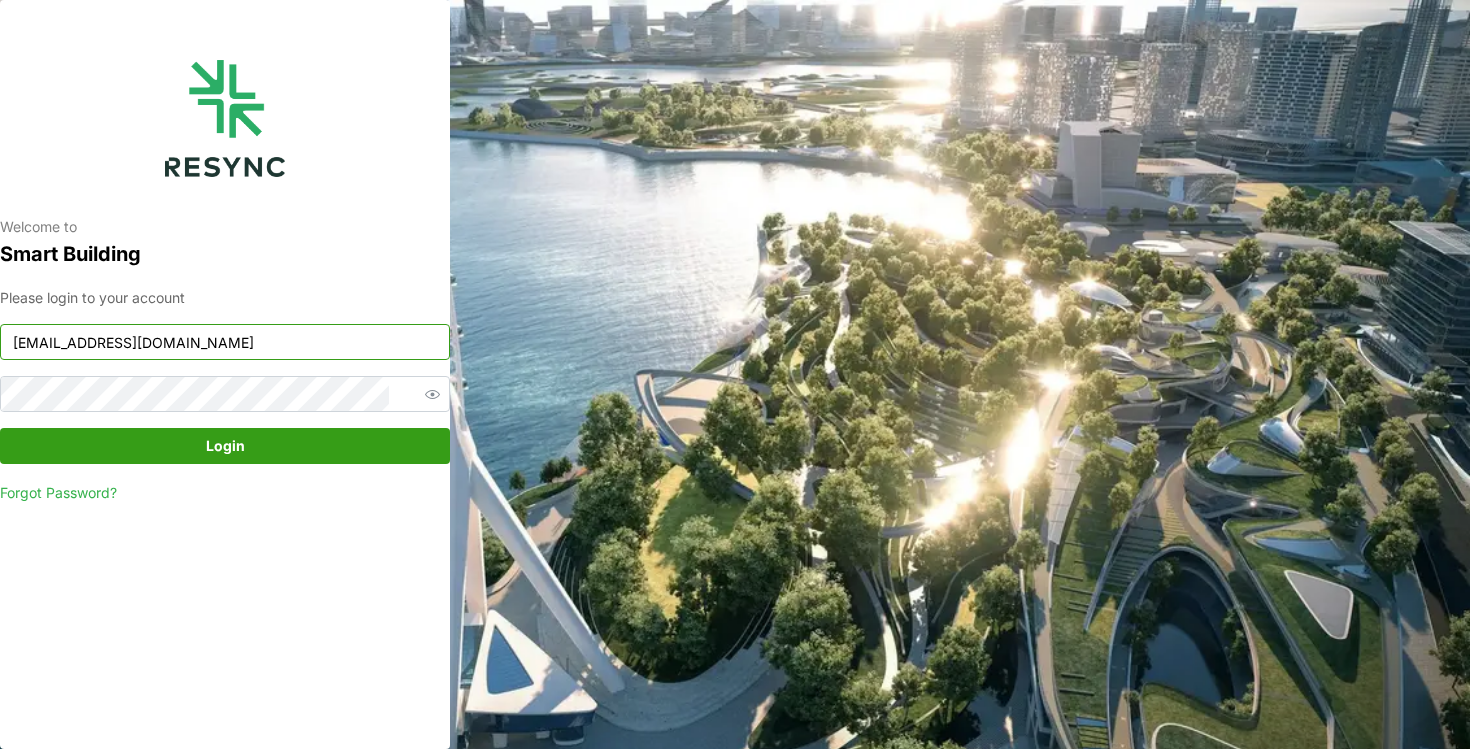 click on "[EMAIL_ADDRESS][DOMAIN_NAME]" at bounding box center (225, 342) 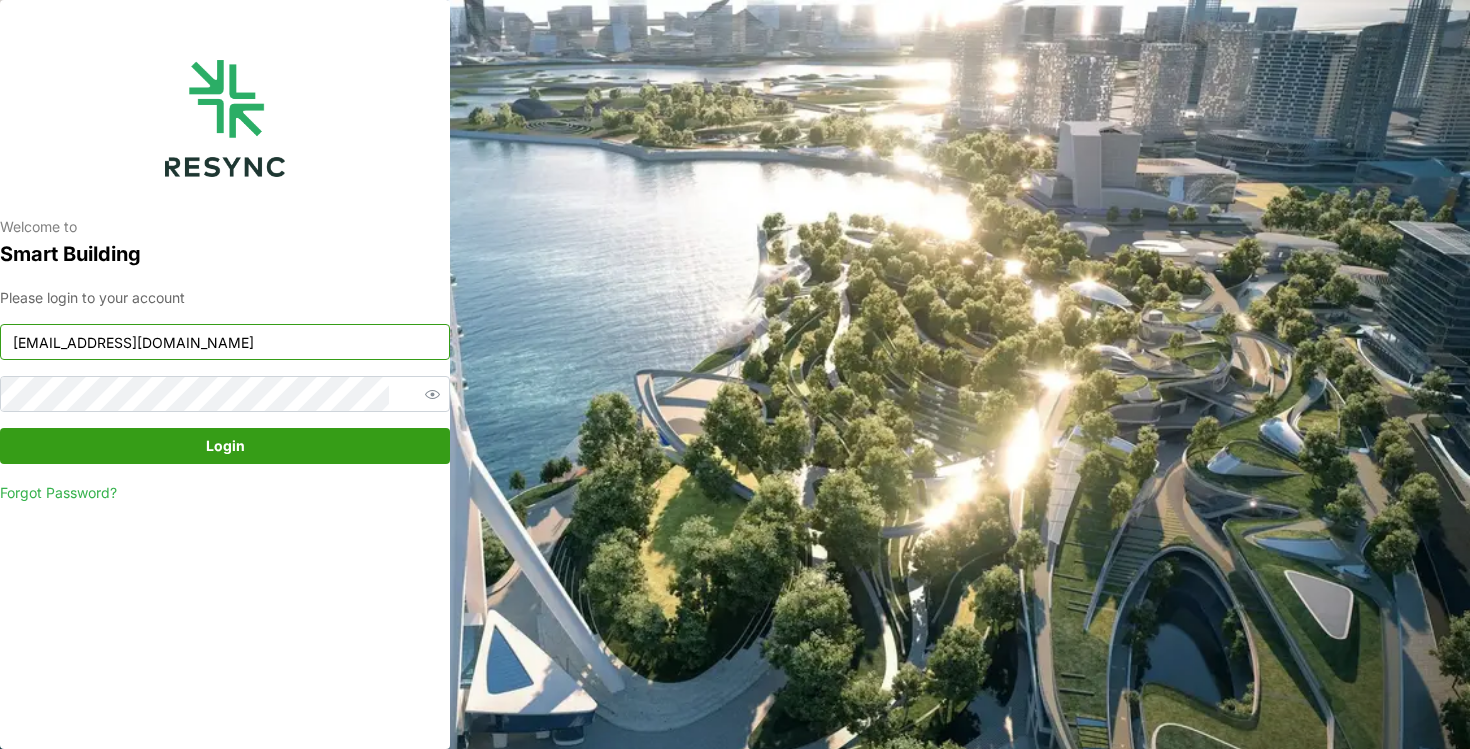 type on "mandai_display@resynctech.com" 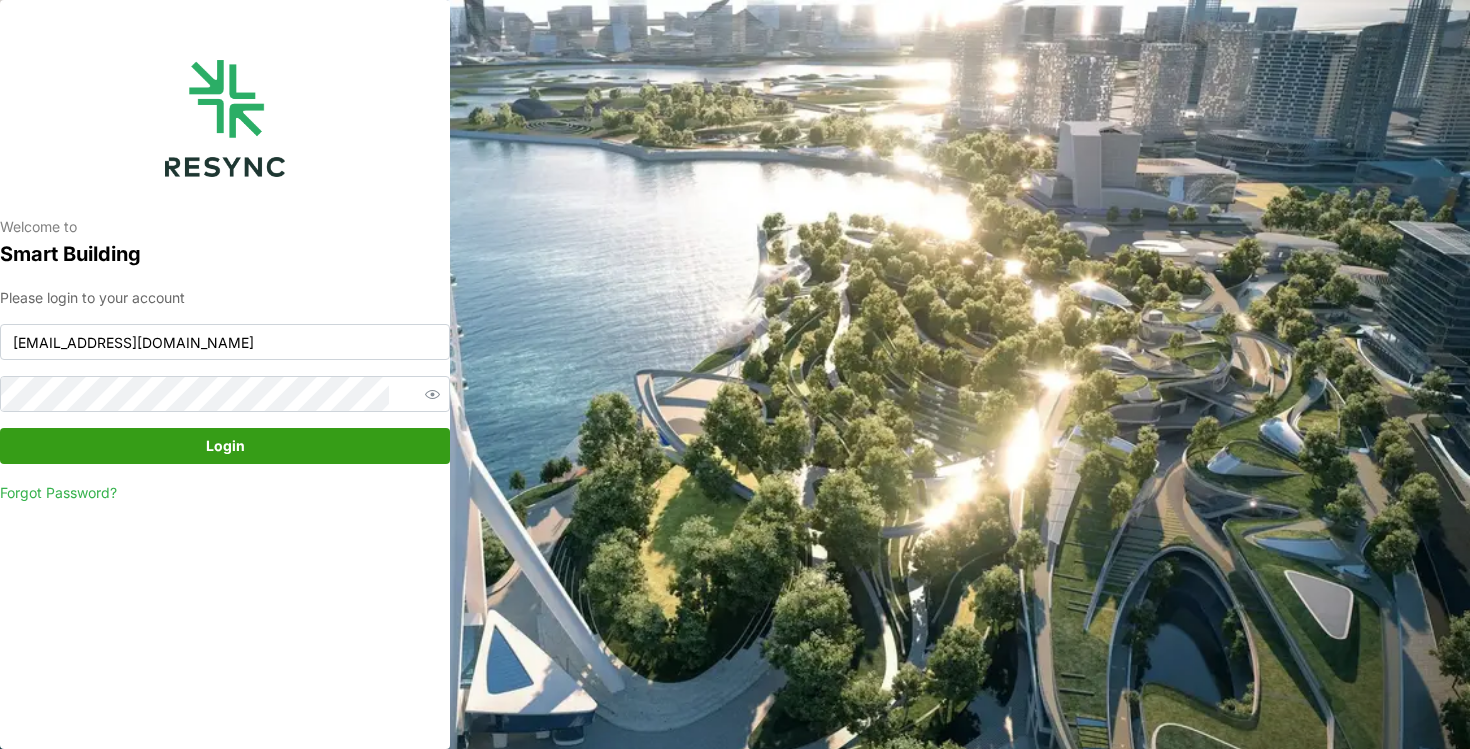 click on "Login" at bounding box center (225, 446) 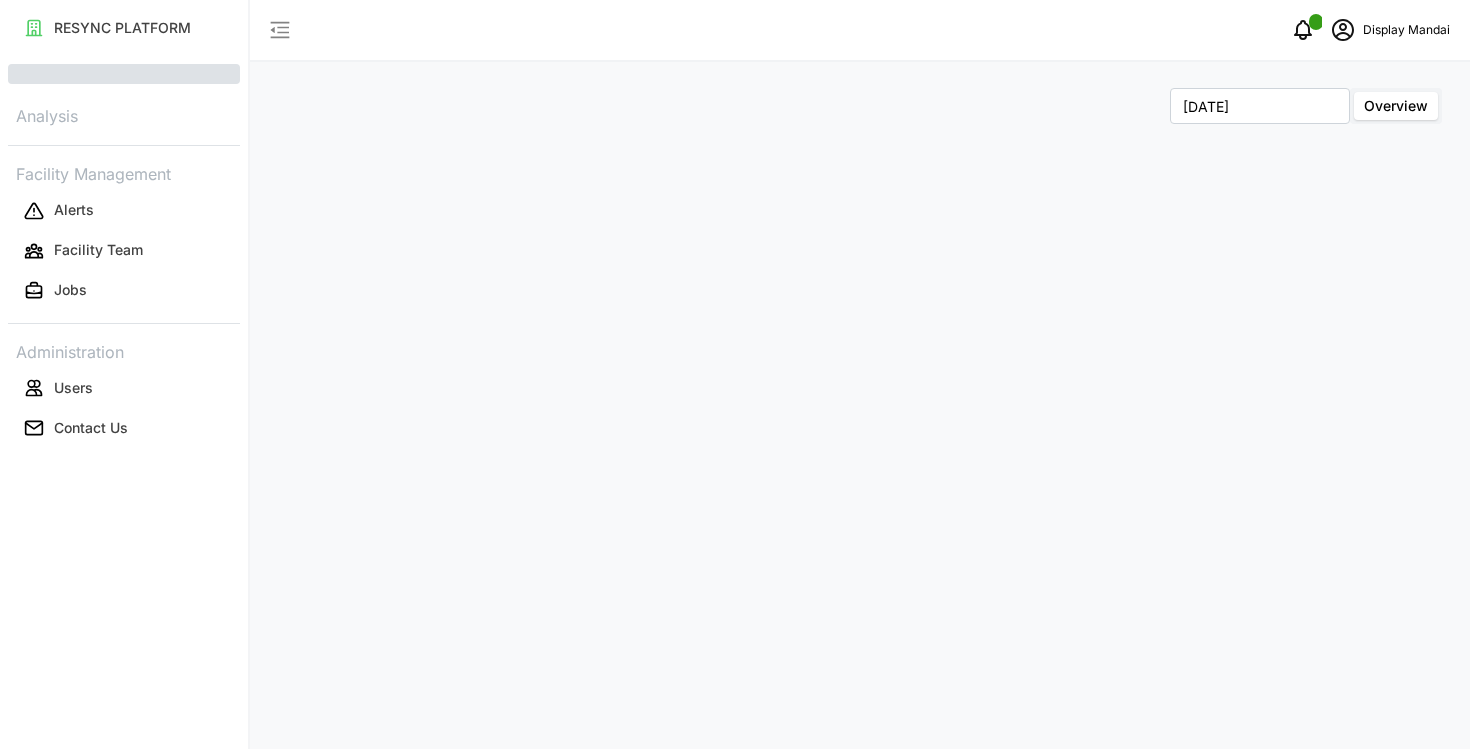 scroll, scrollTop: 0, scrollLeft: 0, axis: both 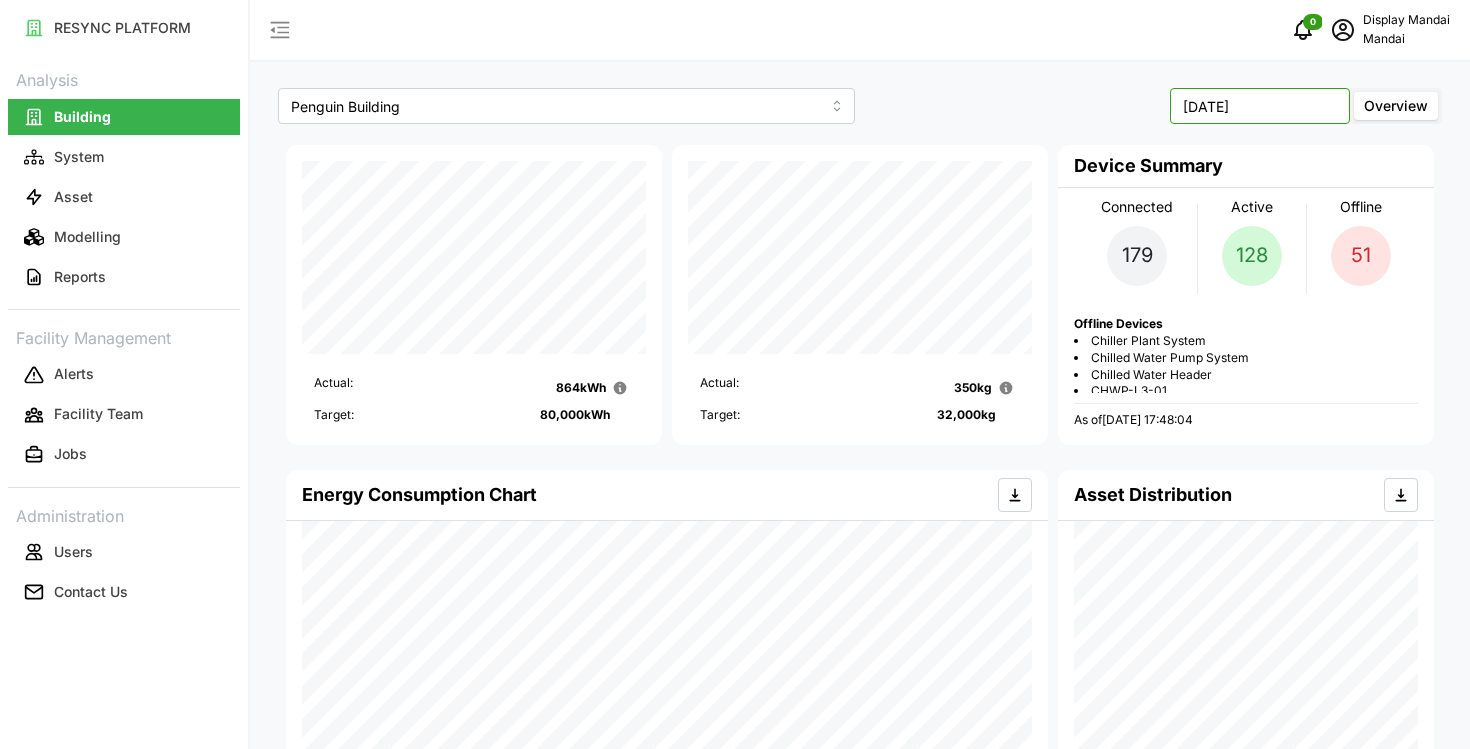 click on "[DATE]" at bounding box center [1260, 106] 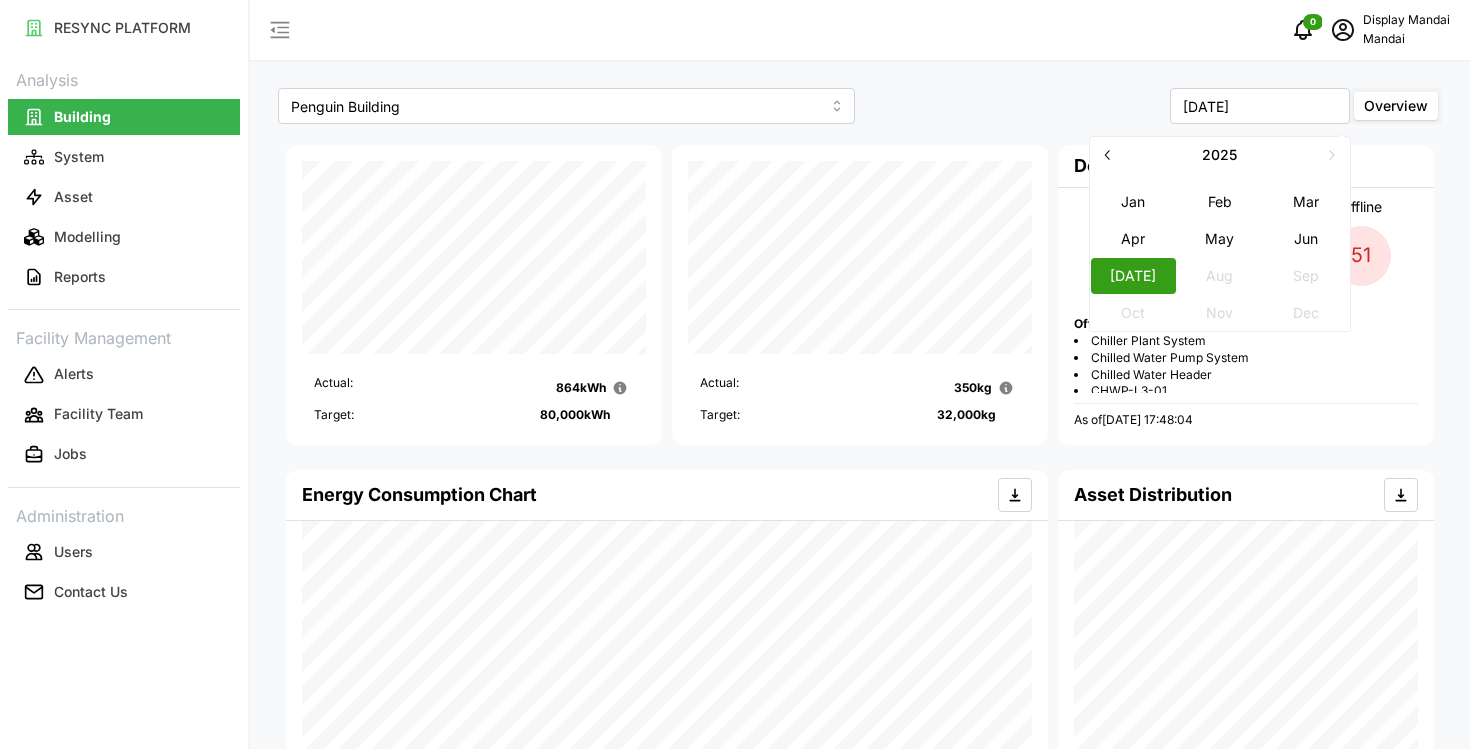 click on "May" at bounding box center [1220, 238] 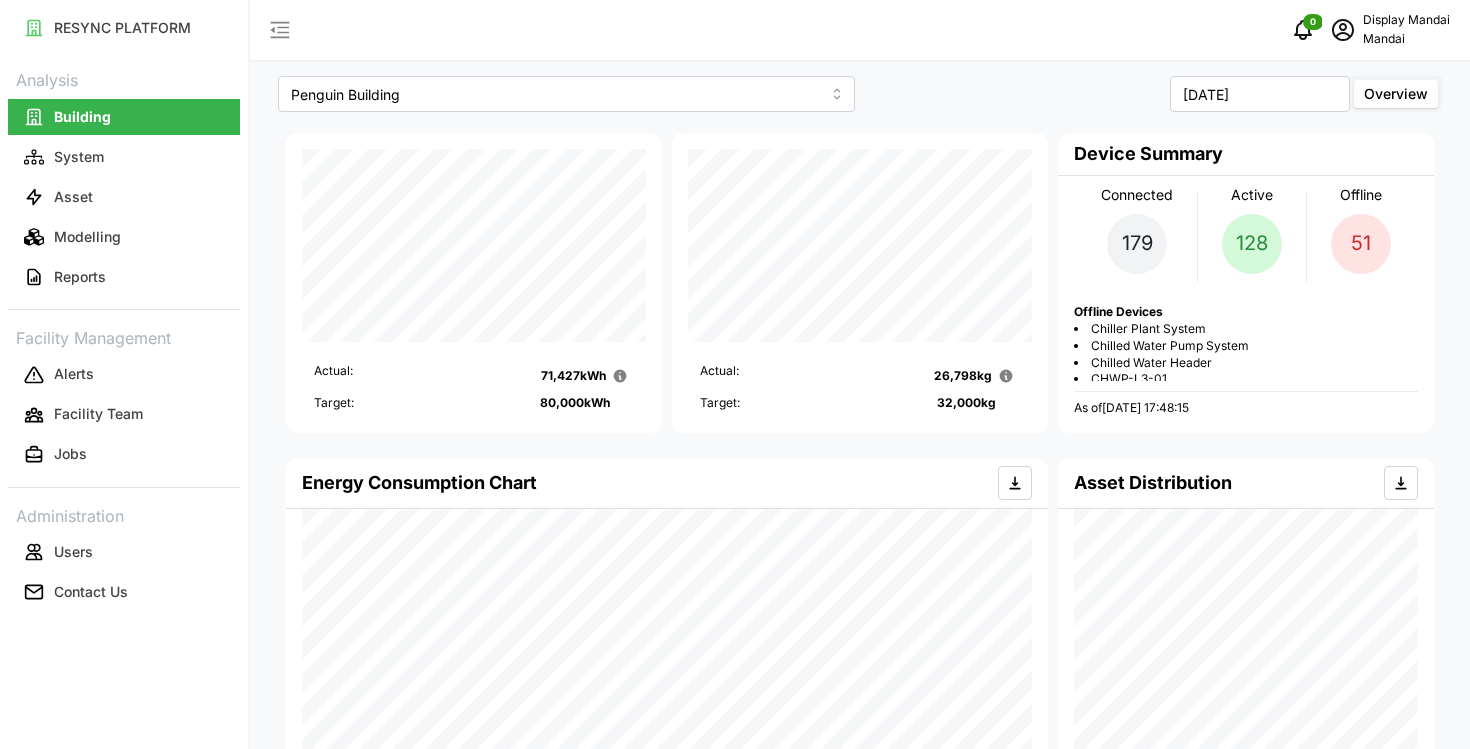 scroll, scrollTop: 0, scrollLeft: 0, axis: both 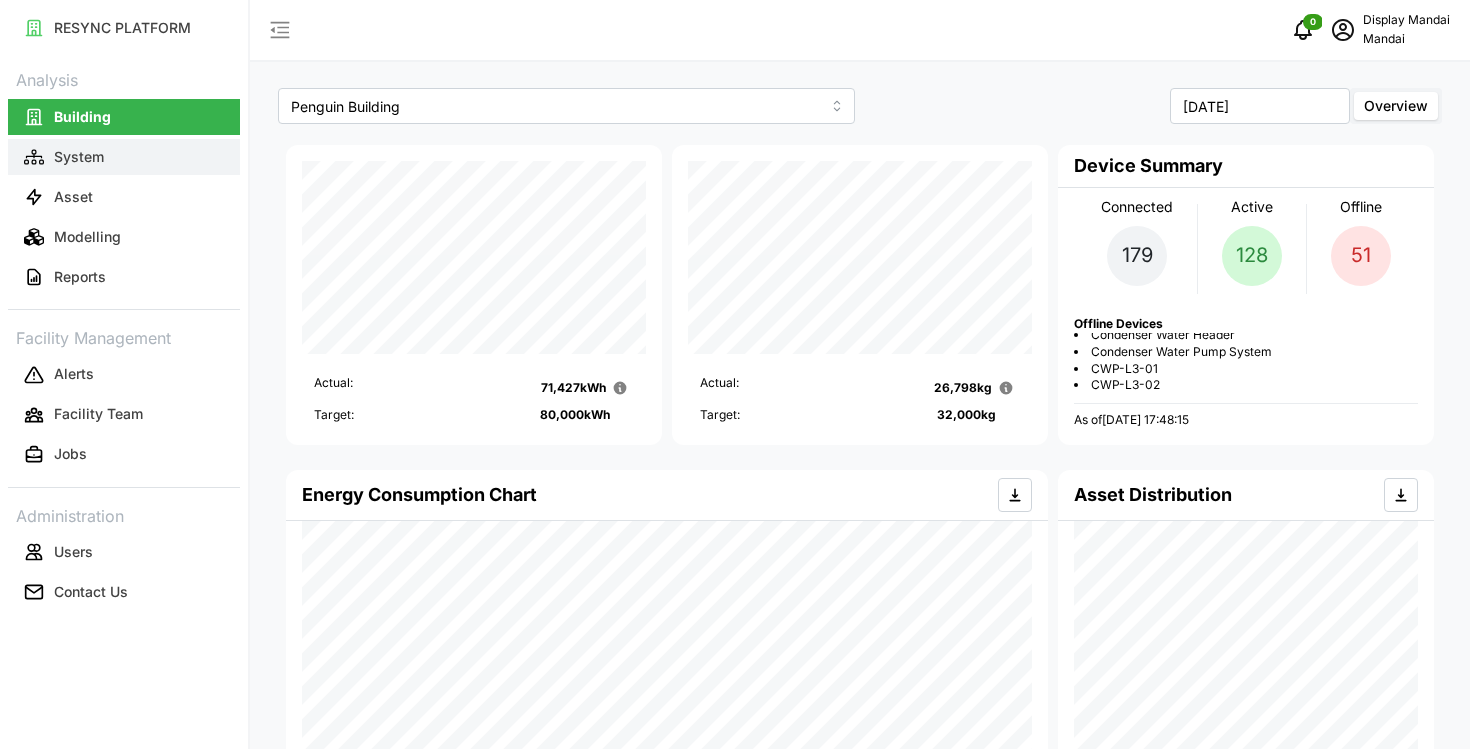 click on "System" at bounding box center [124, 157] 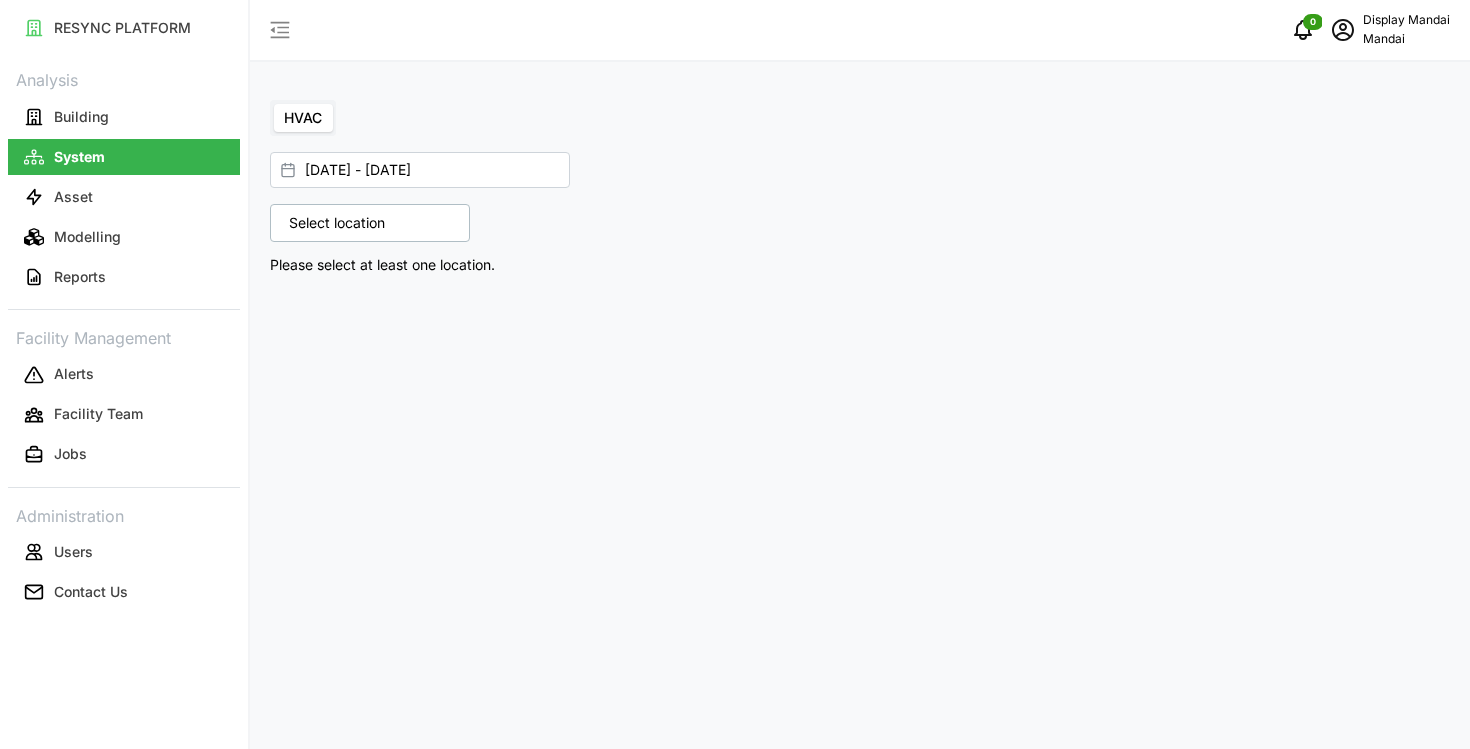 click on "Select location" at bounding box center [370, 223] 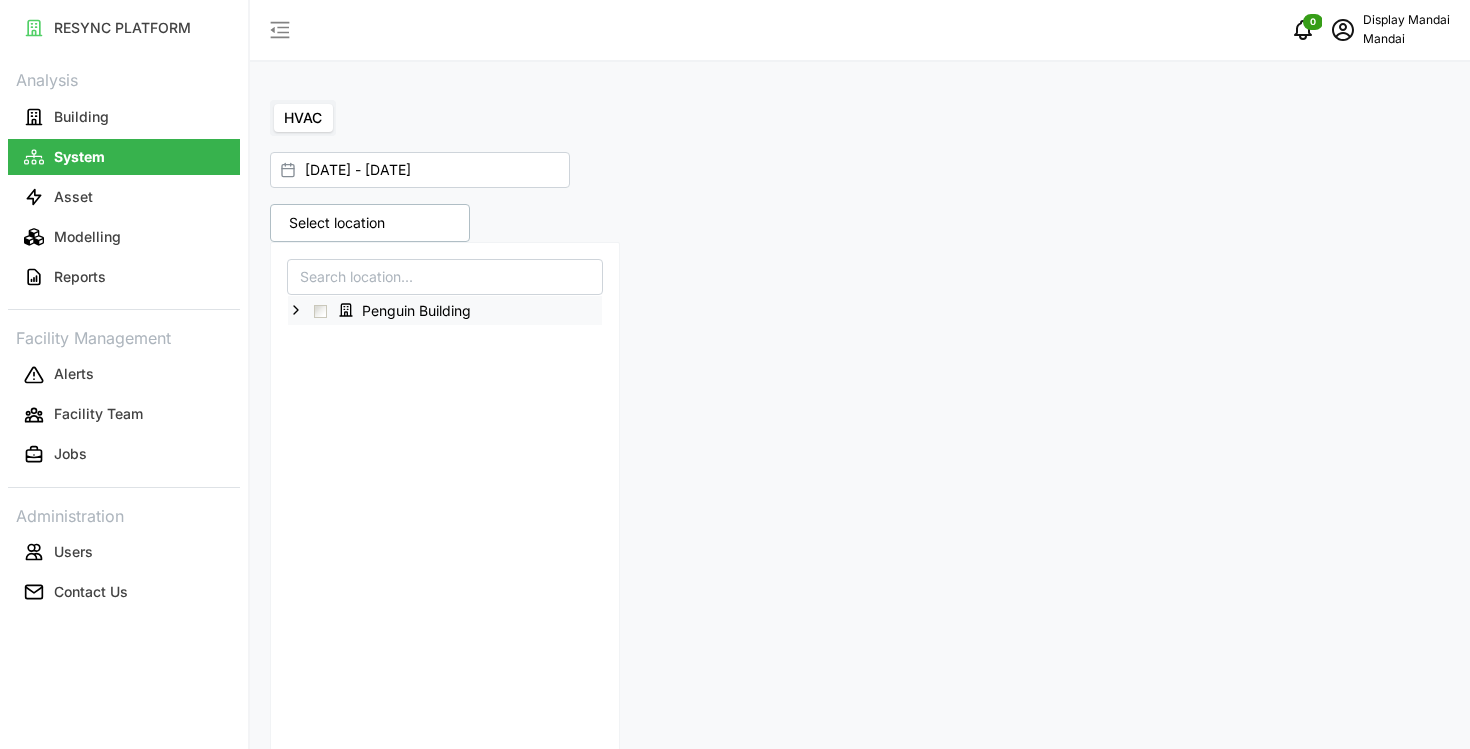 click 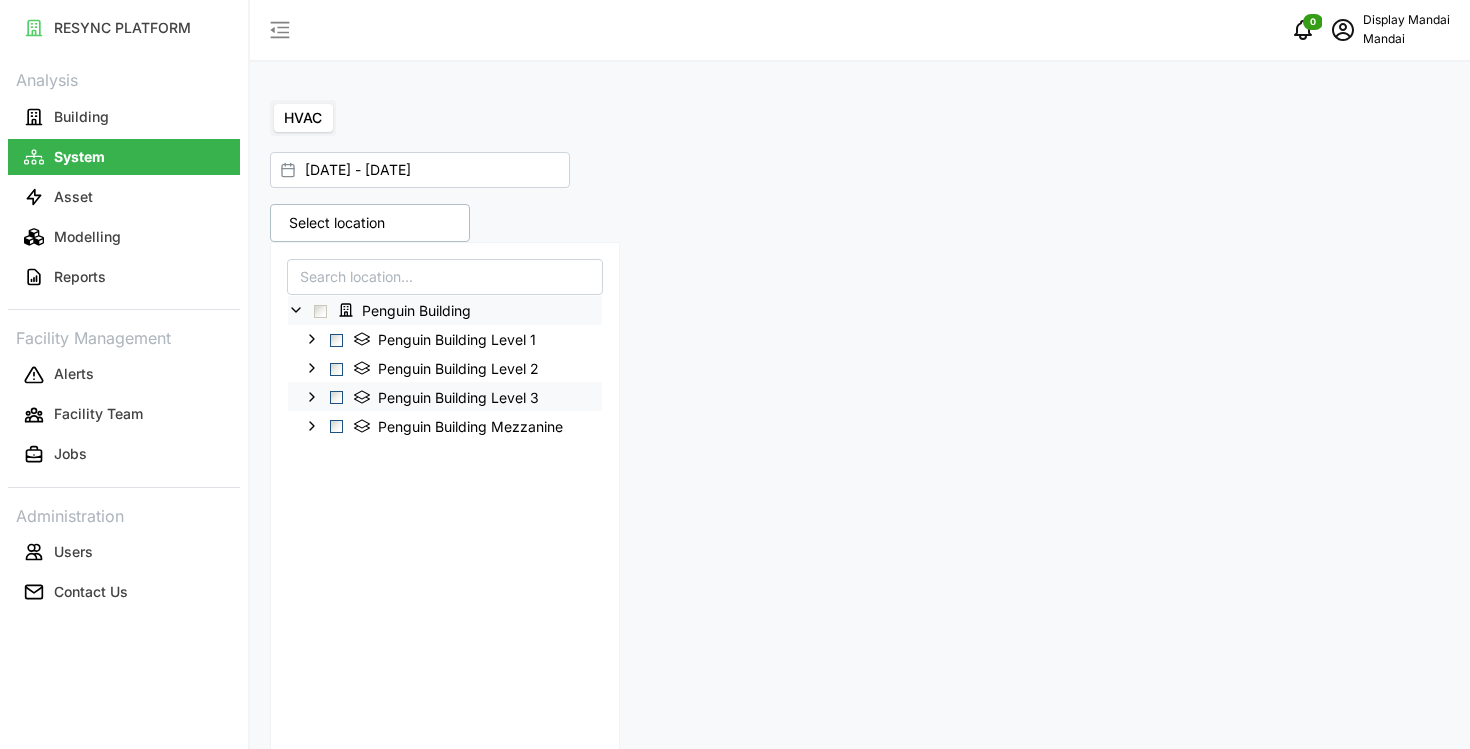 click at bounding box center [336, 397] 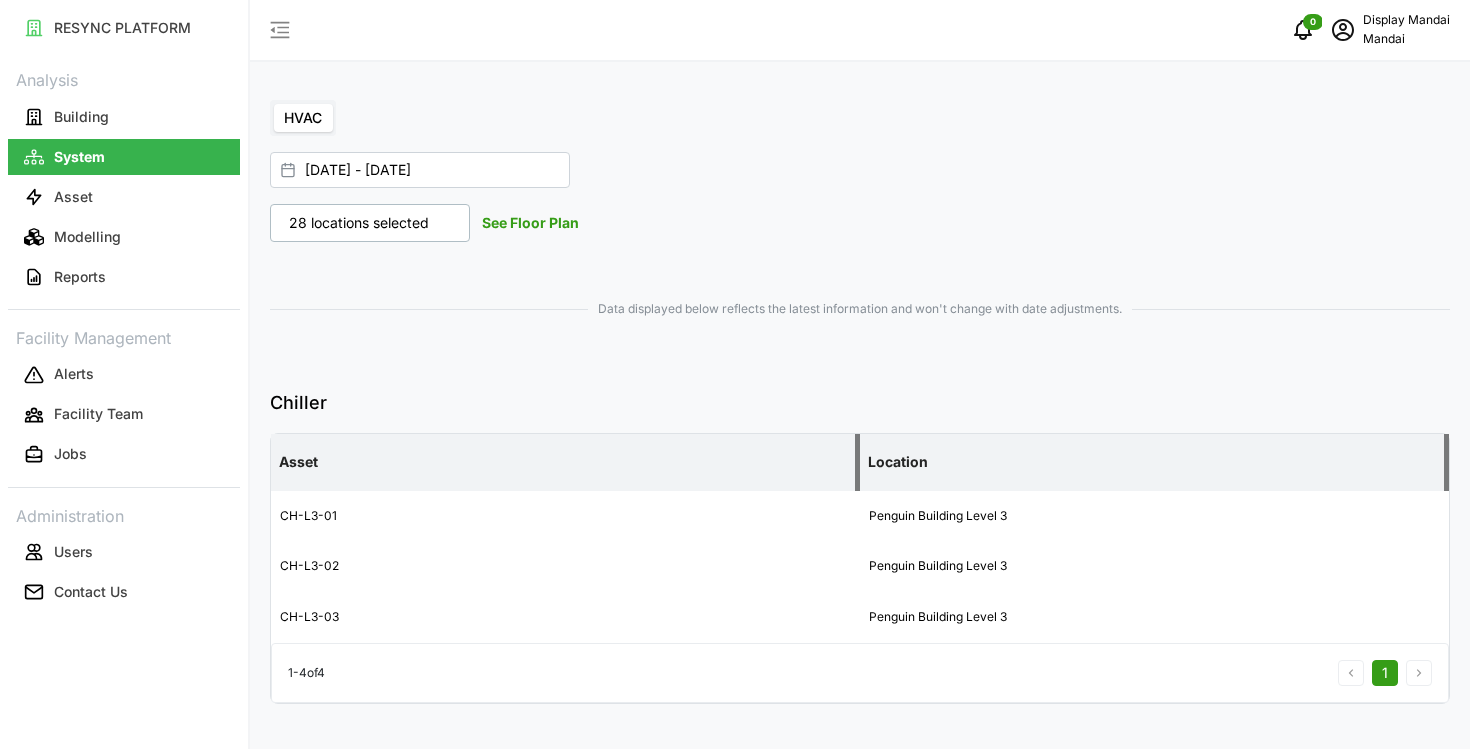 click on "Chiller" at bounding box center (860, 403) 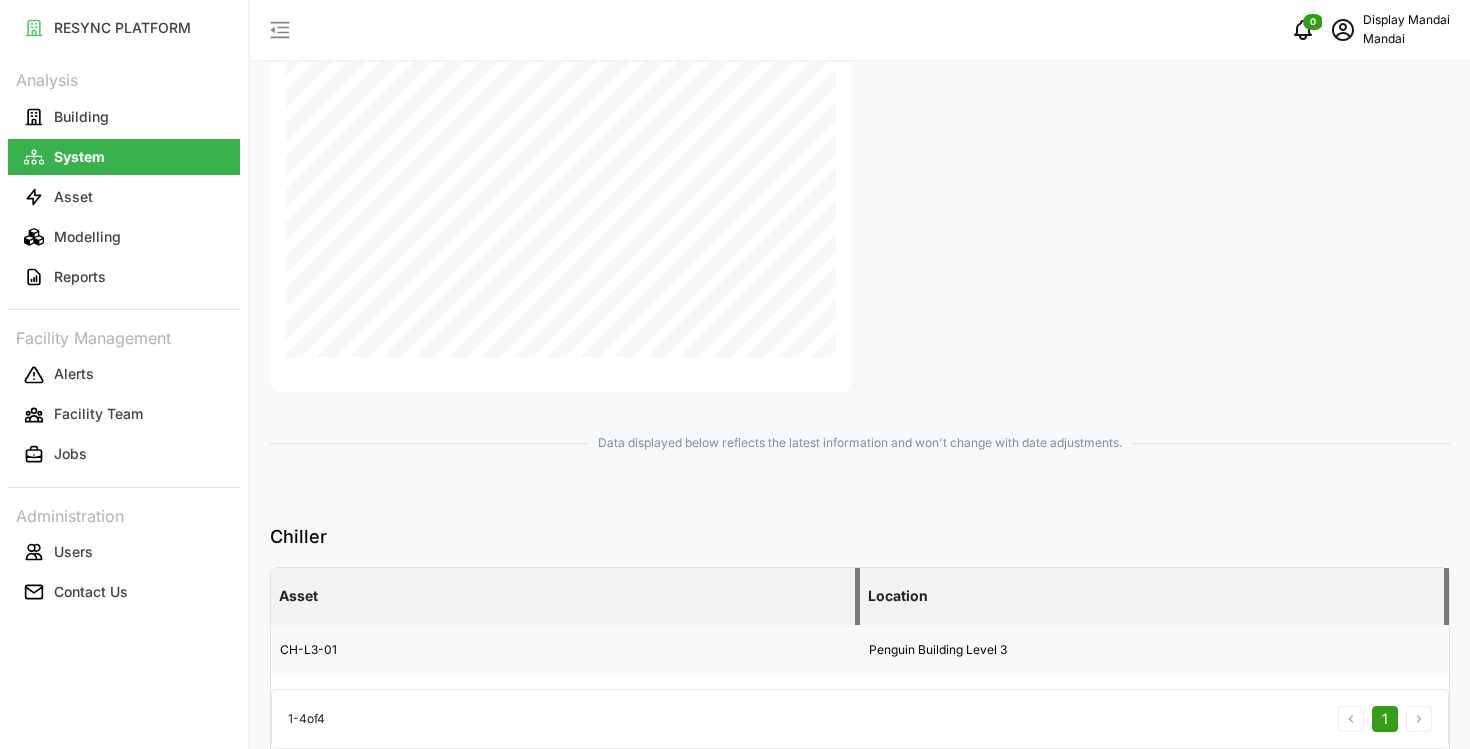 scroll, scrollTop: 0, scrollLeft: 0, axis: both 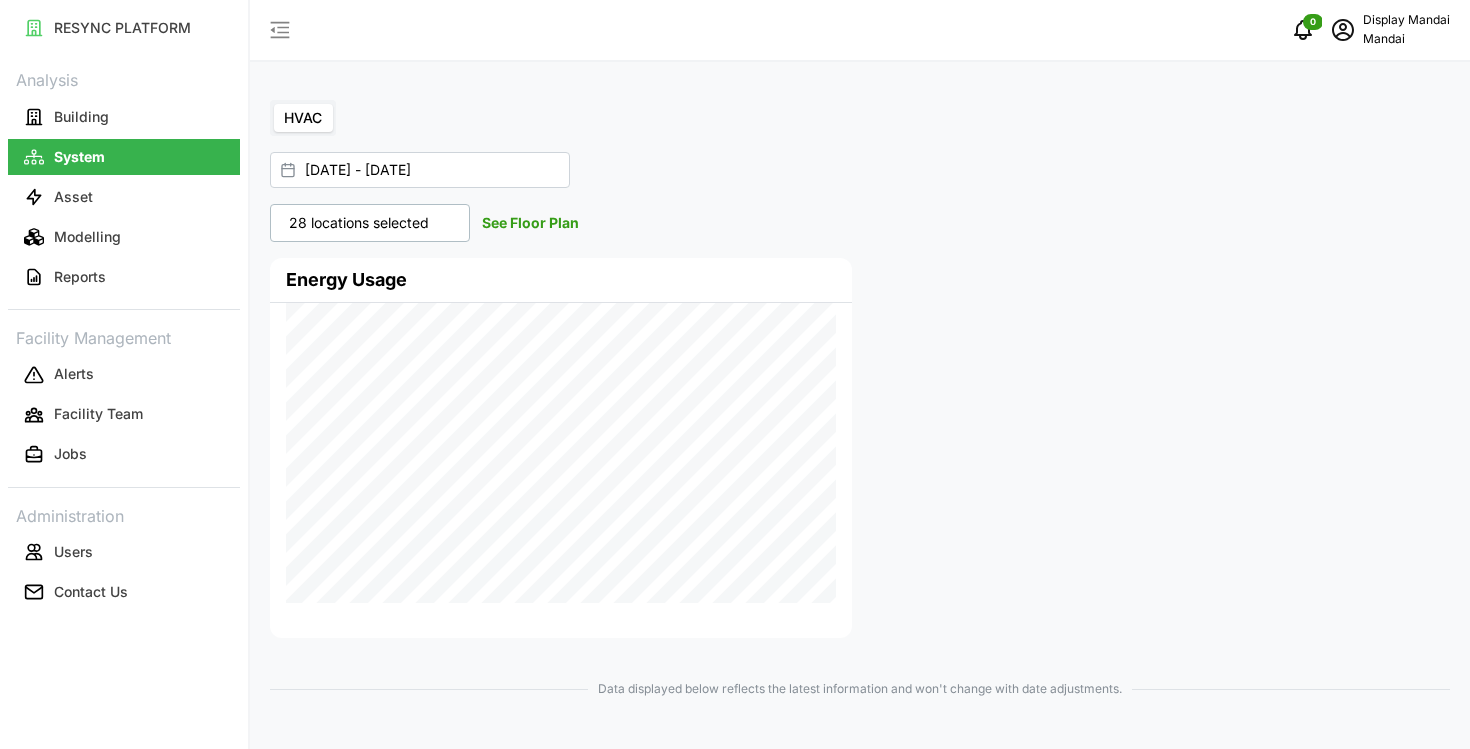 click on "28 locations selected" at bounding box center (359, 223) 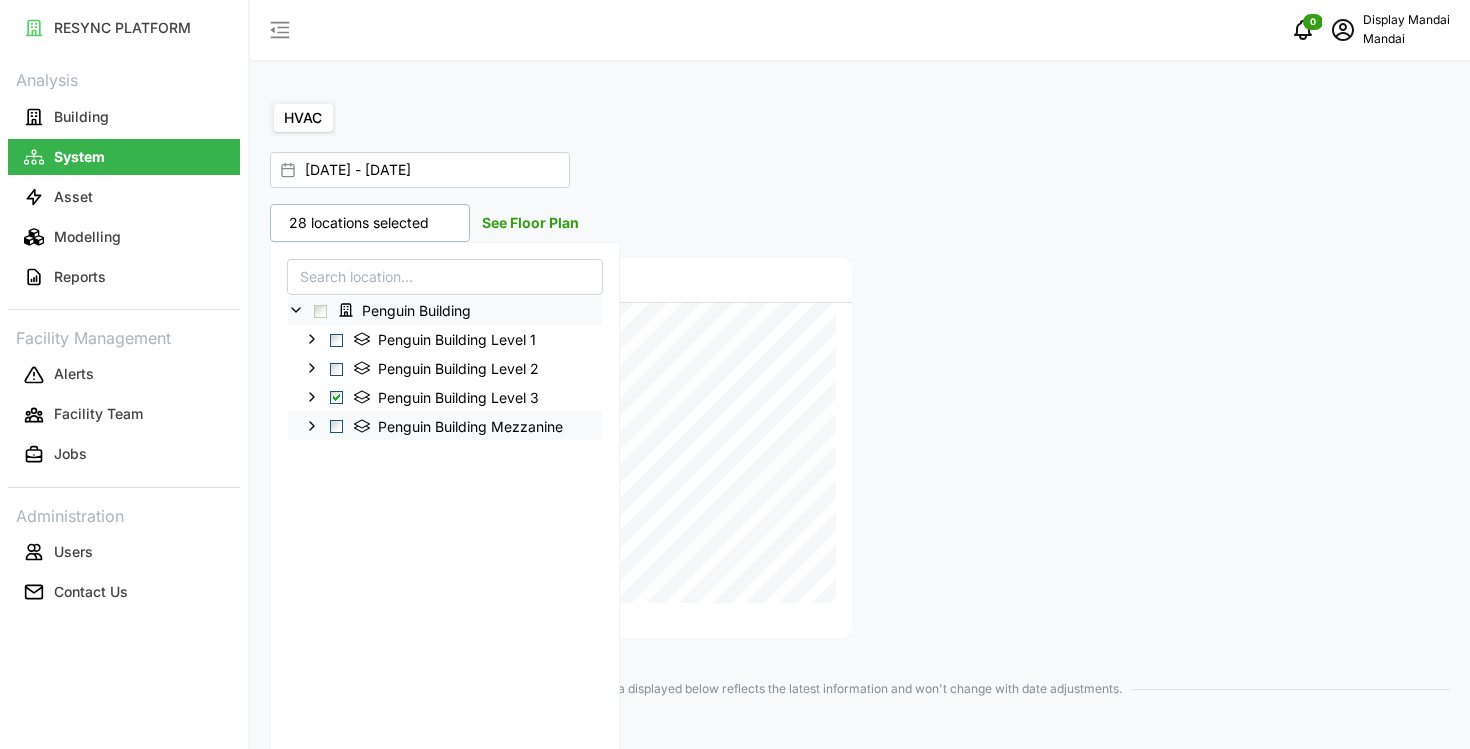 click at bounding box center [336, 426] 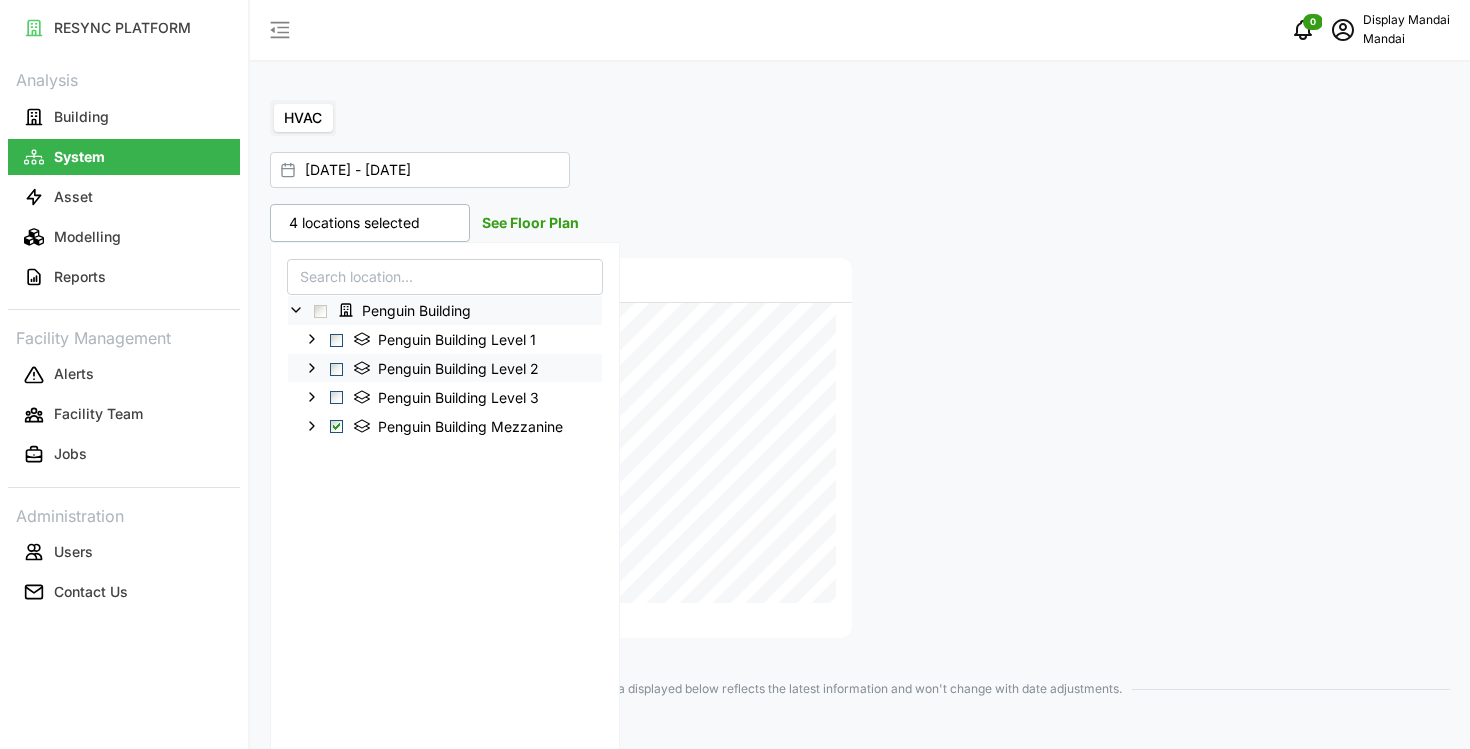 click at bounding box center [336, 369] 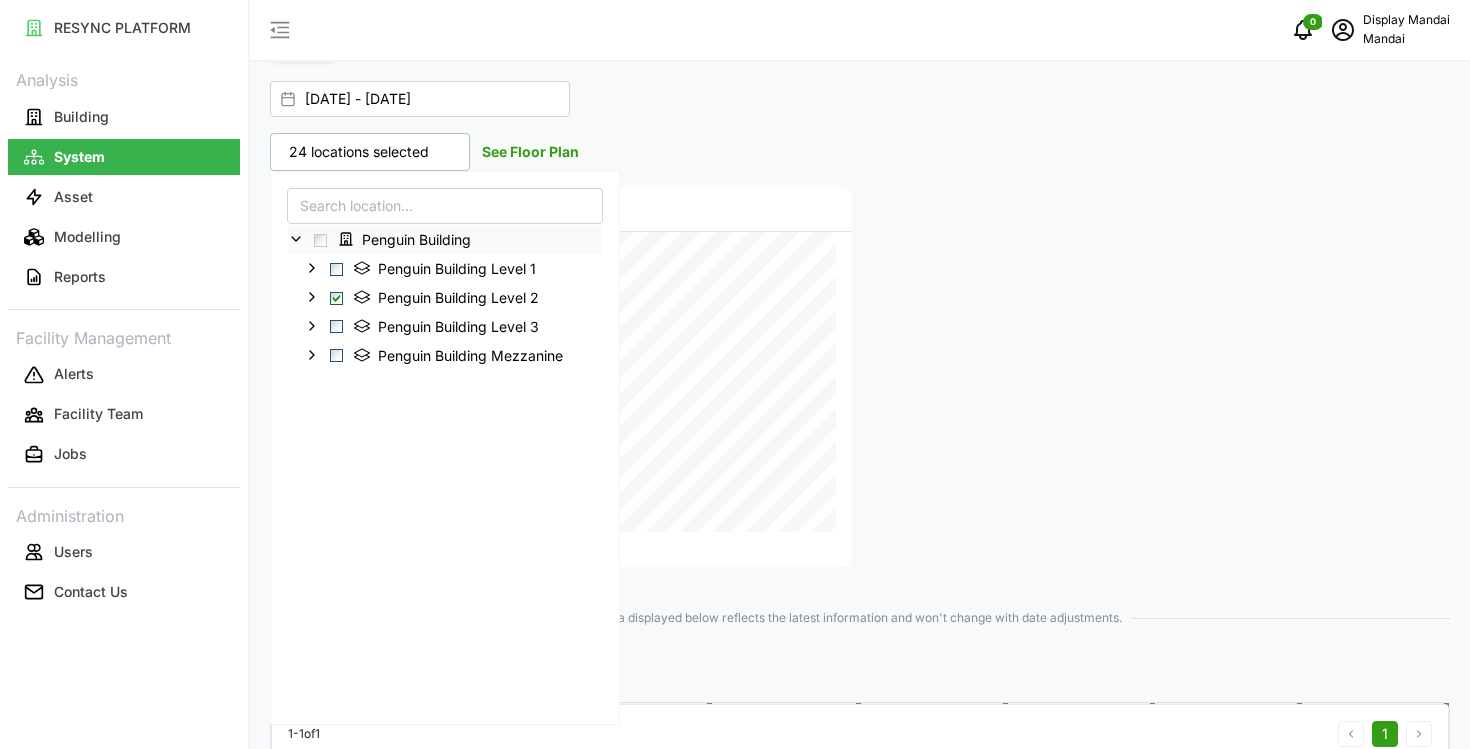 scroll, scrollTop: 0, scrollLeft: 0, axis: both 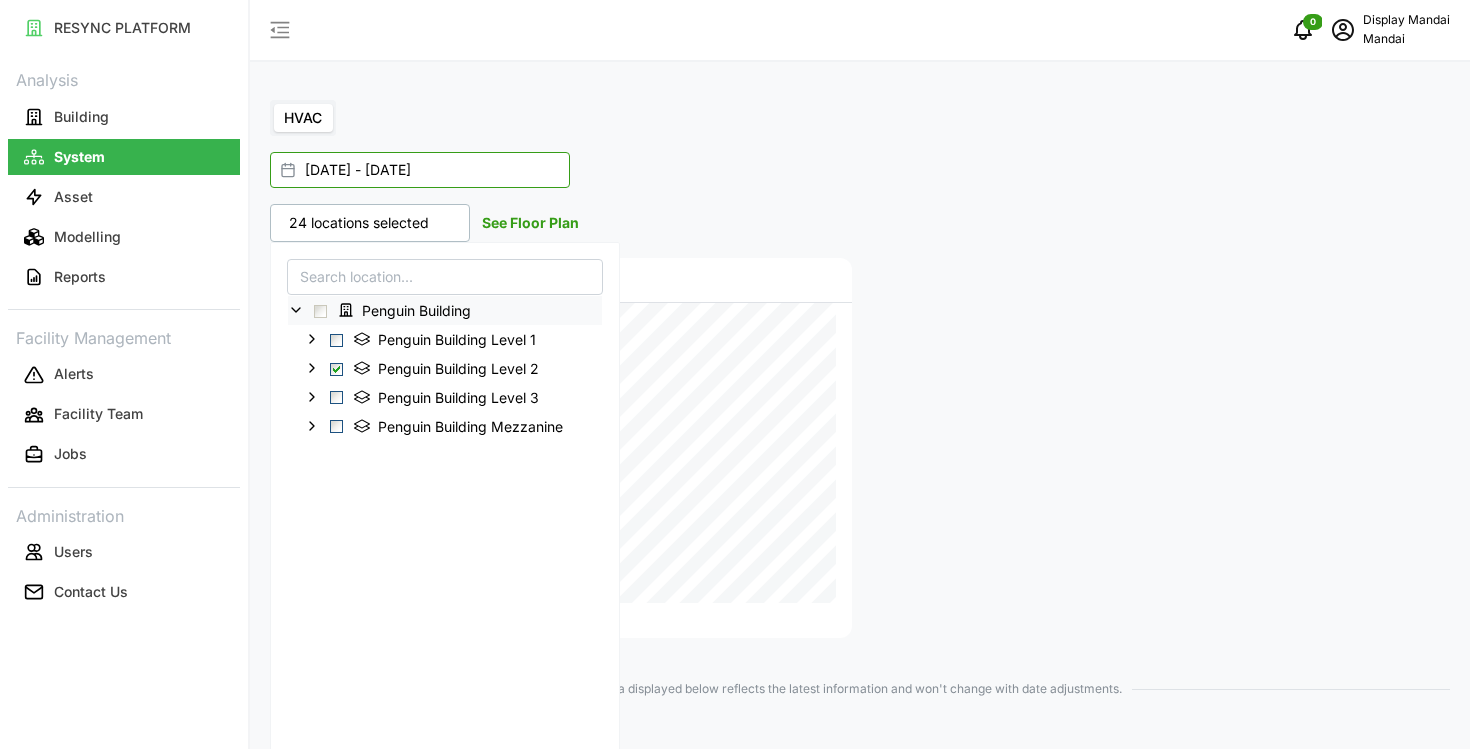 click on "01 Jul 2025 - 01 Jul 2025" at bounding box center (420, 170) 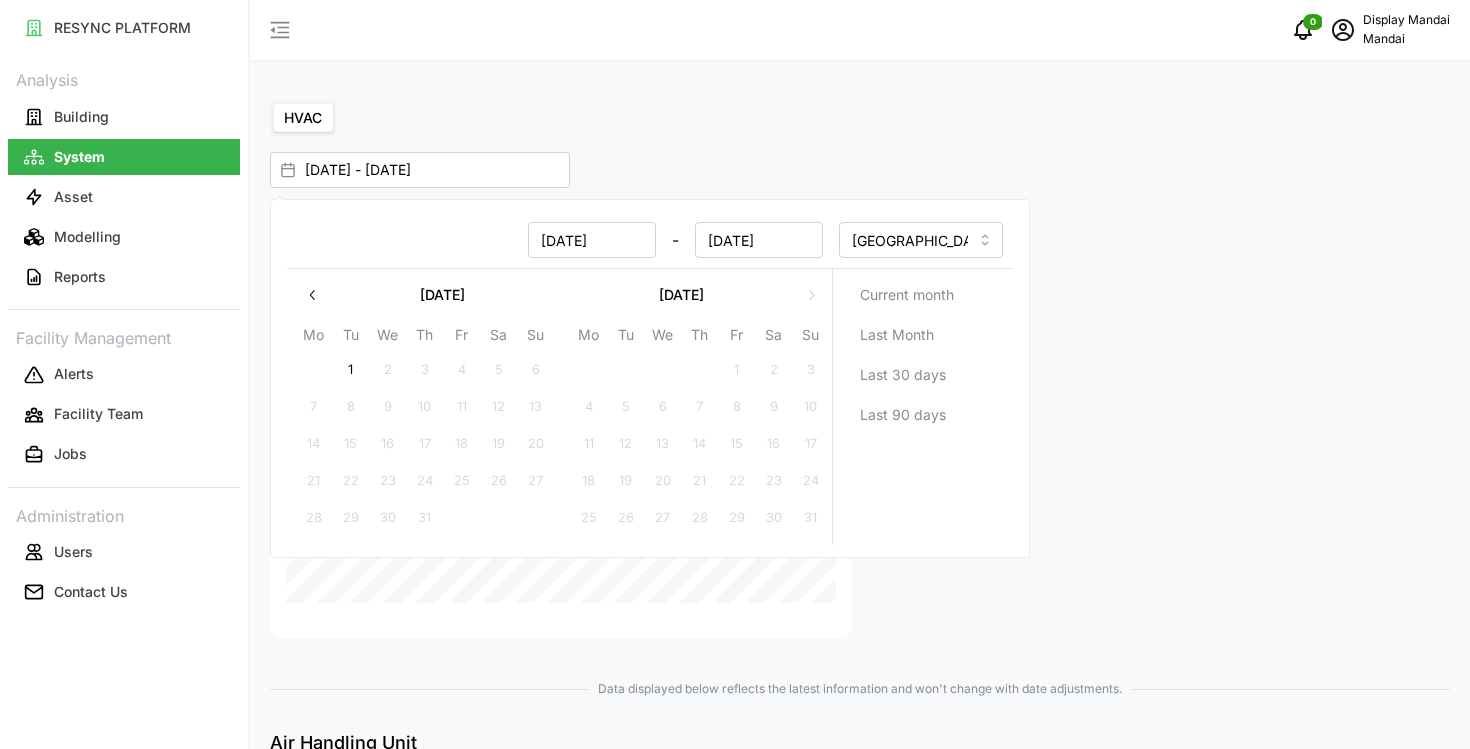 click 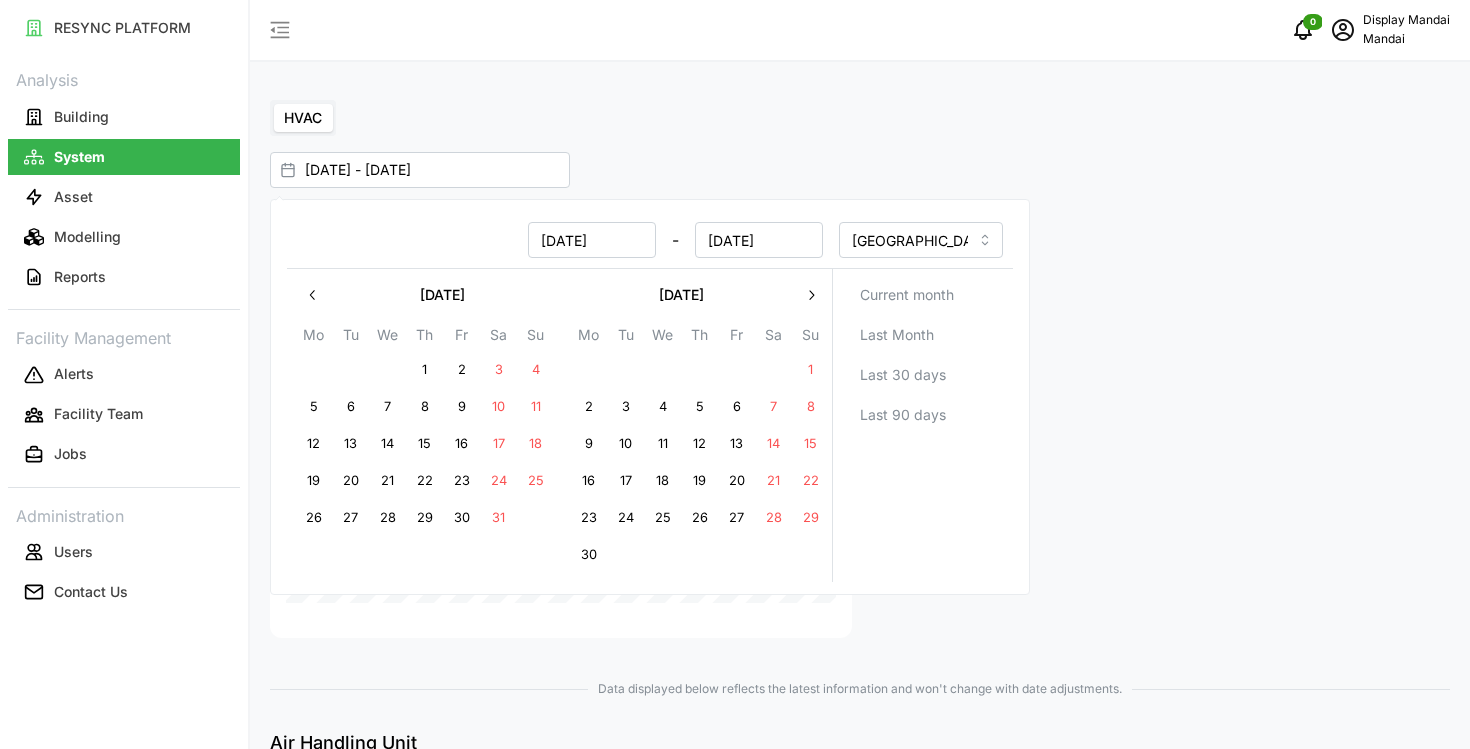 click on "1" at bounding box center (811, 370) 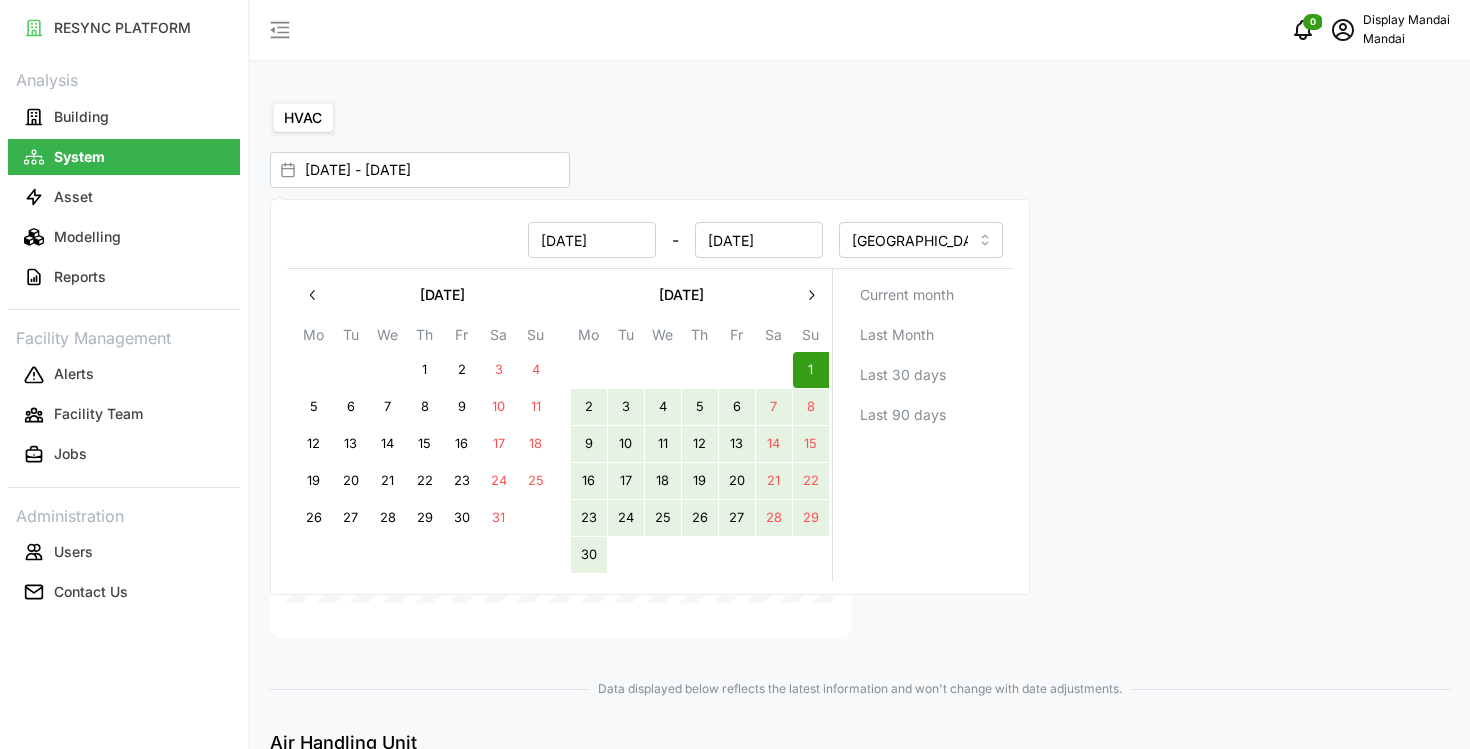 click on "30" at bounding box center [589, 555] 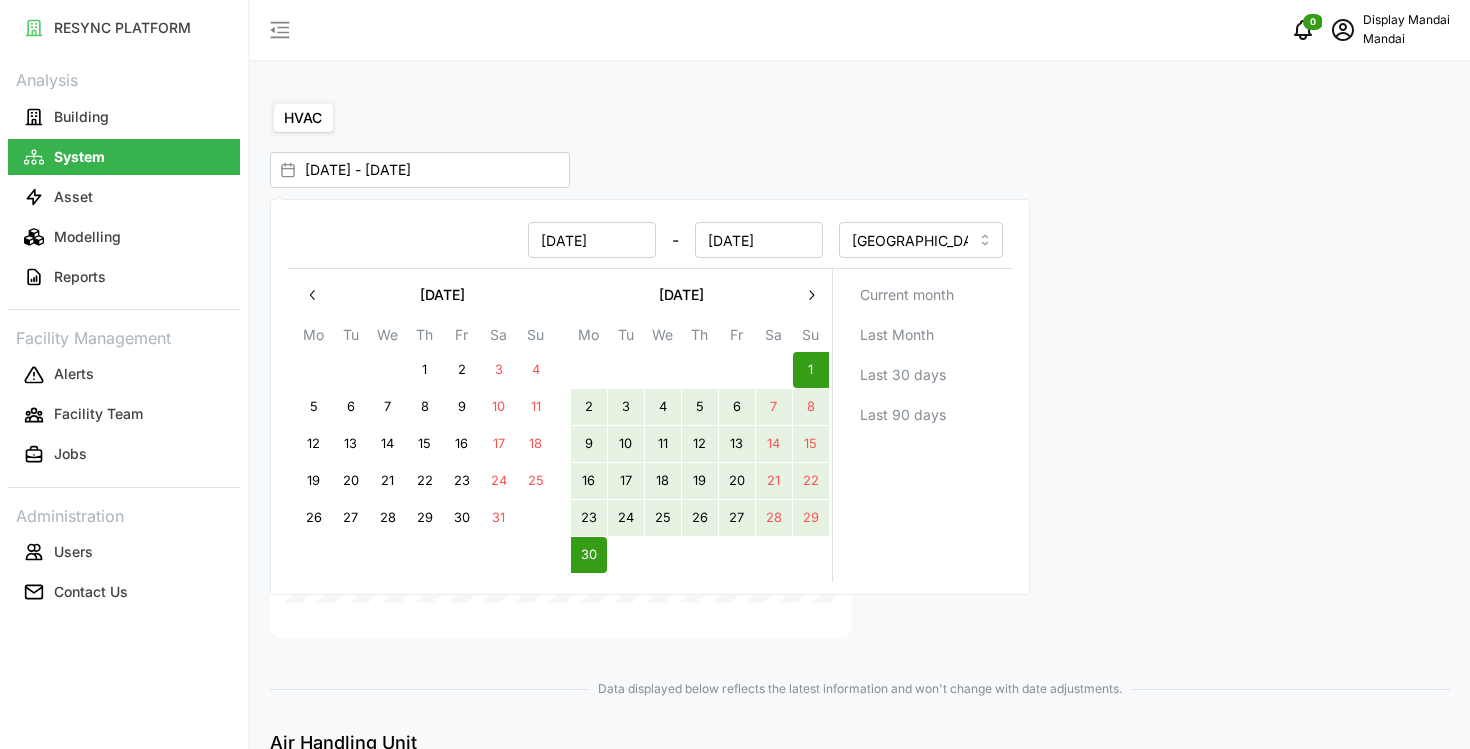 click at bounding box center [1159, 448] 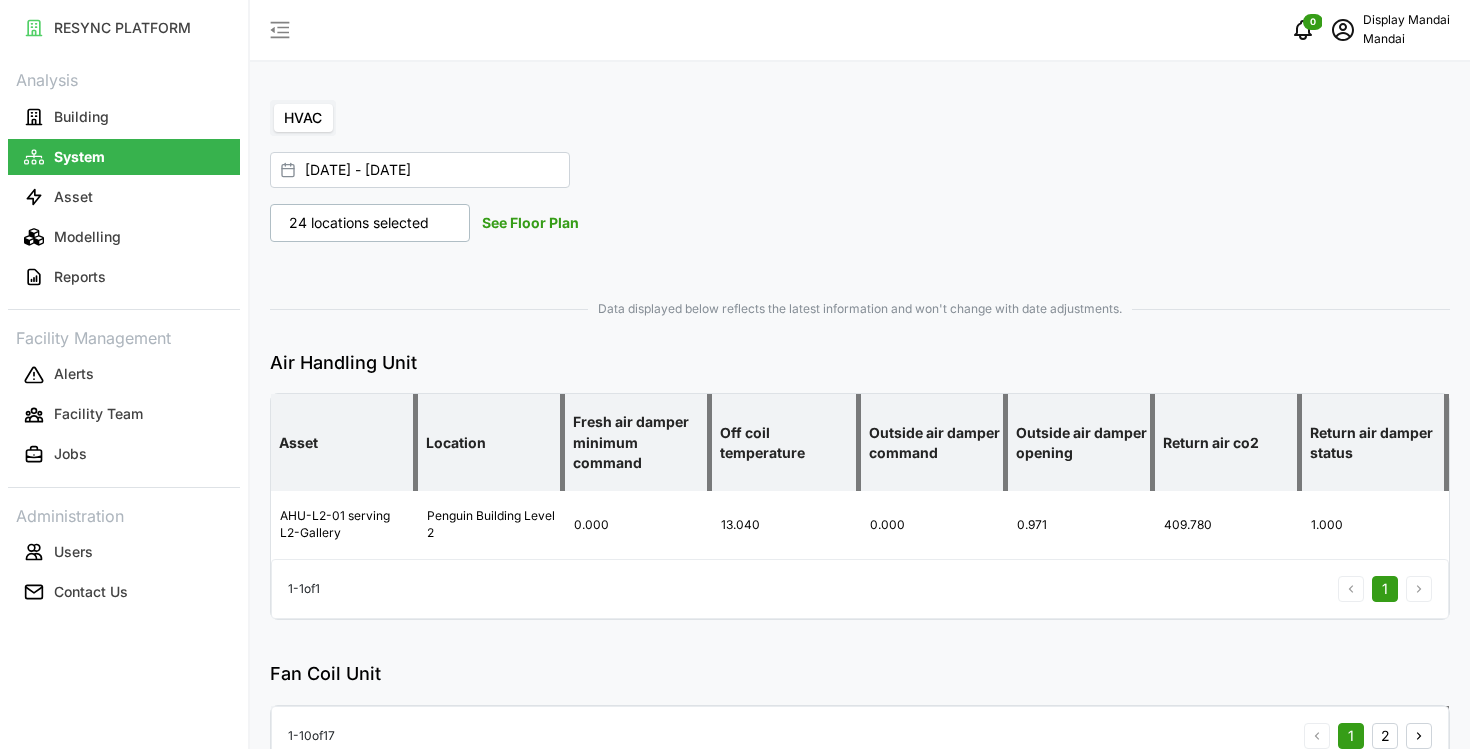 click on "24 locations selected" at bounding box center (359, 223) 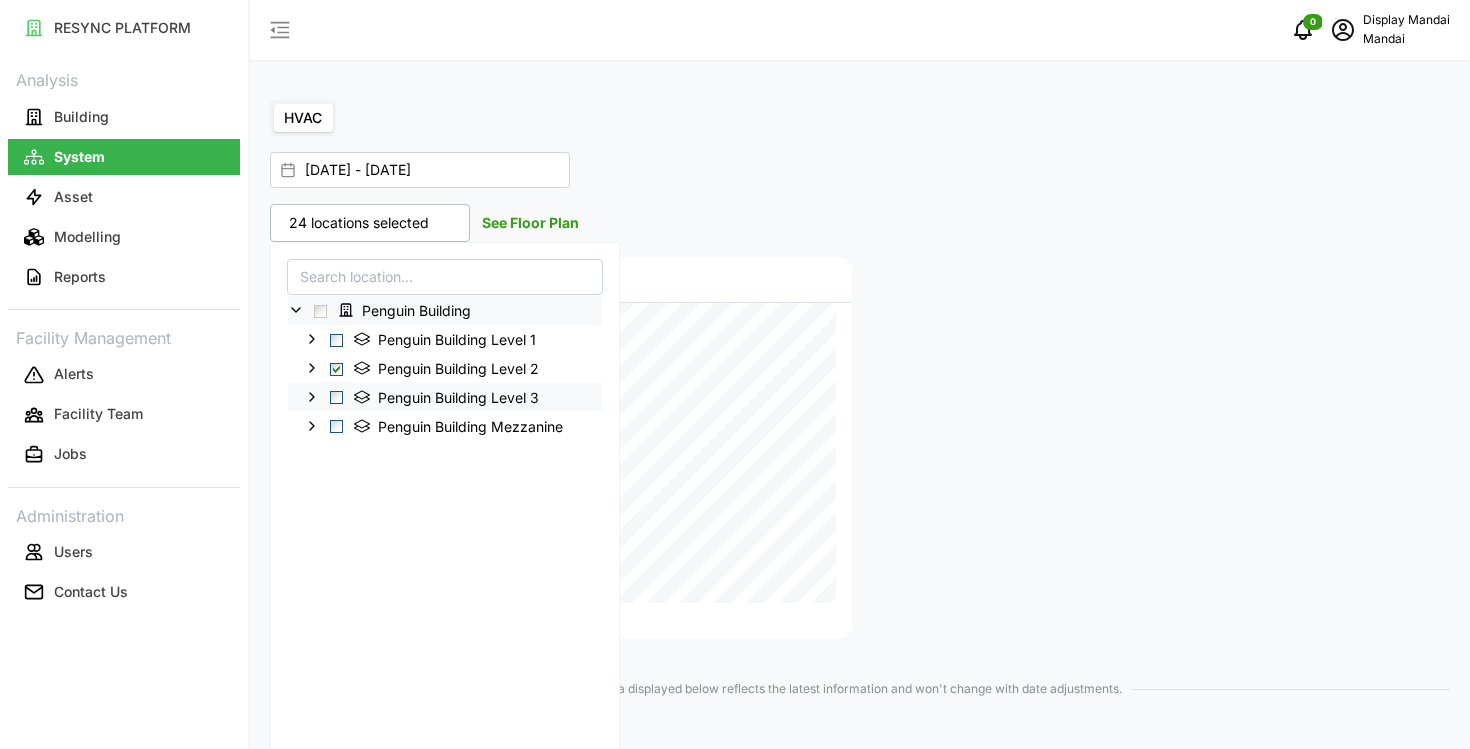 click 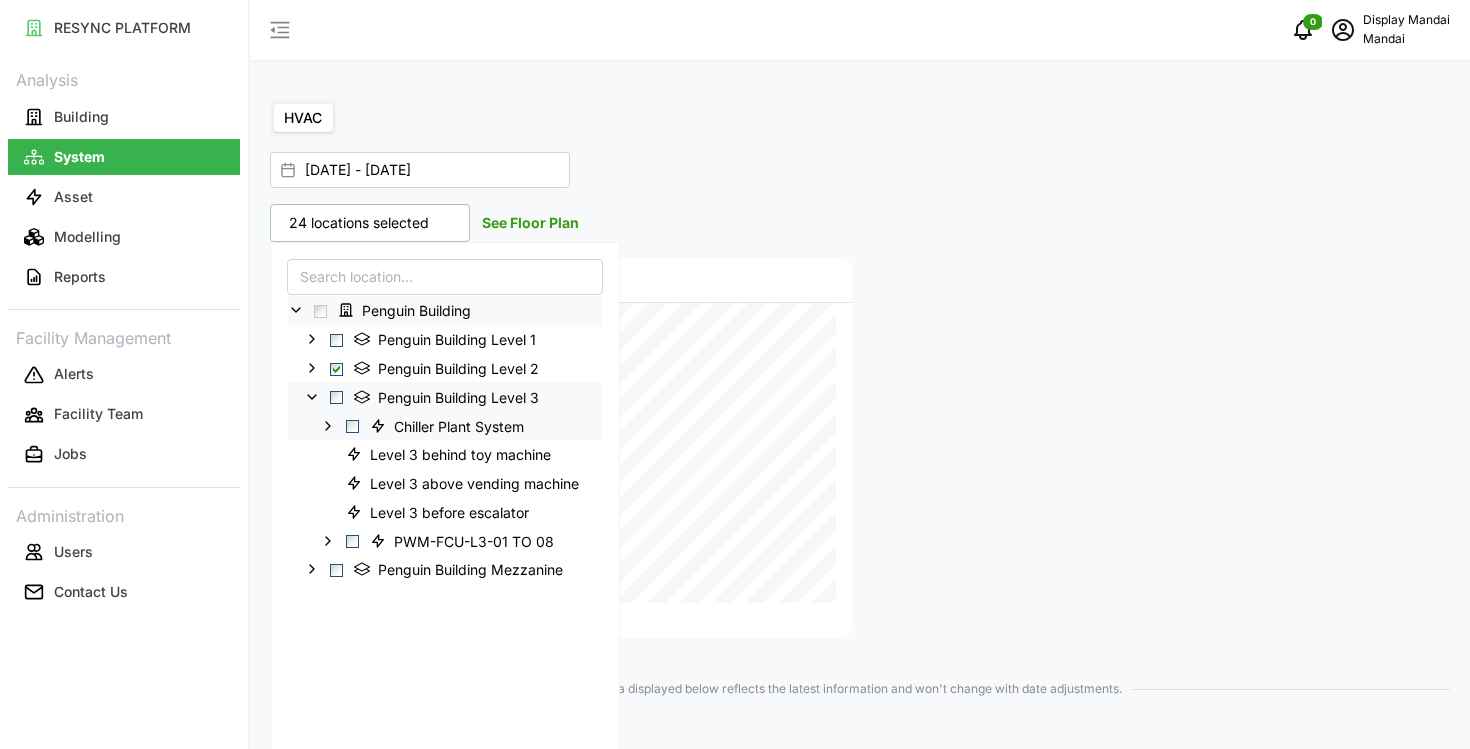 click at bounding box center (352, 426) 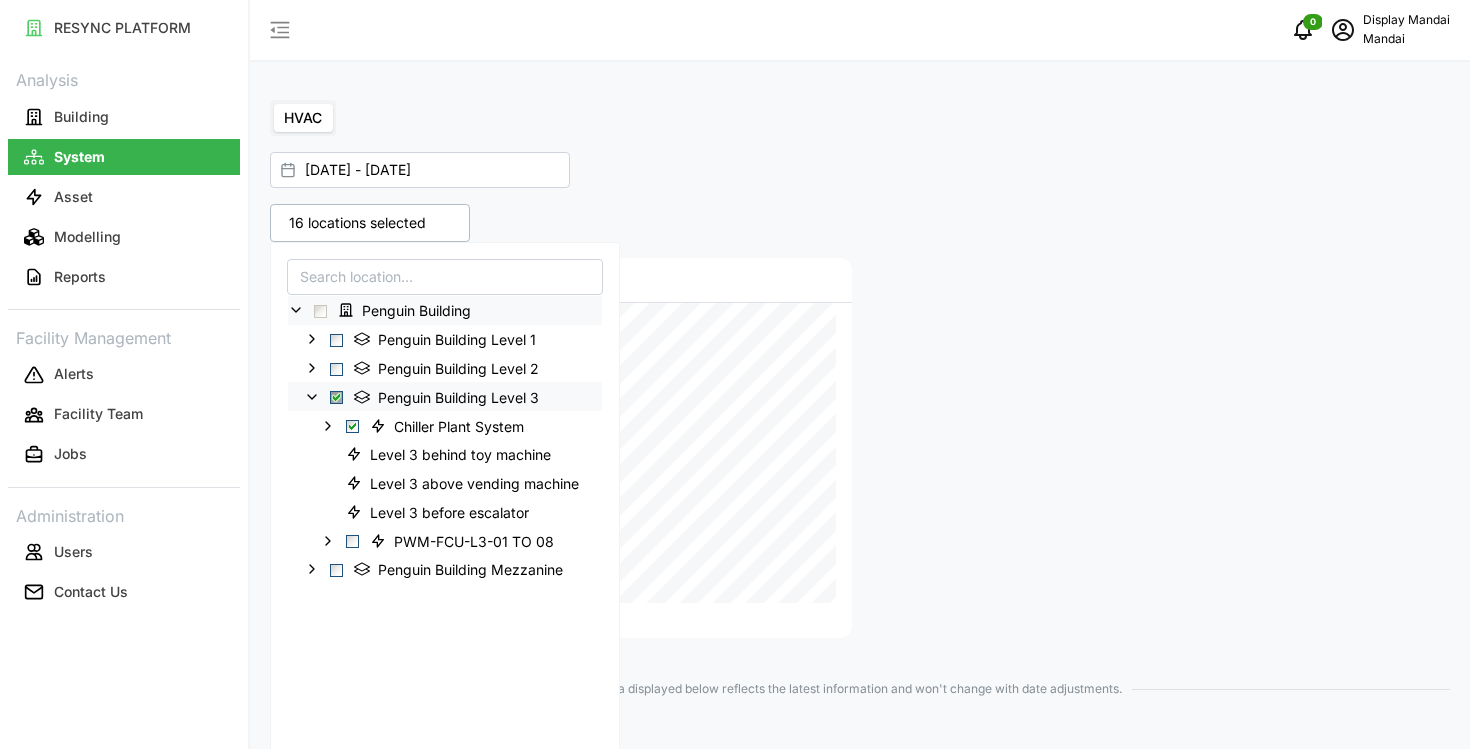 click at bounding box center (1159, 448) 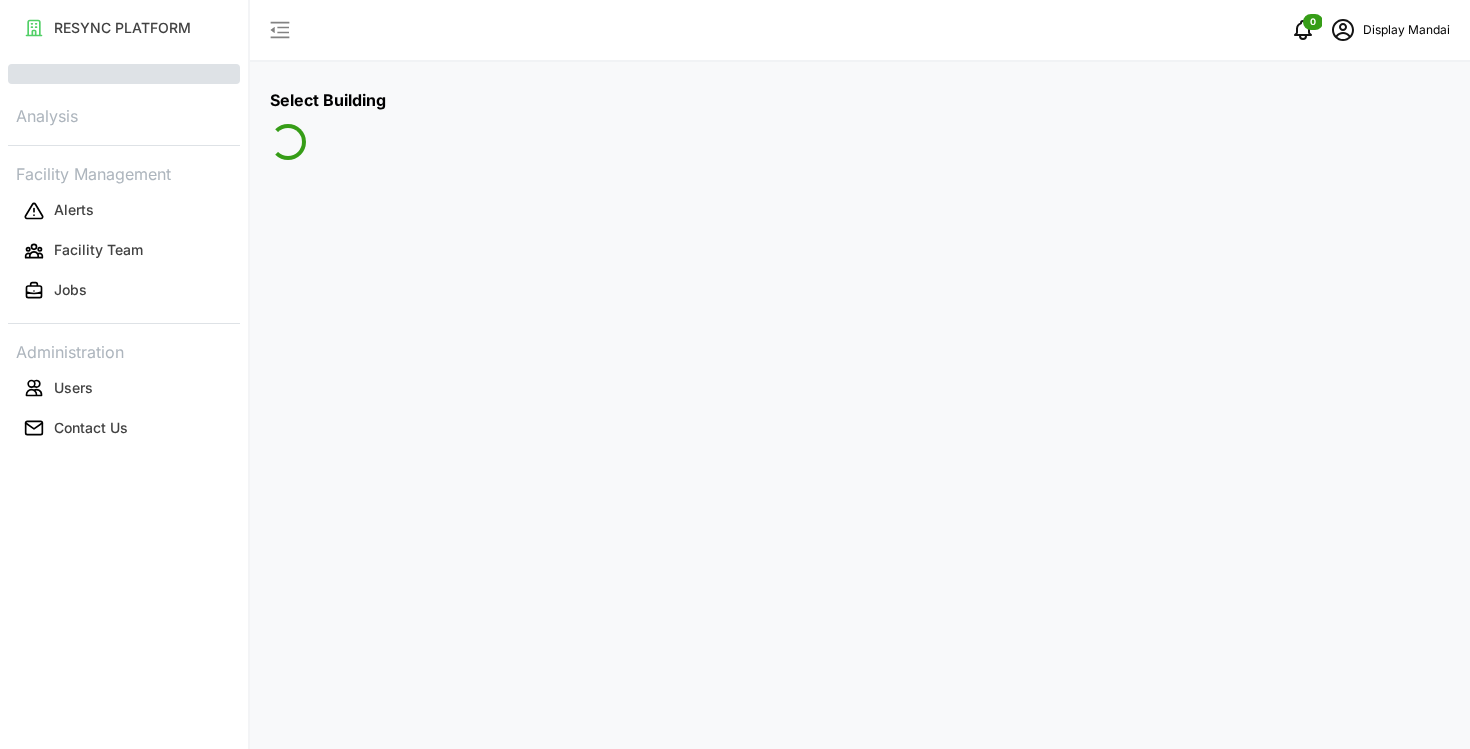 scroll, scrollTop: 0, scrollLeft: 0, axis: both 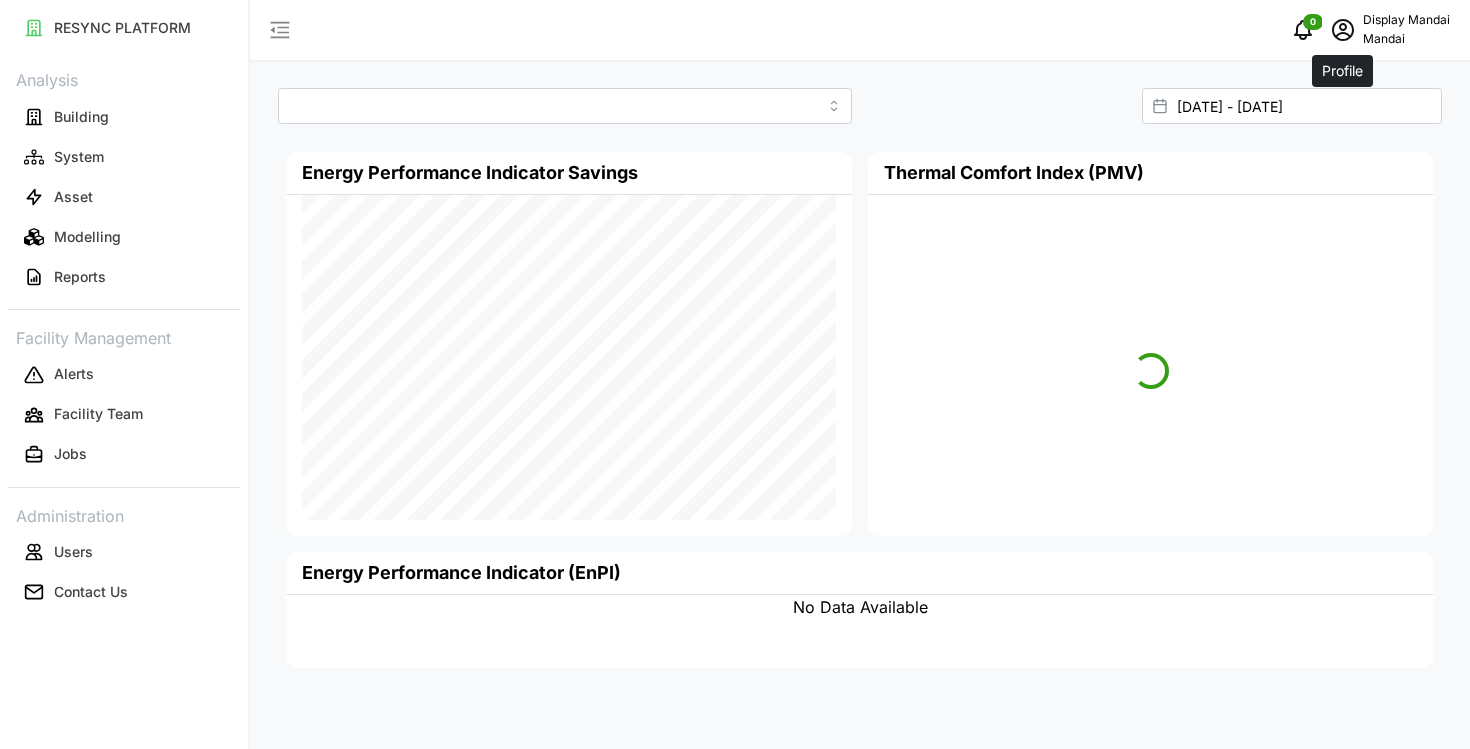 click 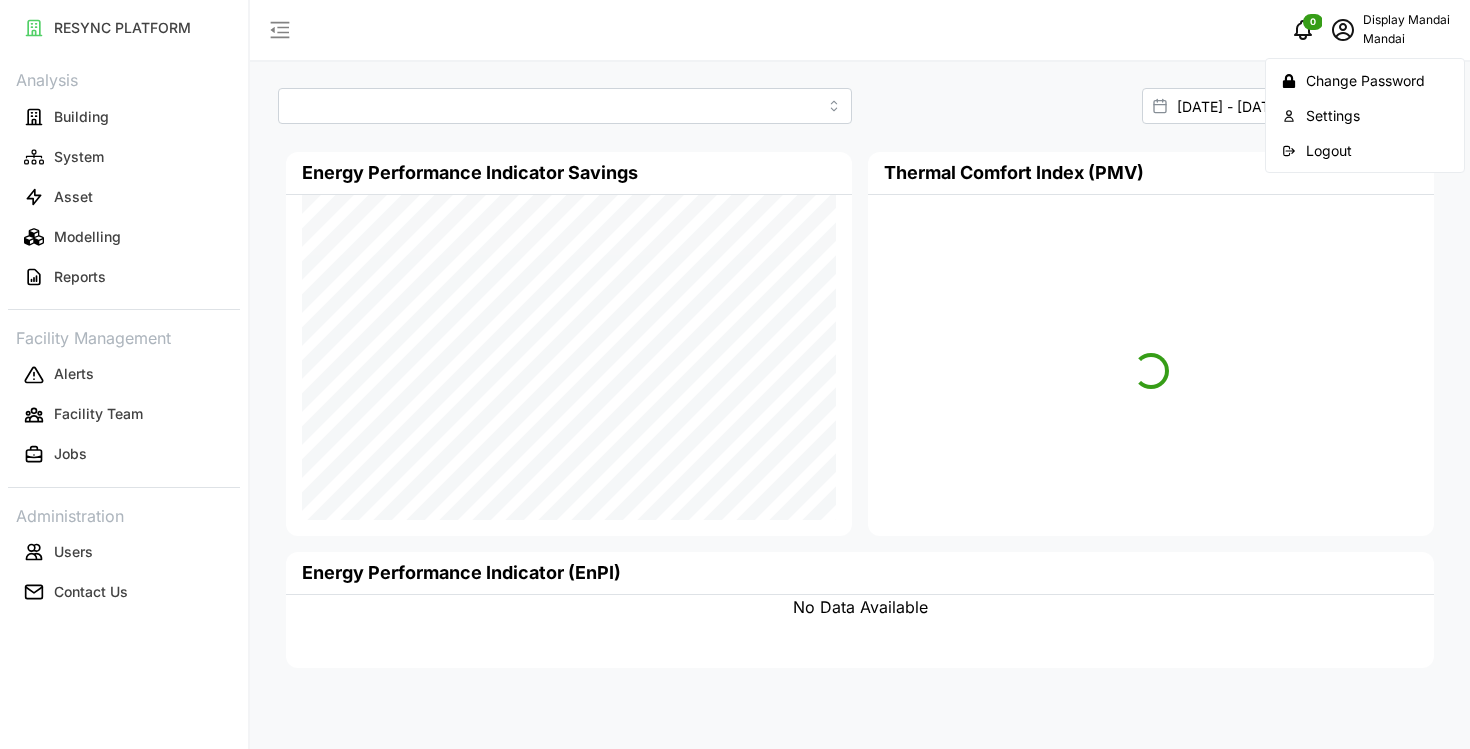 click on "Logout" at bounding box center (1377, 151) 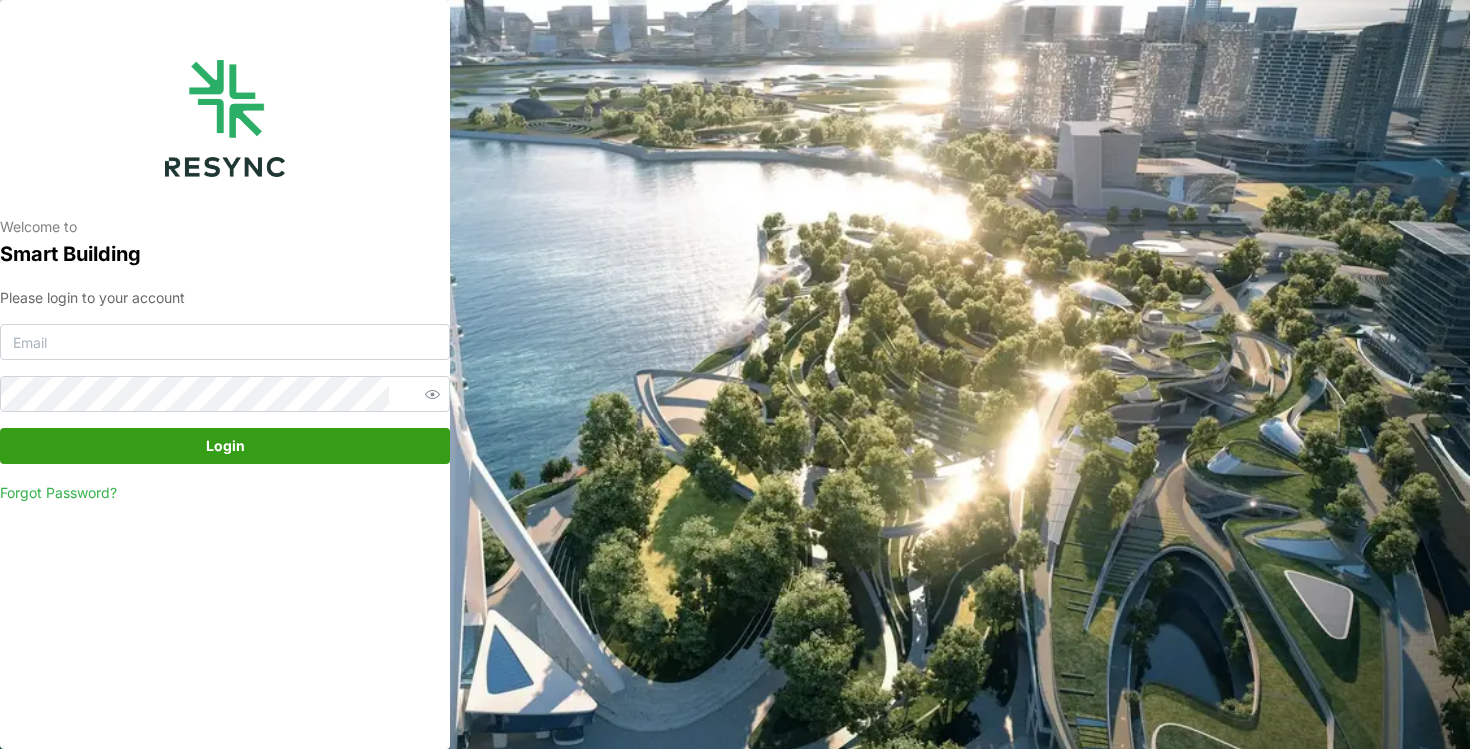 scroll, scrollTop: 0, scrollLeft: 0, axis: both 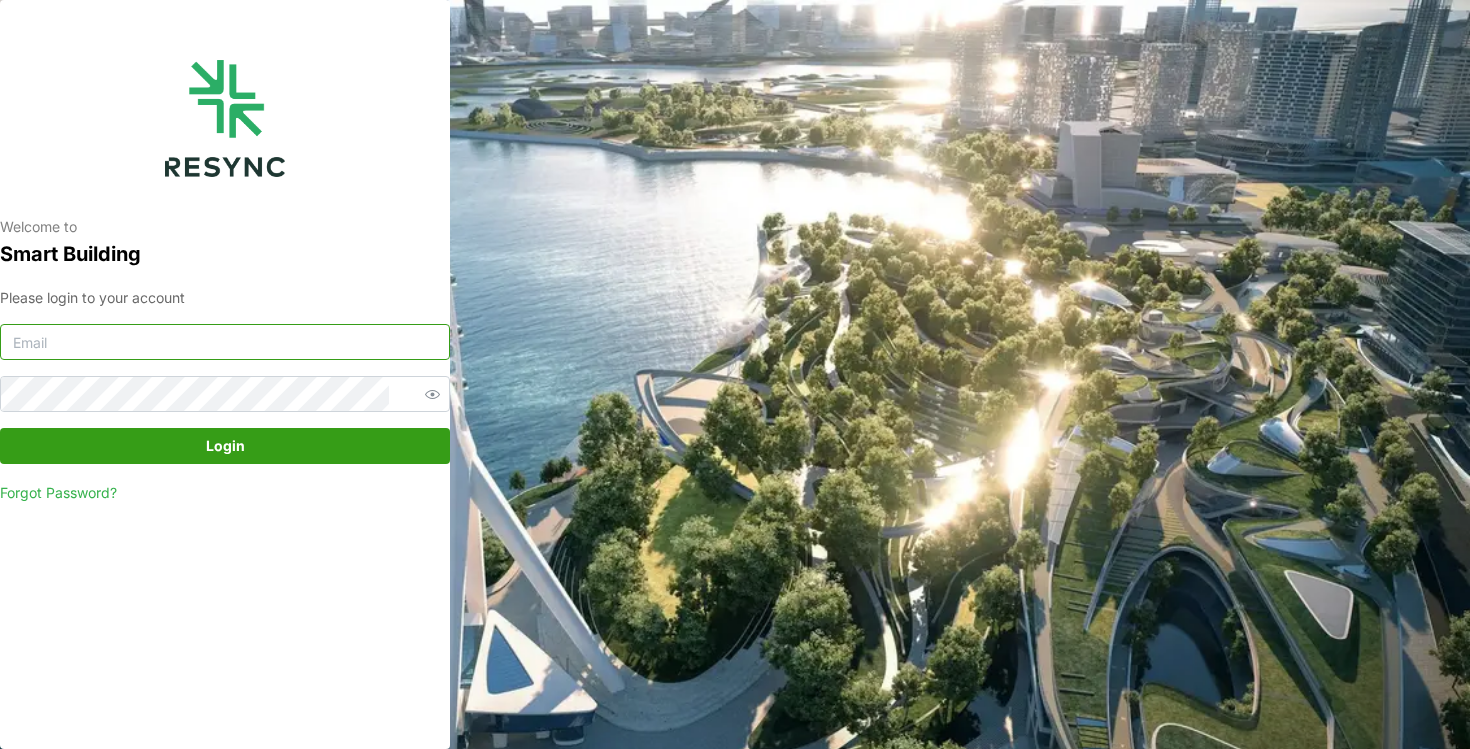 type on "[EMAIL_ADDRESS][DOMAIN_NAME]" 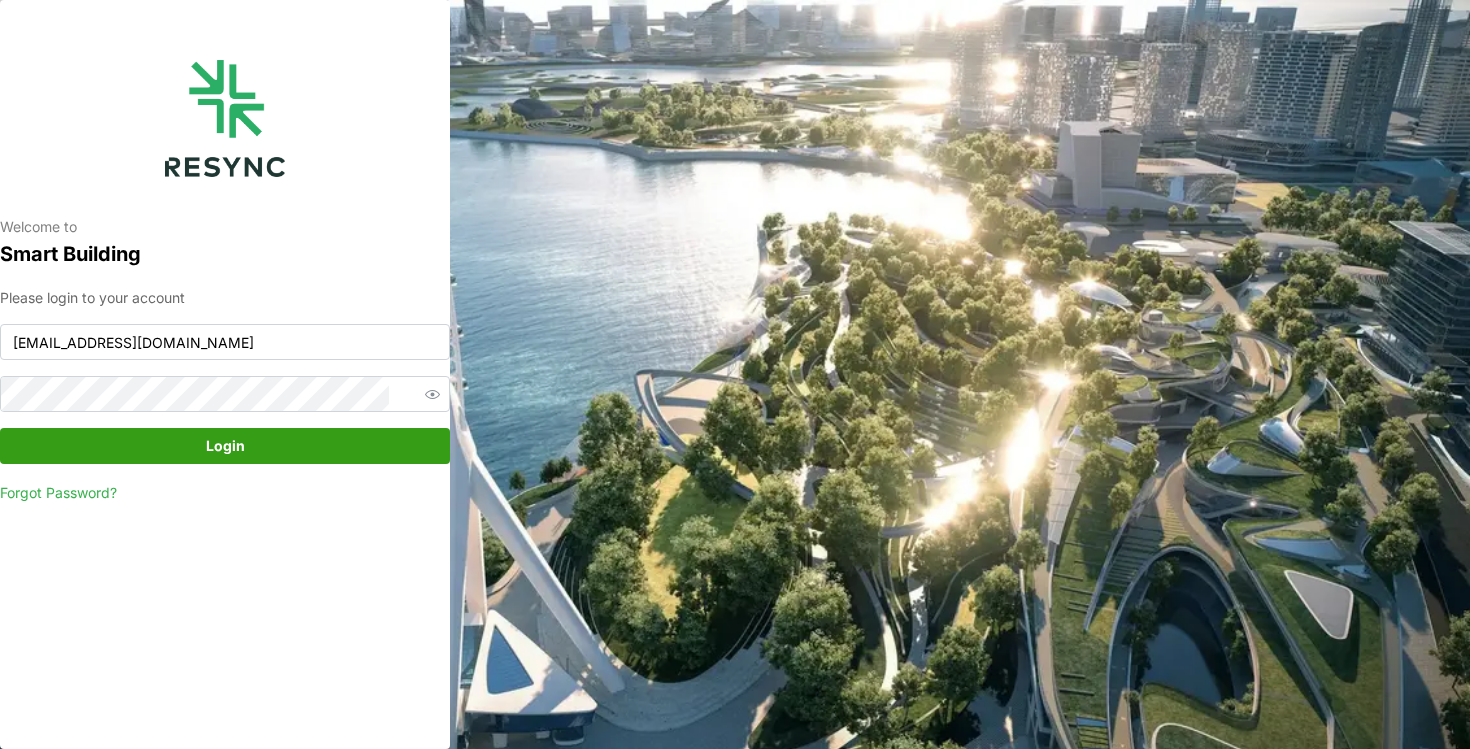 click on "Login" at bounding box center (225, 446) 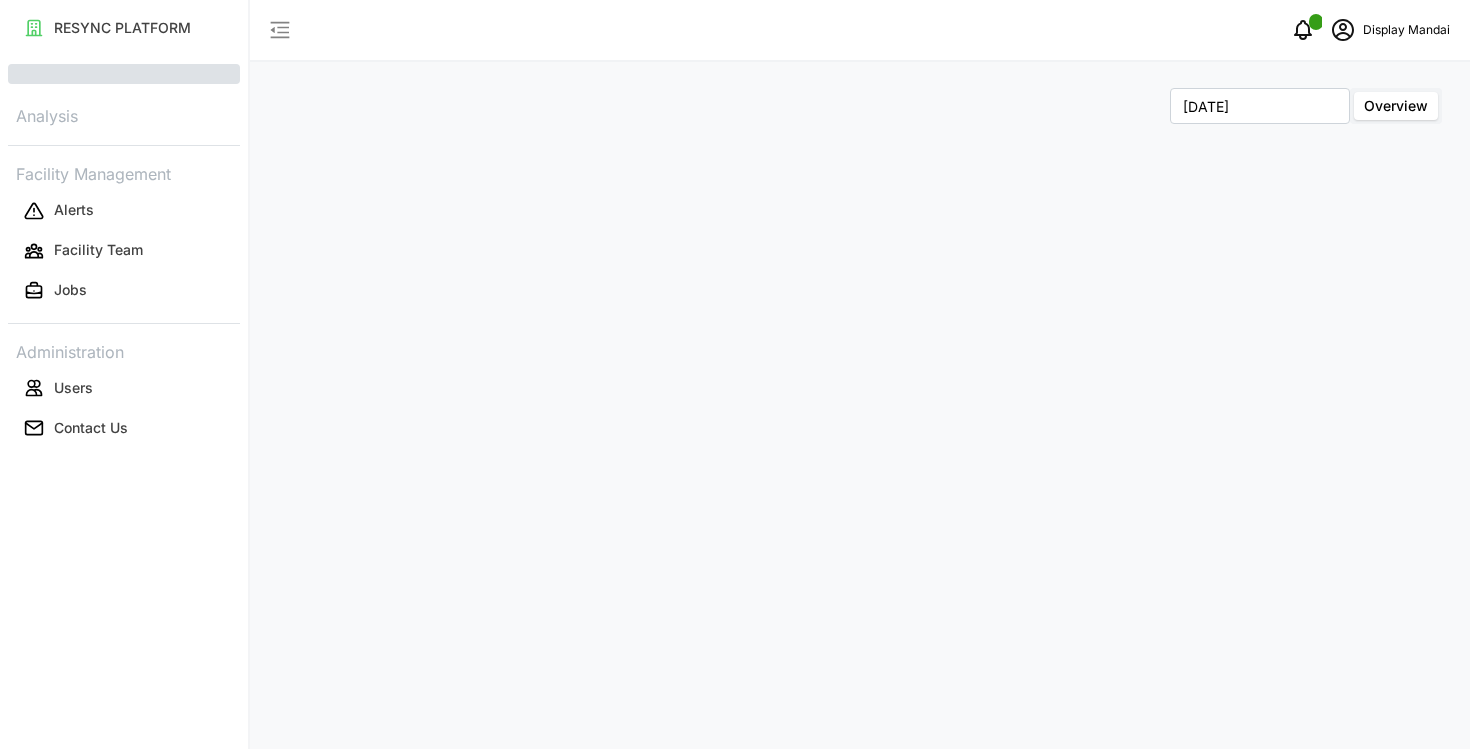 scroll, scrollTop: 0, scrollLeft: 0, axis: both 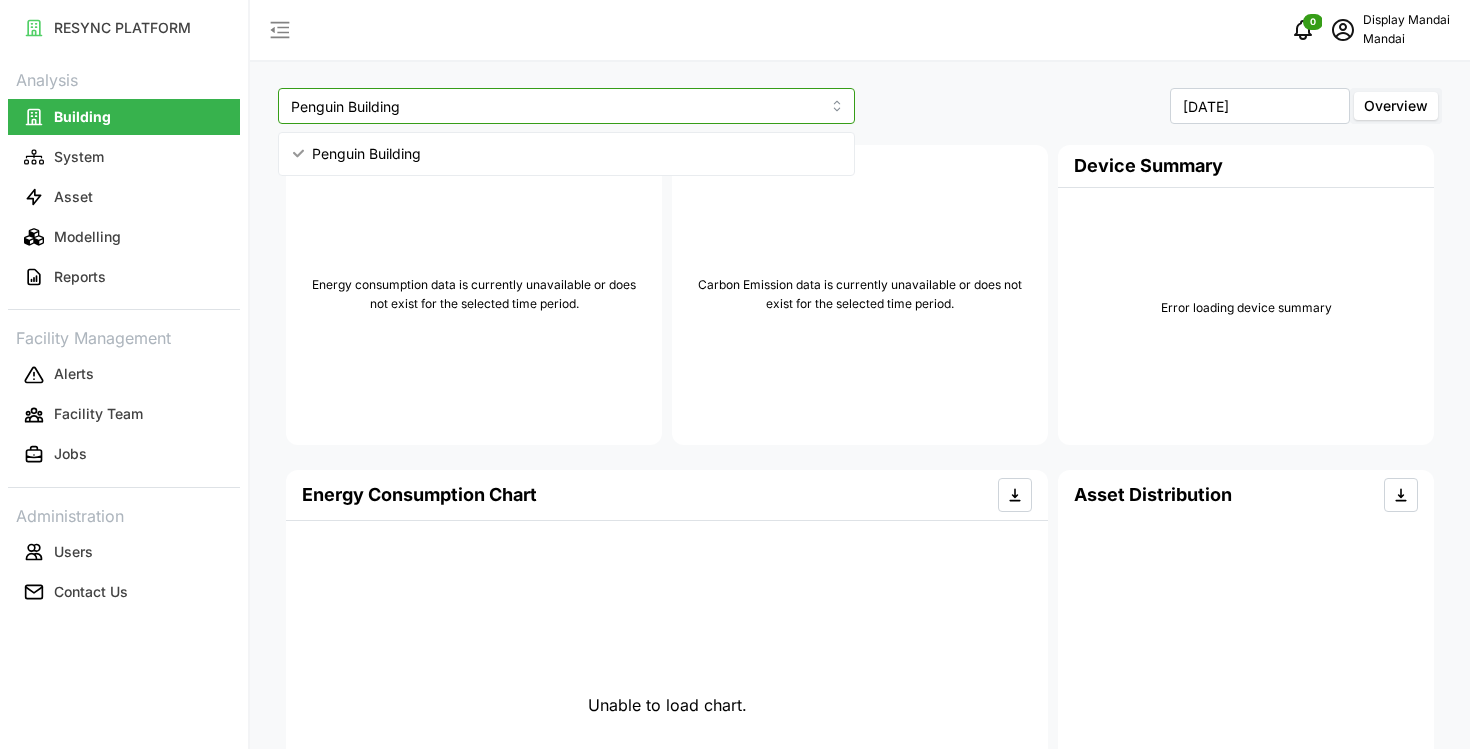 click on "Penguin Building" at bounding box center (566, 106) 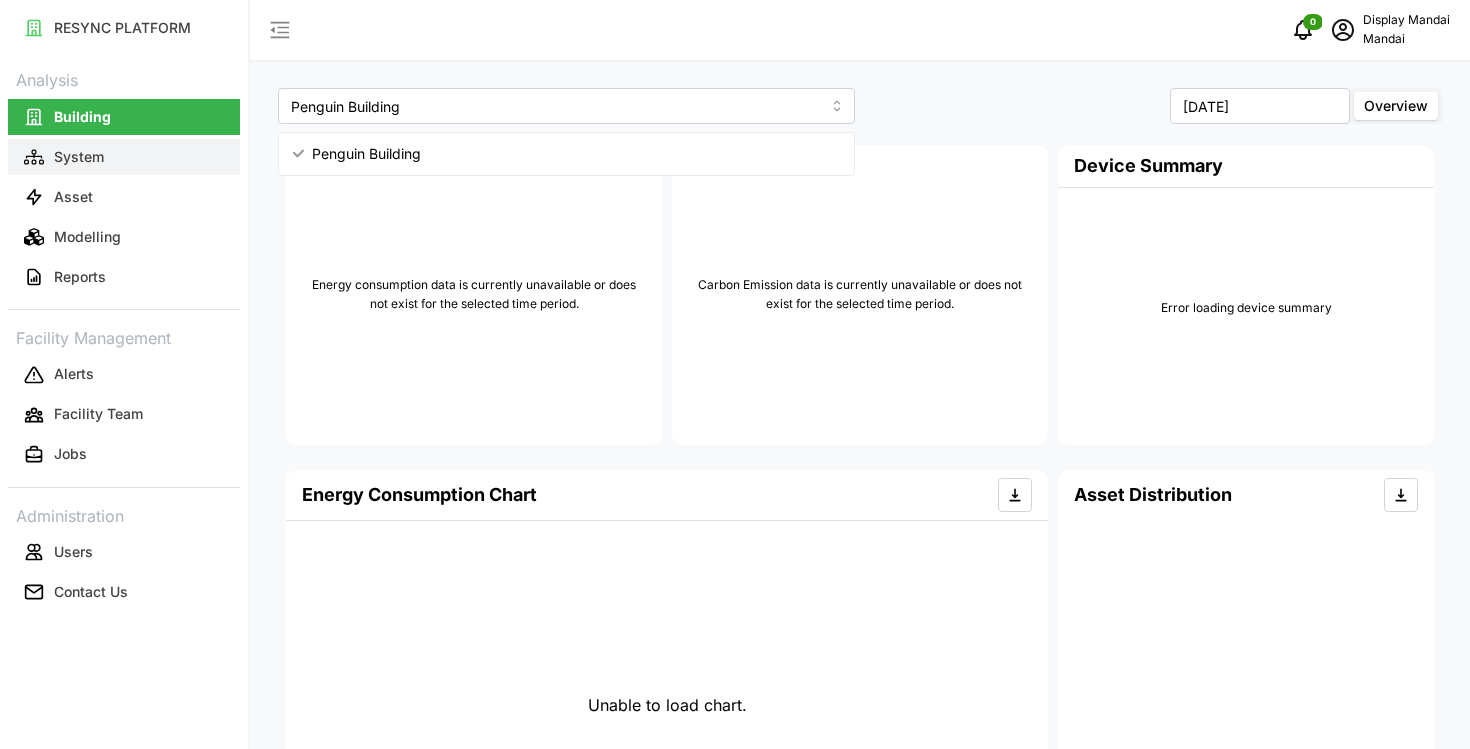 click on "System" at bounding box center [124, 157] 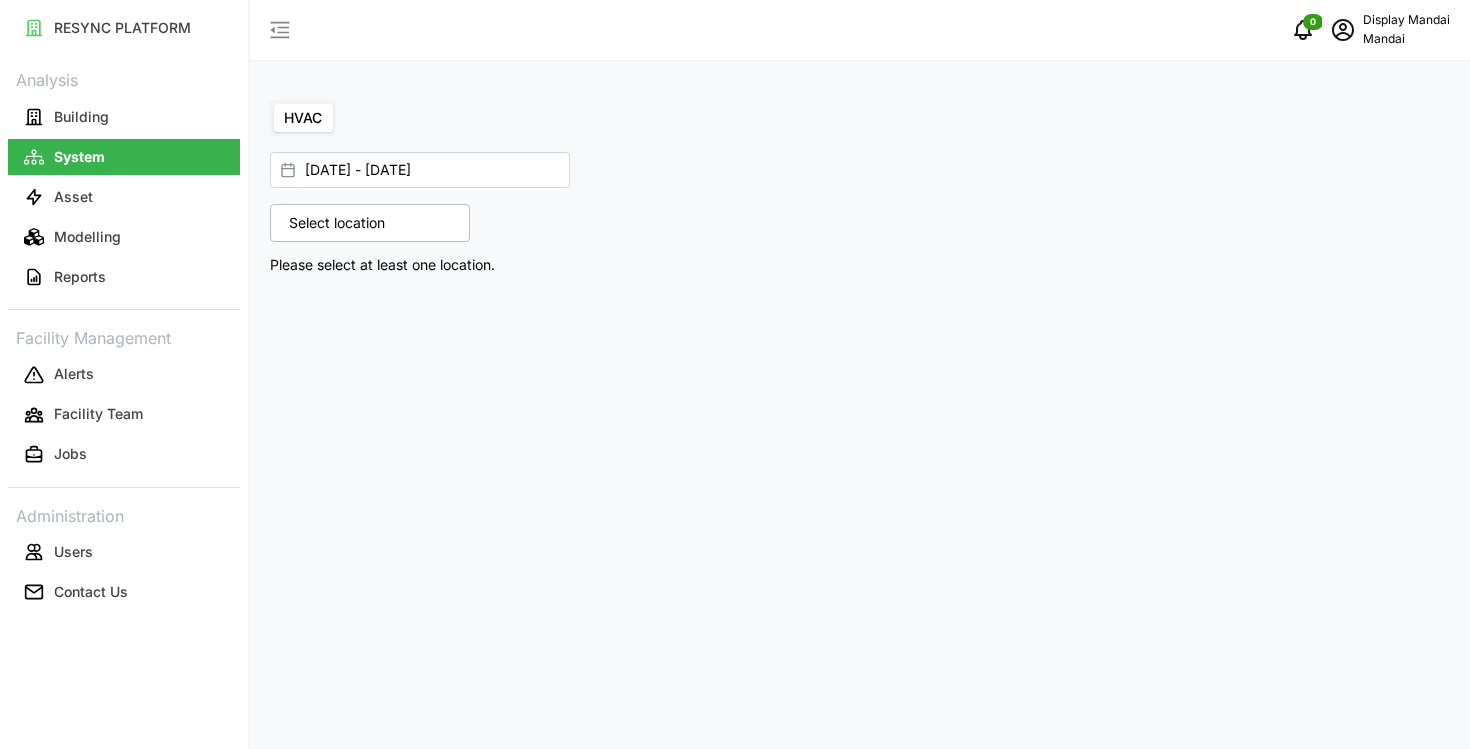 click on "Select location" at bounding box center [370, 223] 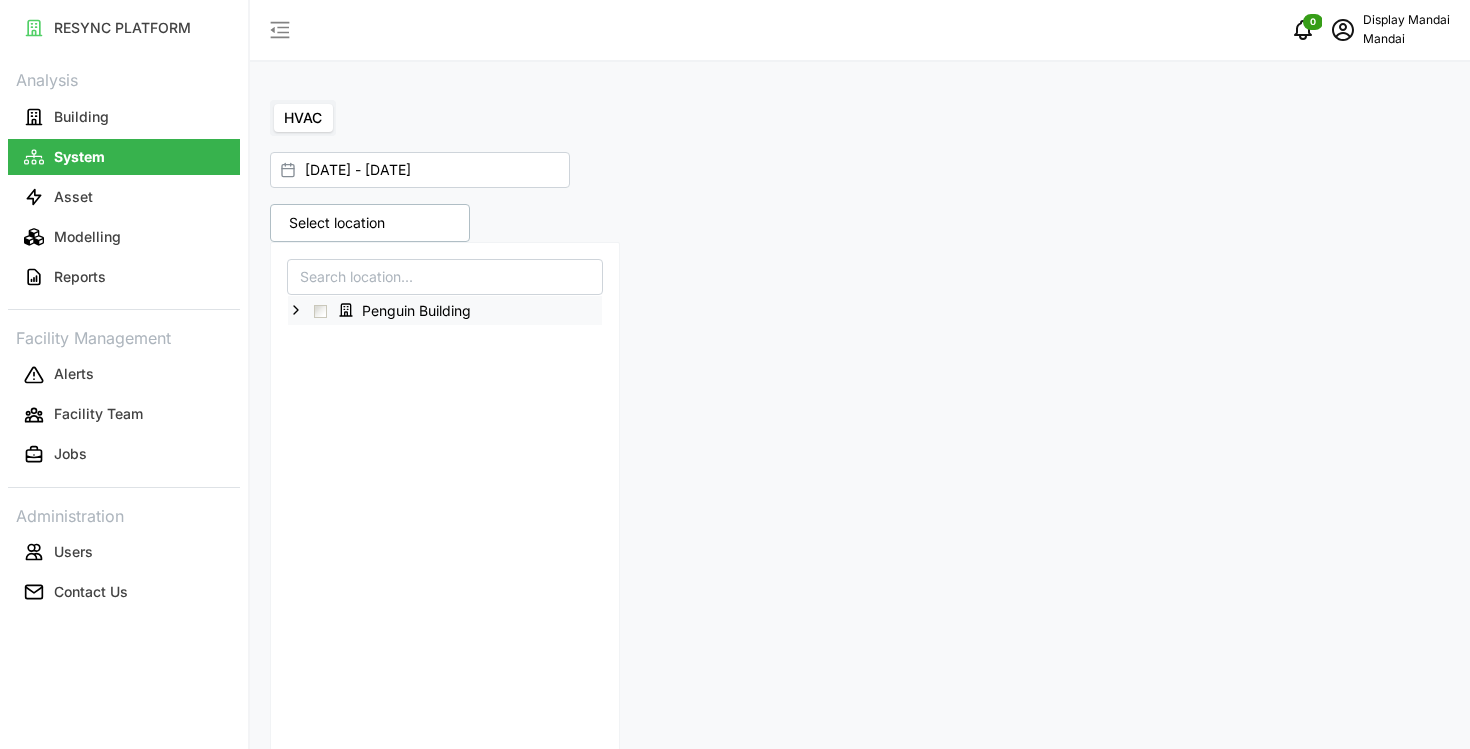 click on "Penguin Building" at bounding box center (445, 310) 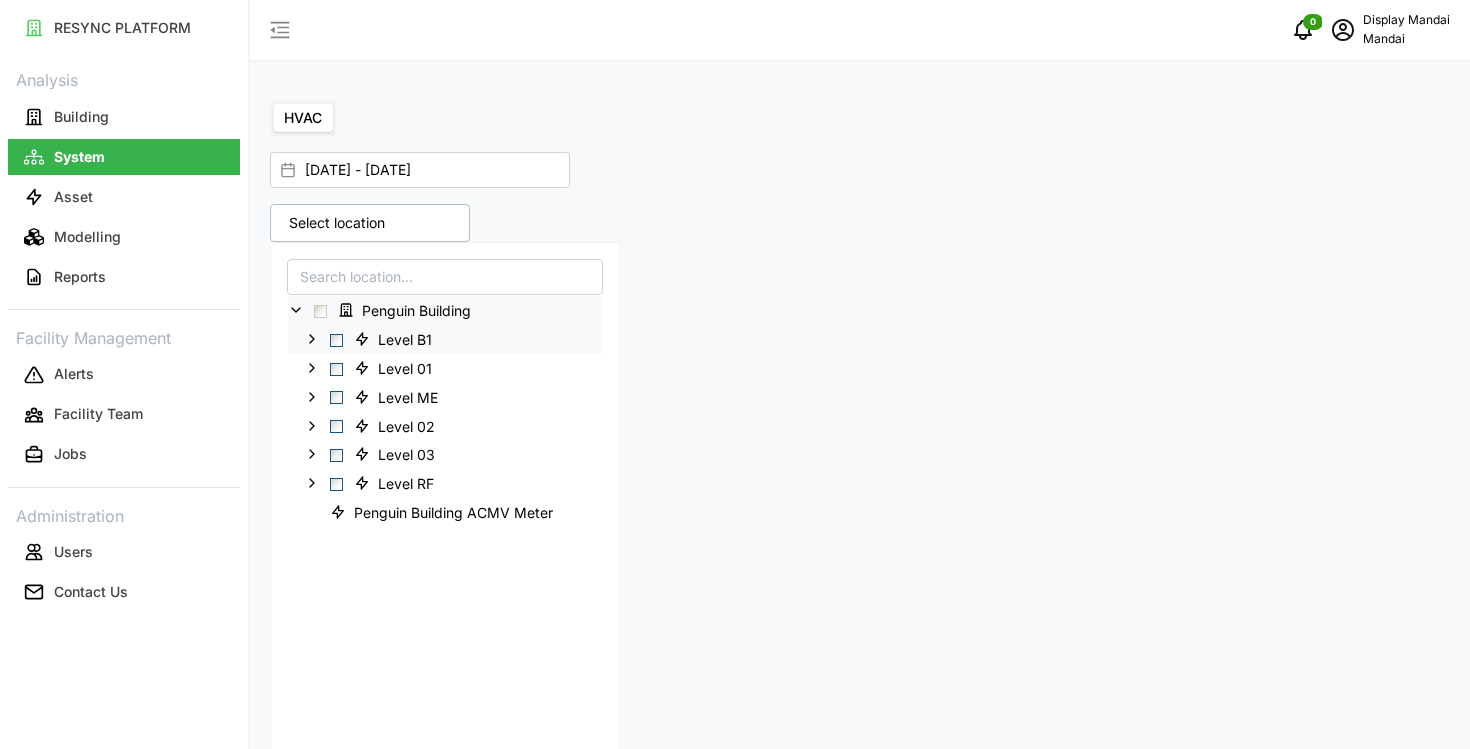 click on "Level B1" at bounding box center [396, 339] 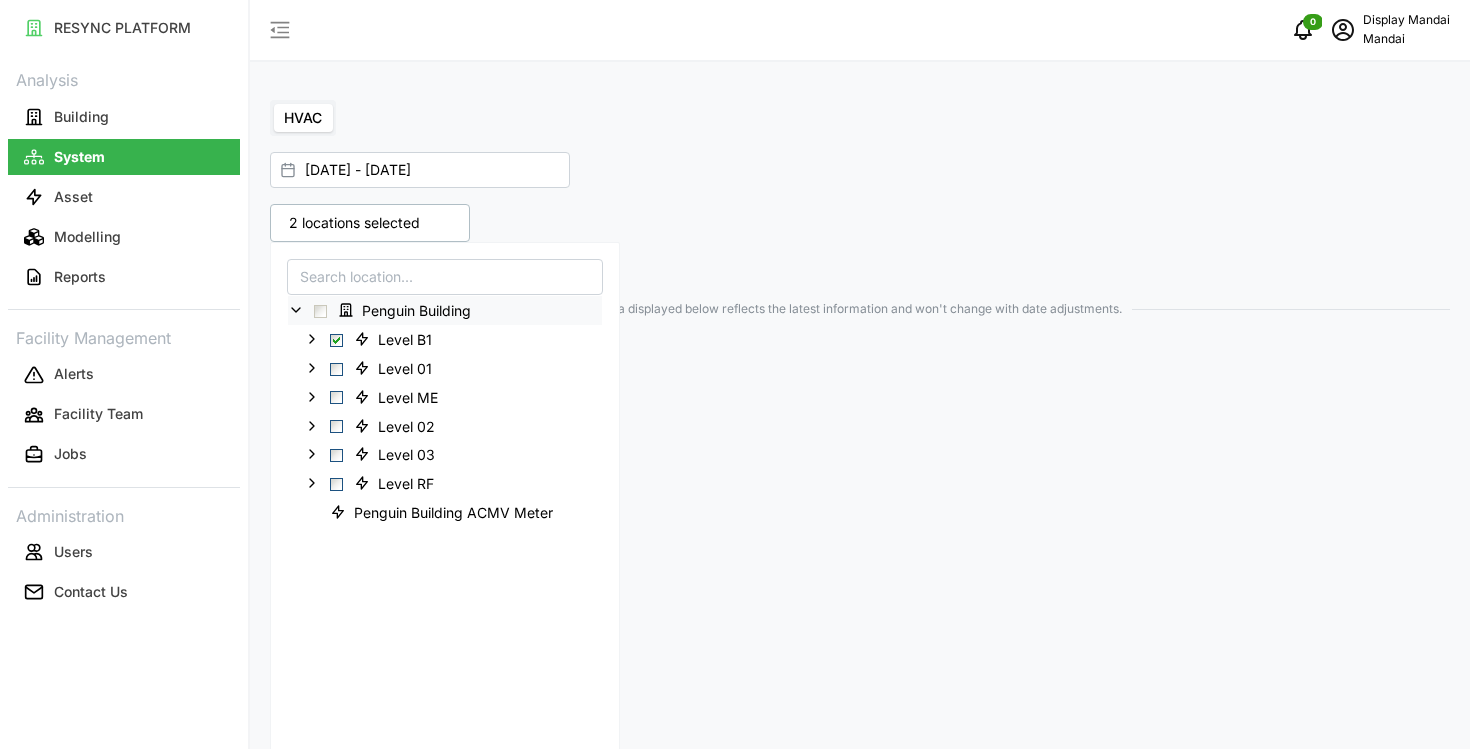 click on "HVAC [DATE] - [DATE] 2 locations selected Penguin Building Level B1 Level 01 Level ME Level 02 Level 03 Level RF Penguin Building ACMV Meter Data displayed below reflects the latest information and won't change with date adjustments." at bounding box center [860, 374] 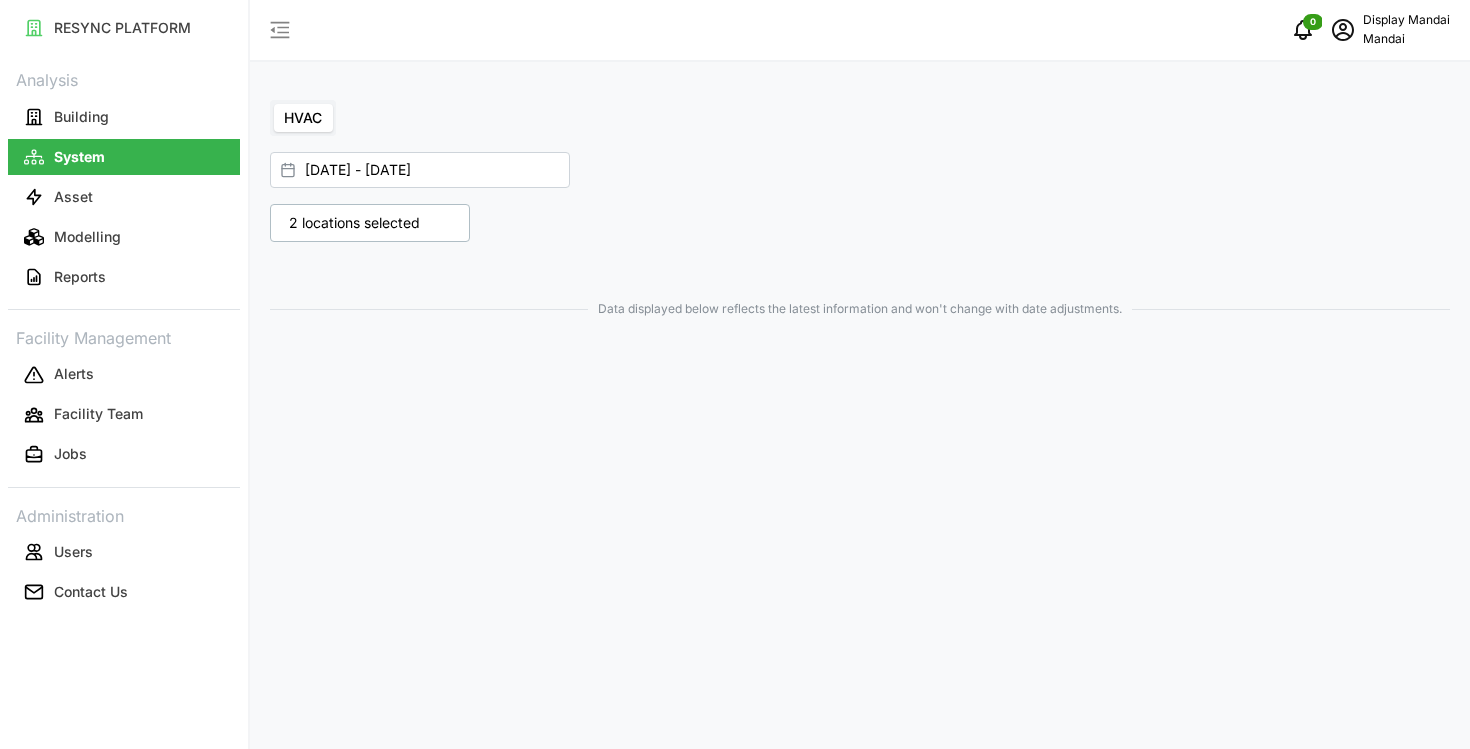 click on "2 locations selected" at bounding box center (370, 223) 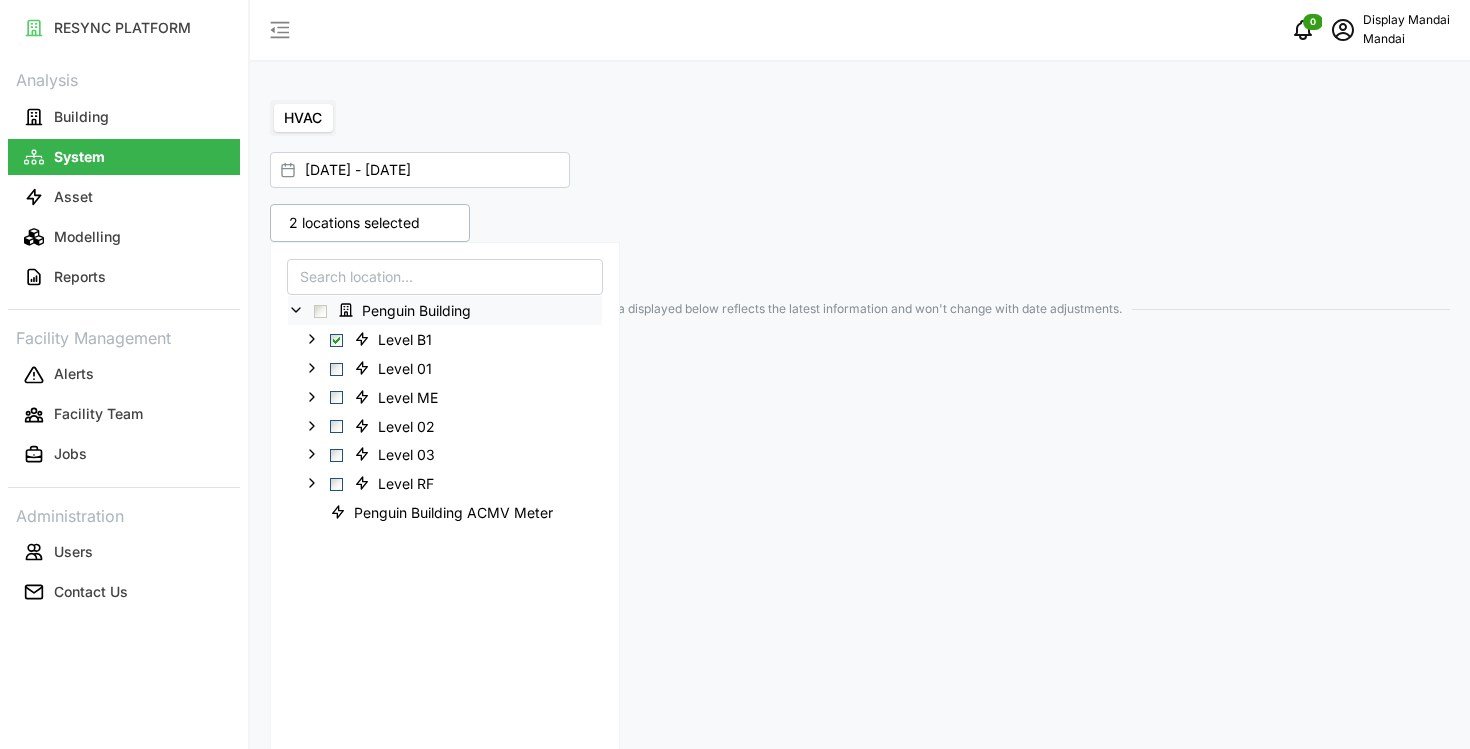 click on "Data displayed below reflects the latest information and won't change with date adjustments." at bounding box center [860, 349] 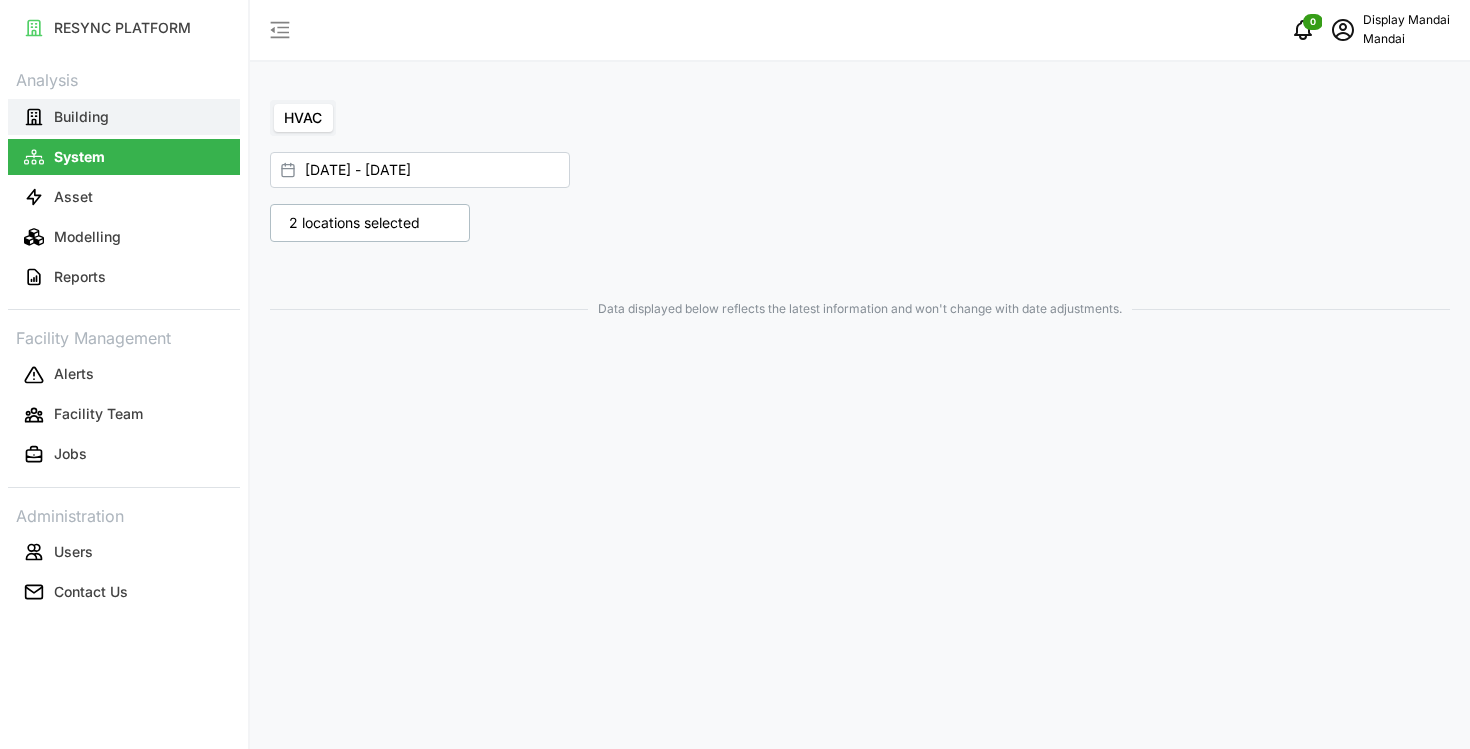 click on "Building" at bounding box center [124, 117] 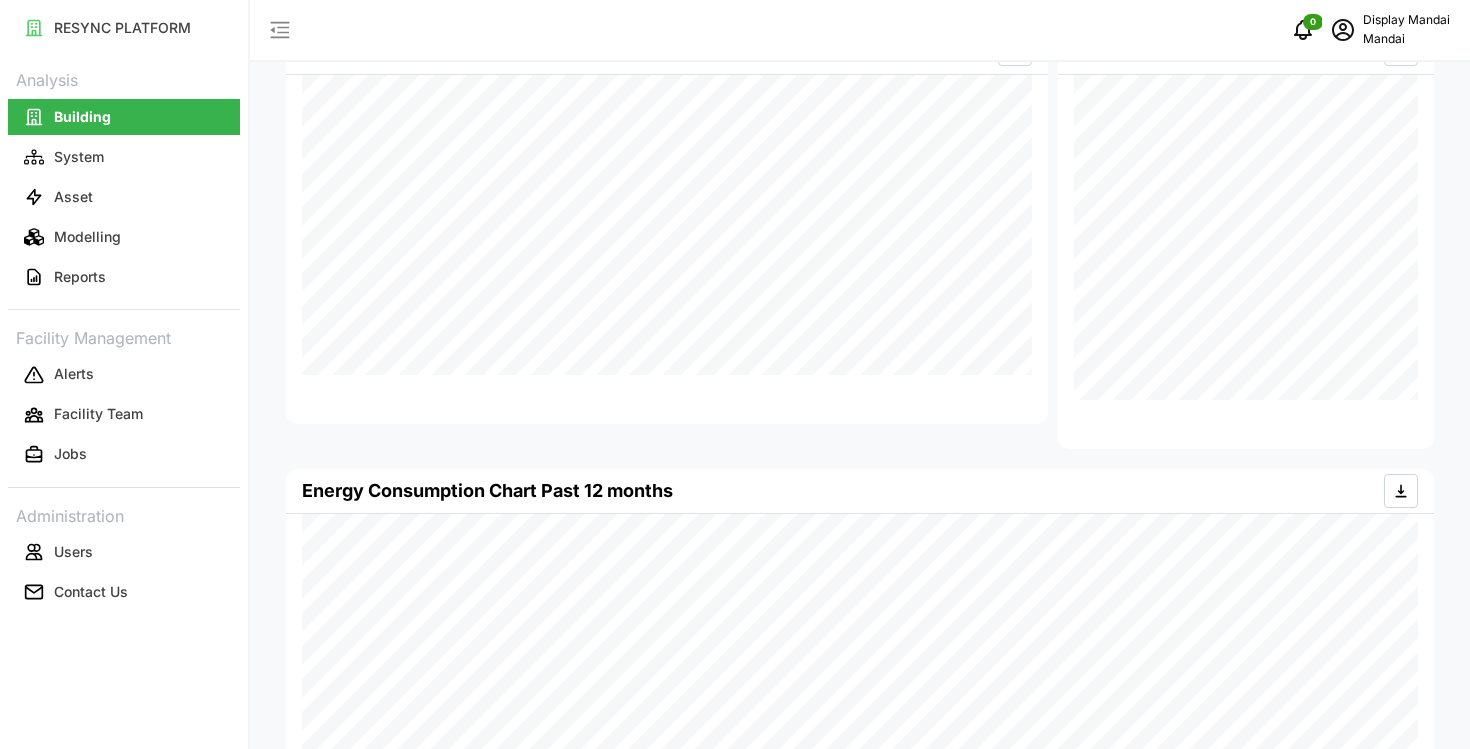 scroll, scrollTop: 546, scrollLeft: 0, axis: vertical 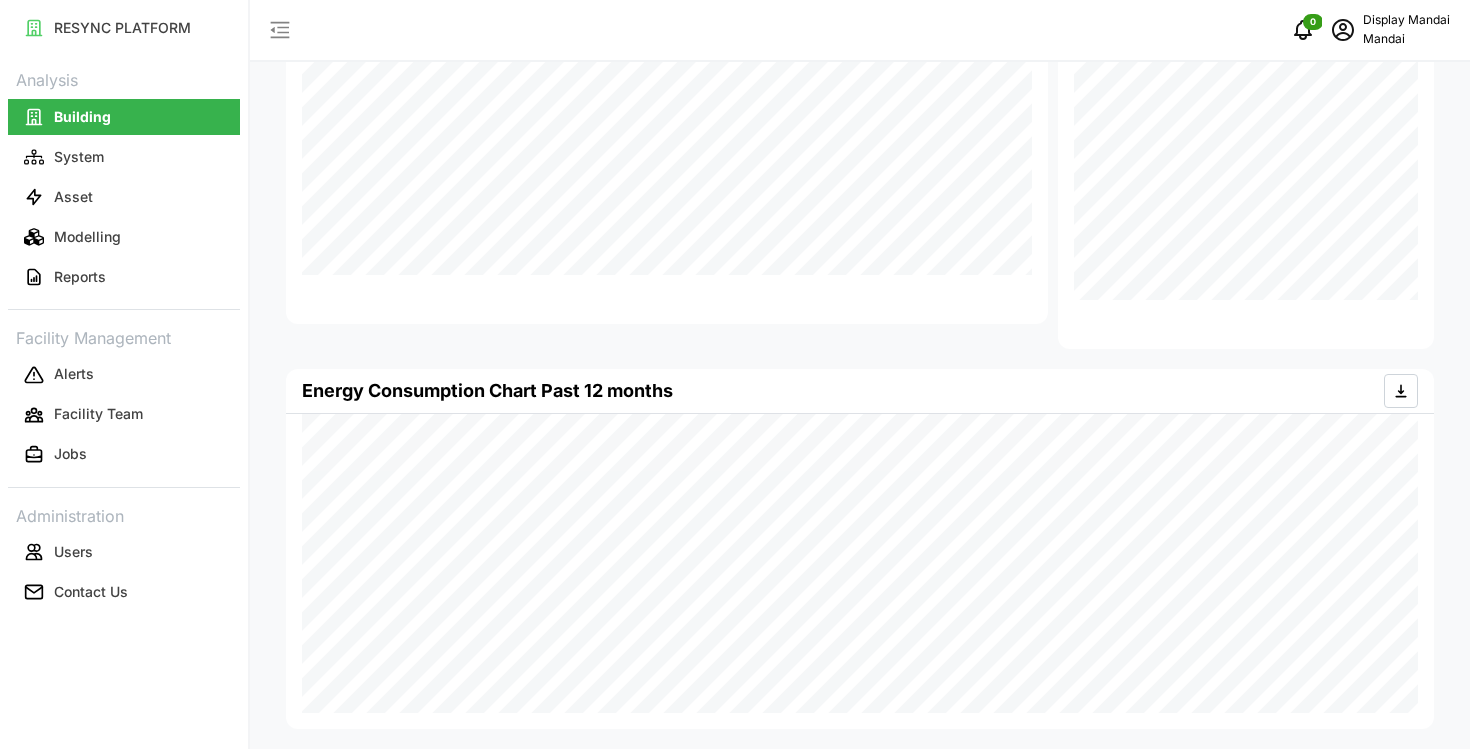 click on "Energy Consumption Chart" at bounding box center [667, 124] 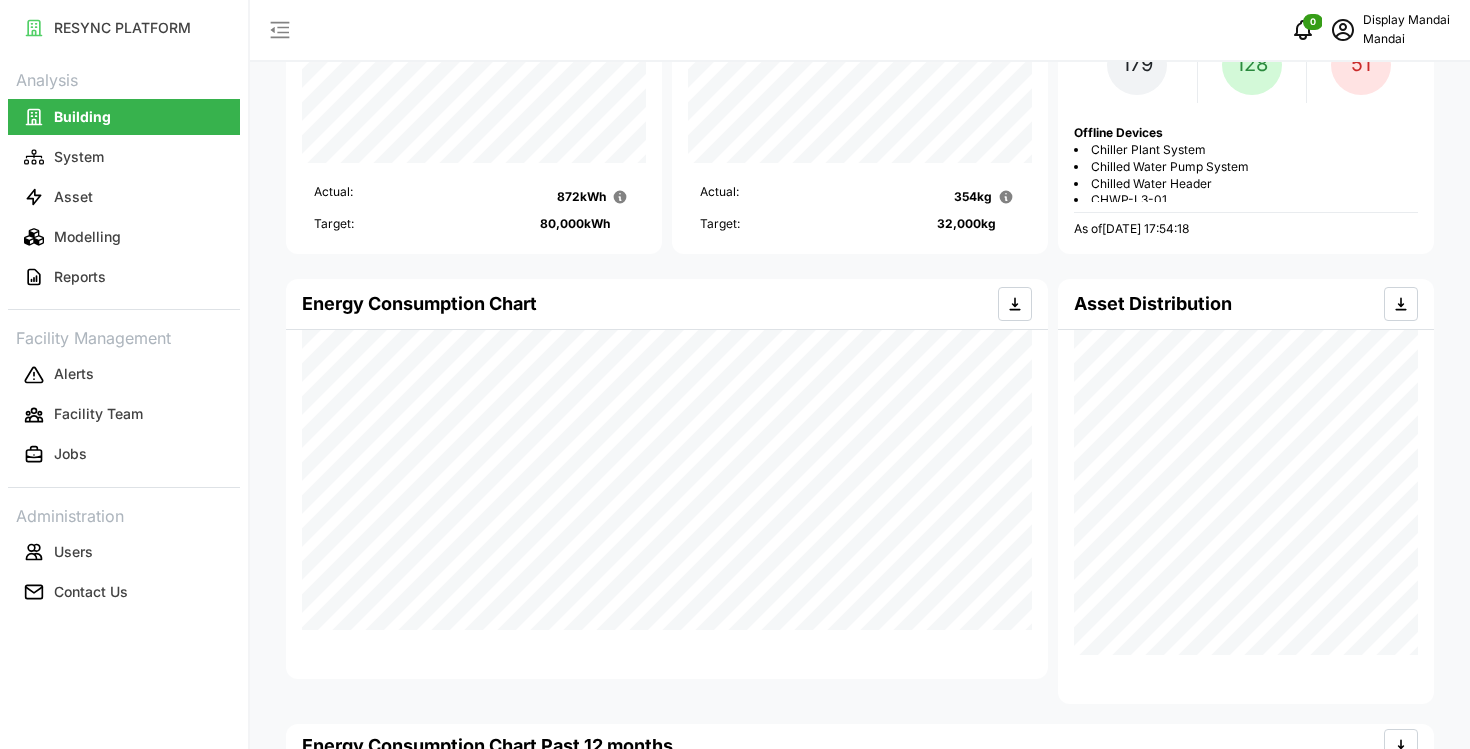 scroll, scrollTop: 0, scrollLeft: 0, axis: both 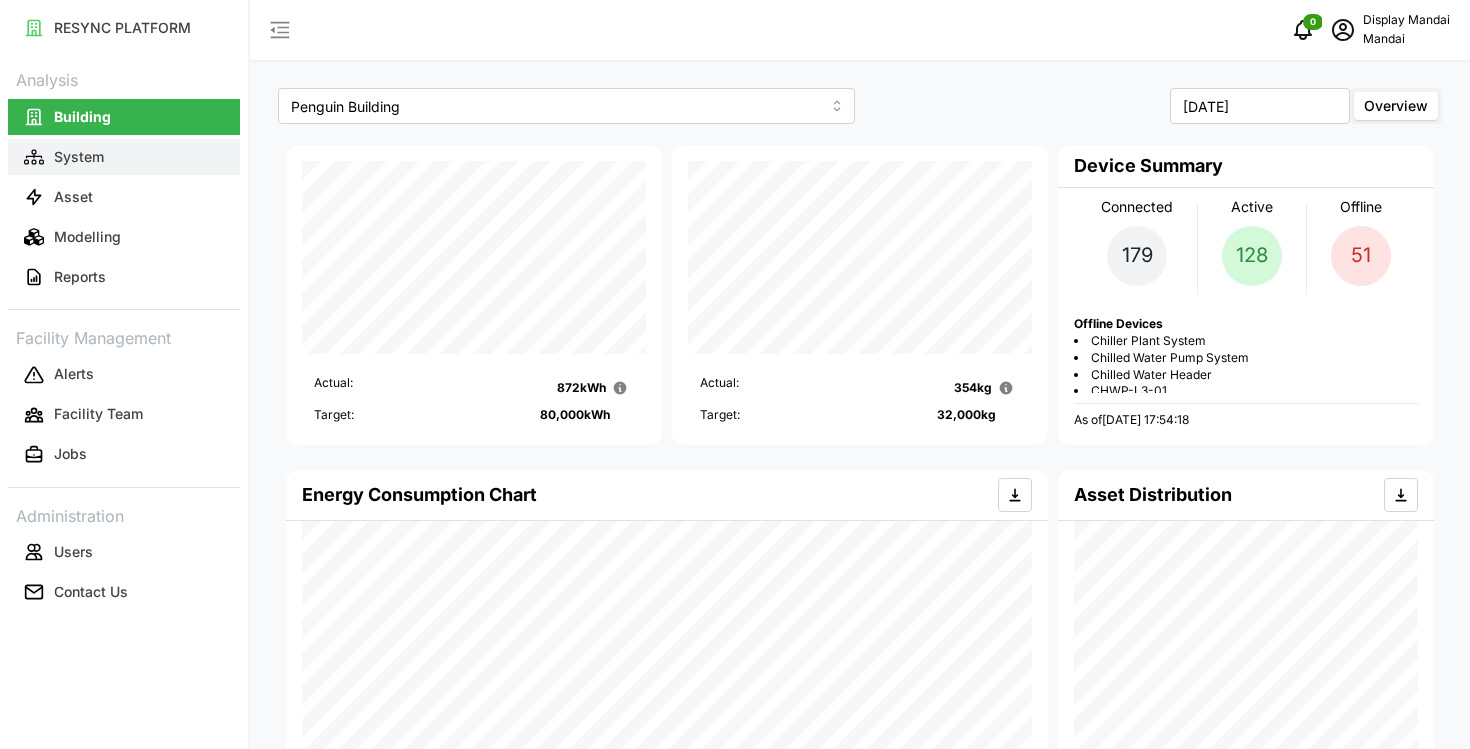 click on "System" at bounding box center (79, 157) 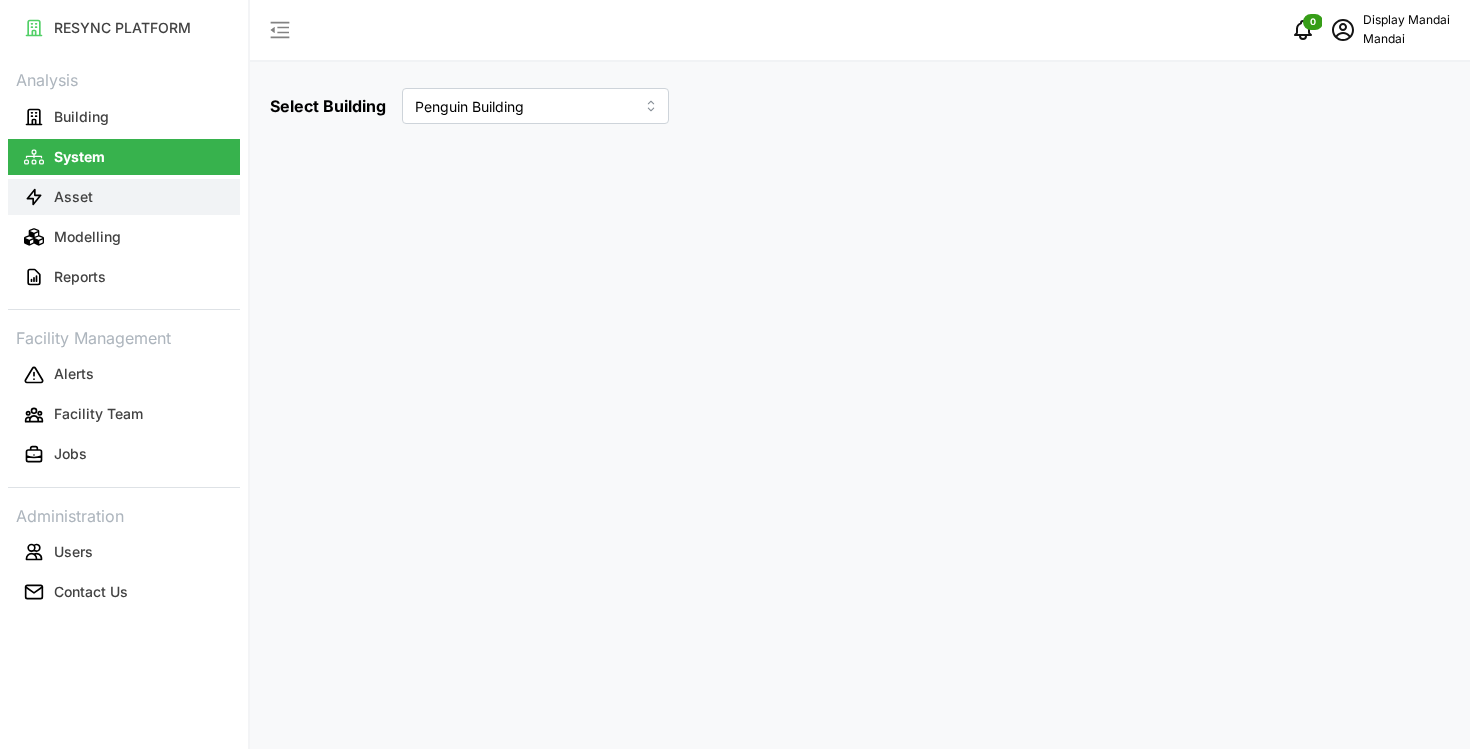 click on "Asset" at bounding box center [124, 197] 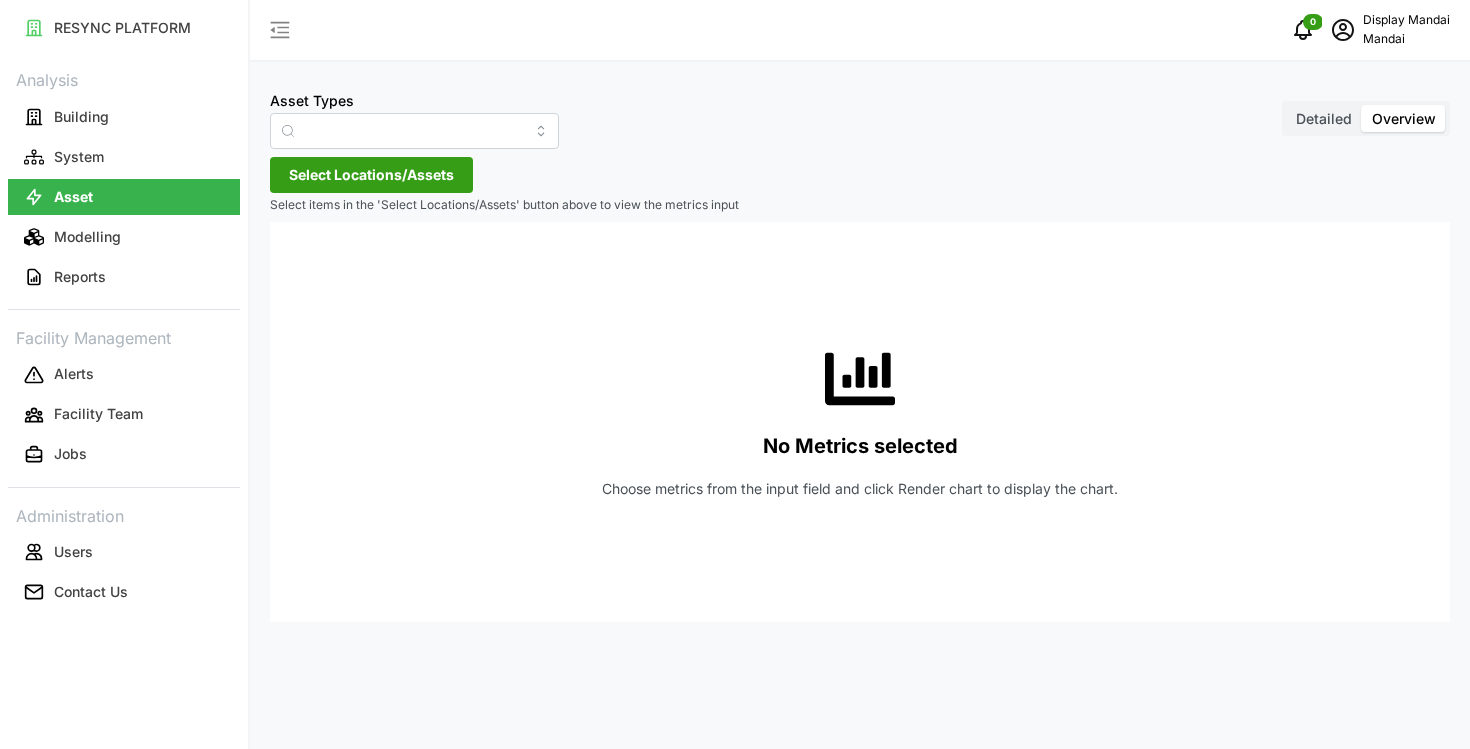 type on "Air Handling Unit" 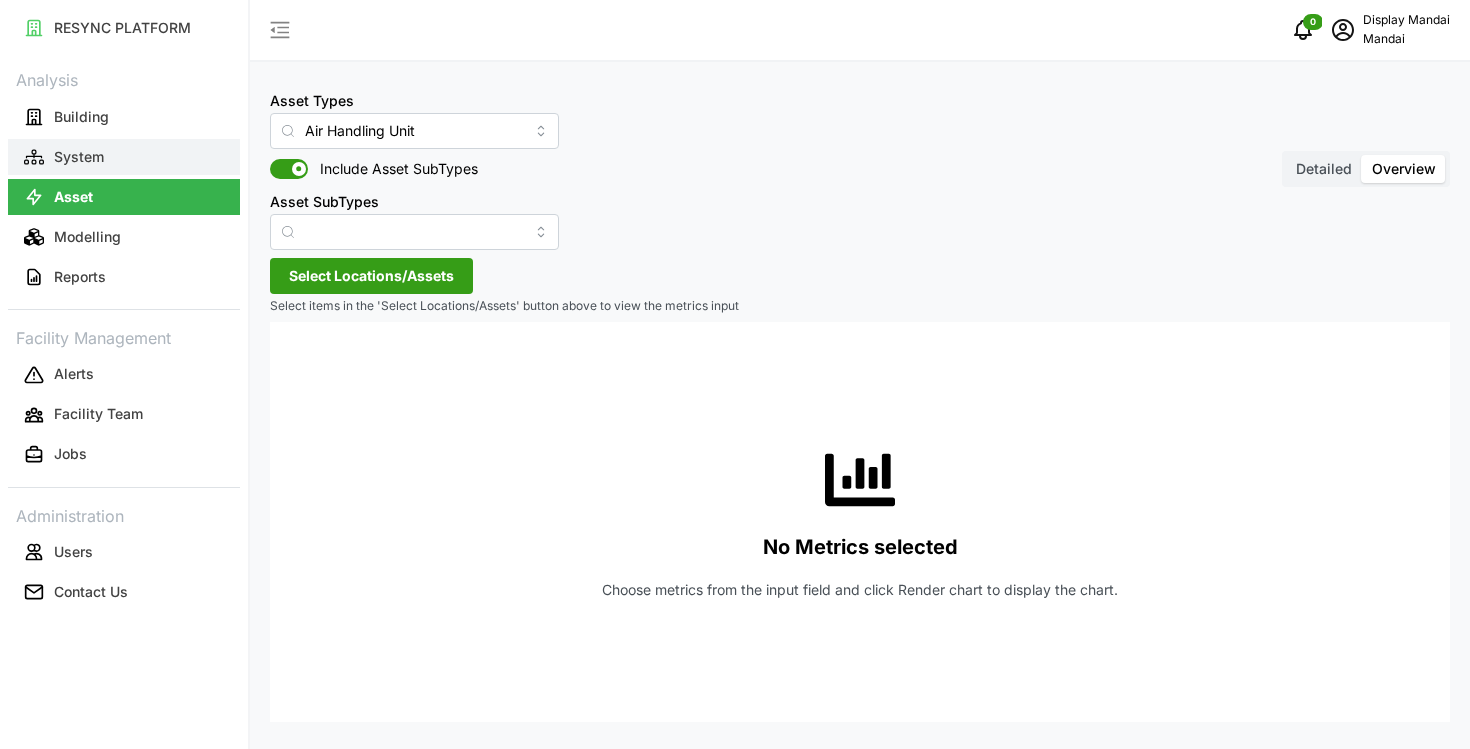 click on "System" at bounding box center (124, 157) 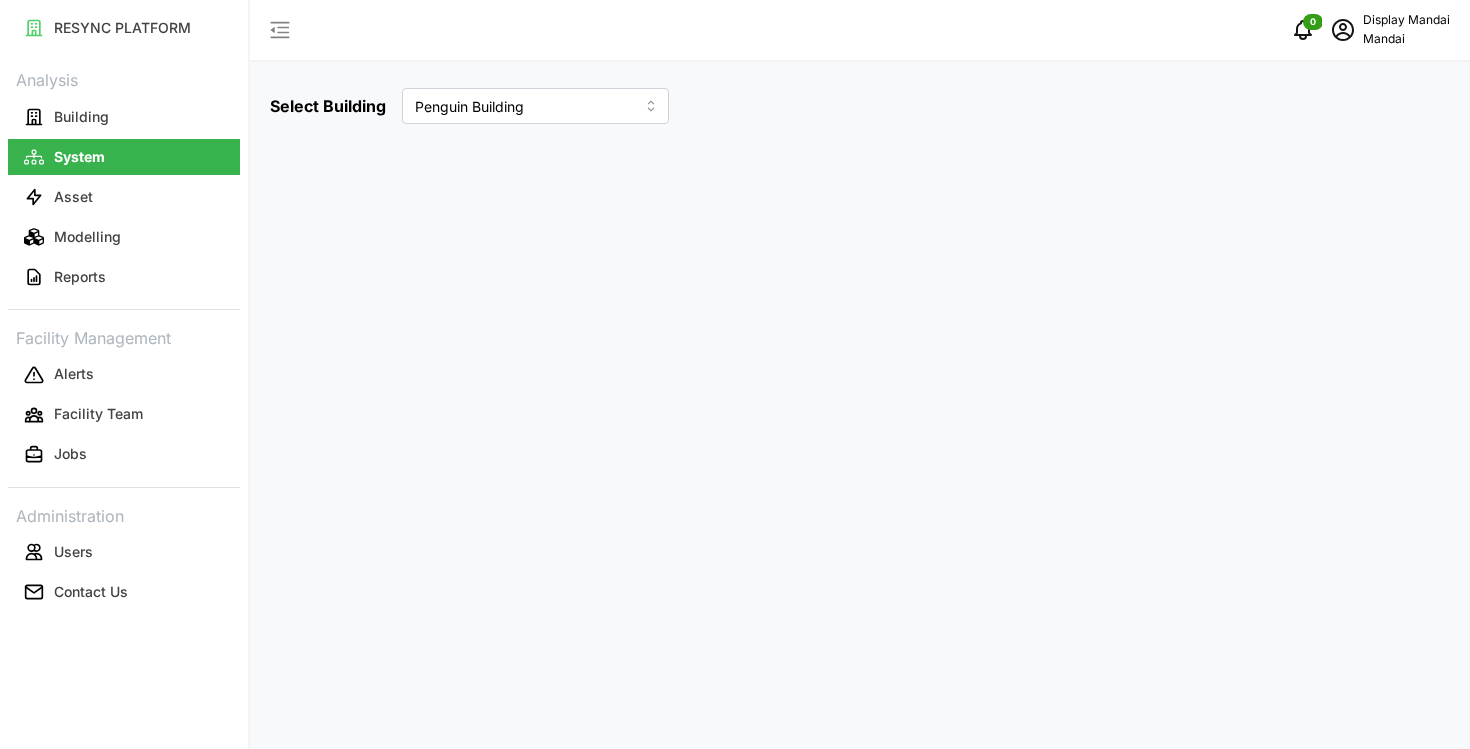 click on "Select Building Penguin Building" at bounding box center [860, 106] 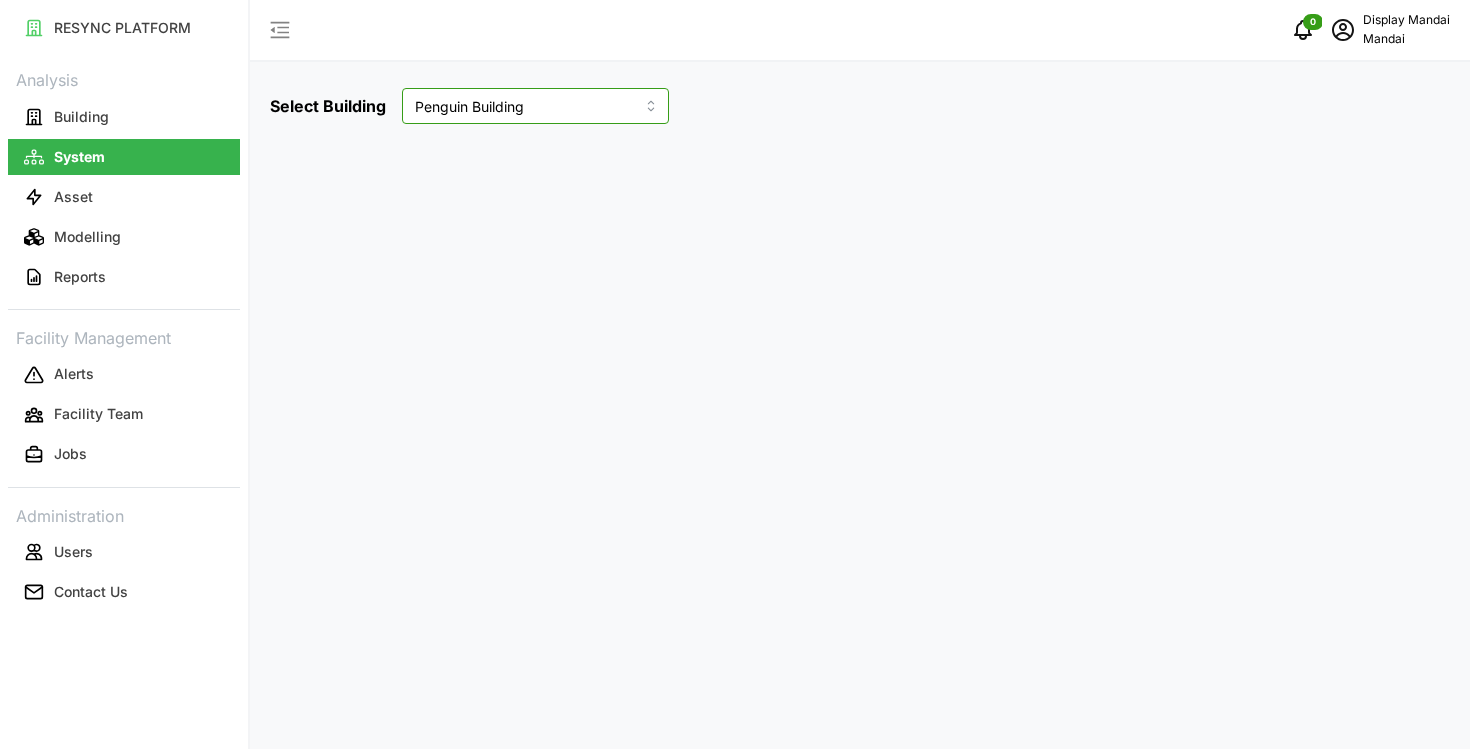 click on "Penguin Building" at bounding box center (535, 106) 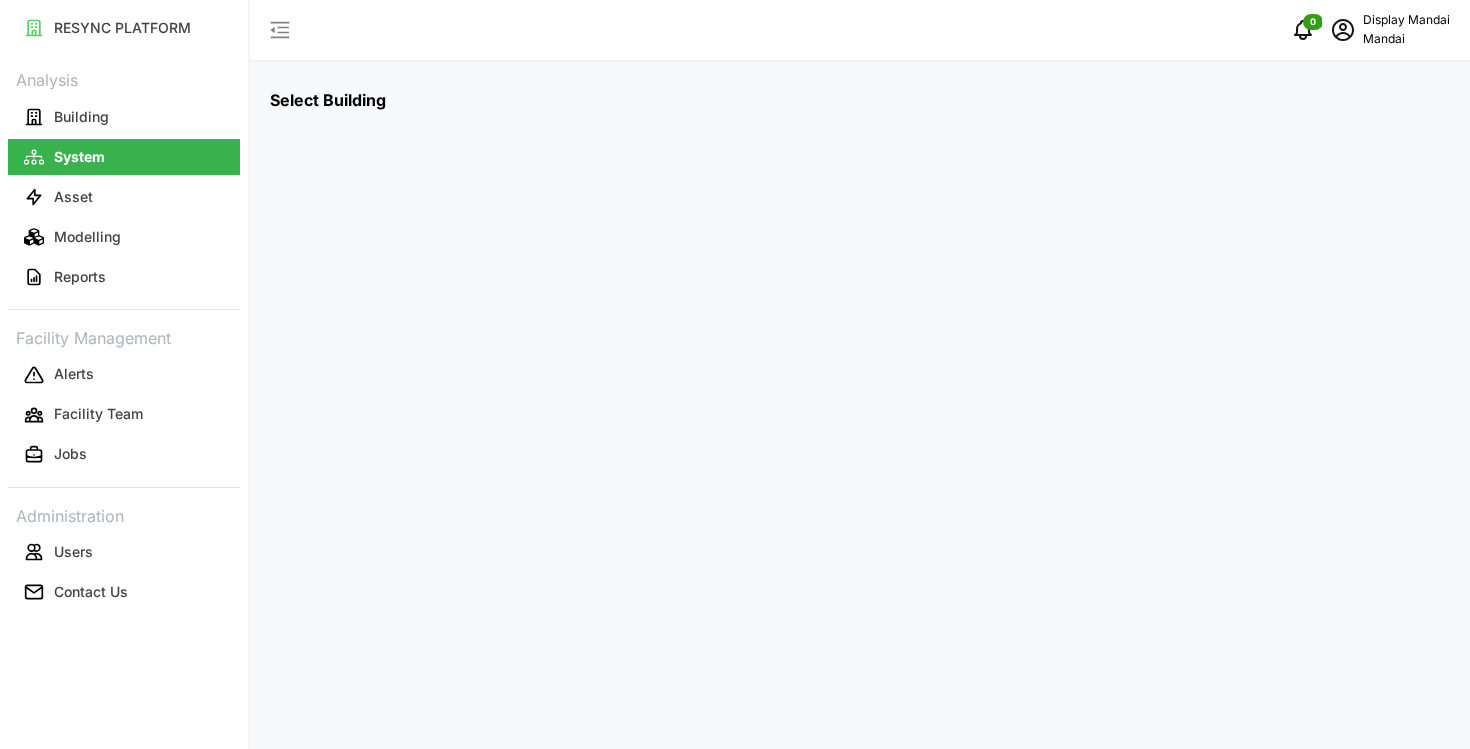 scroll, scrollTop: 0, scrollLeft: 0, axis: both 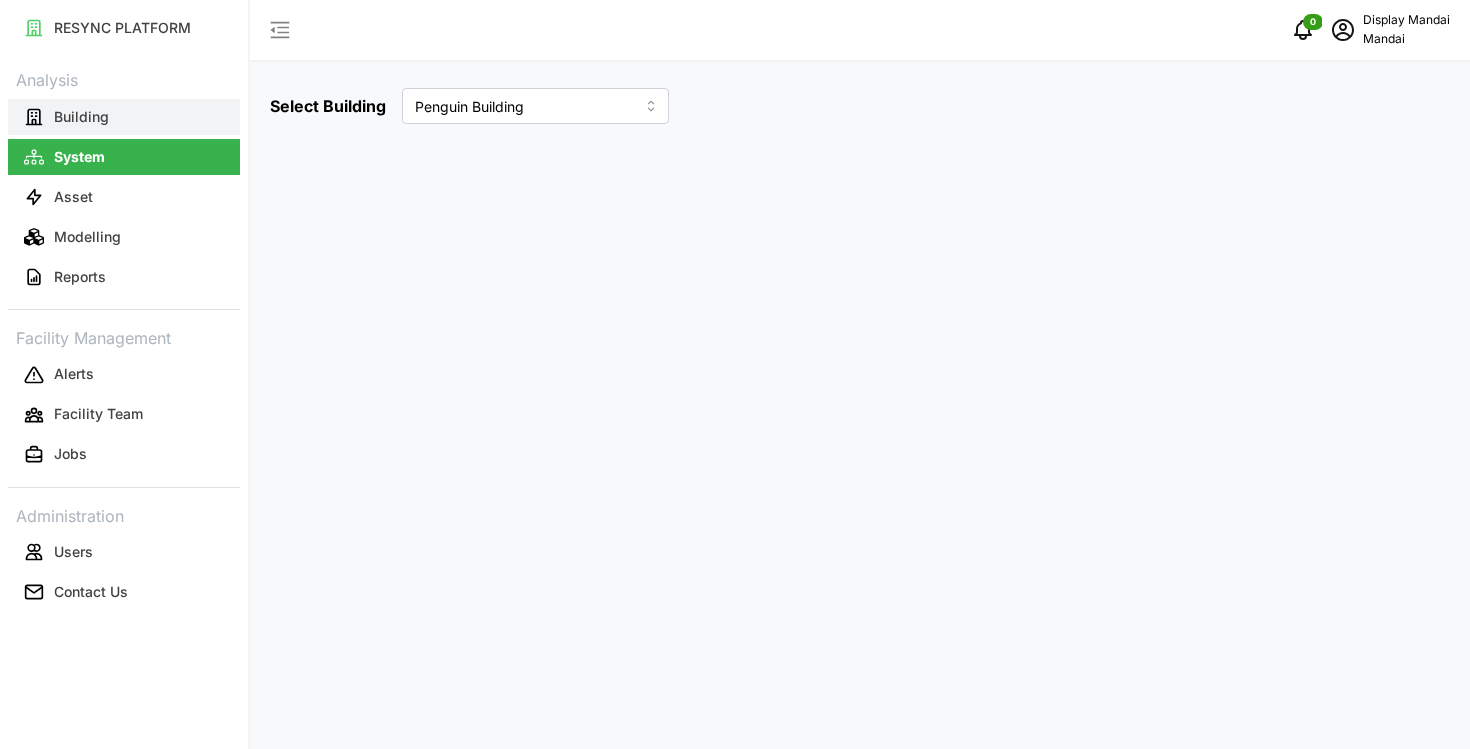 click on "Building" at bounding box center (124, 117) 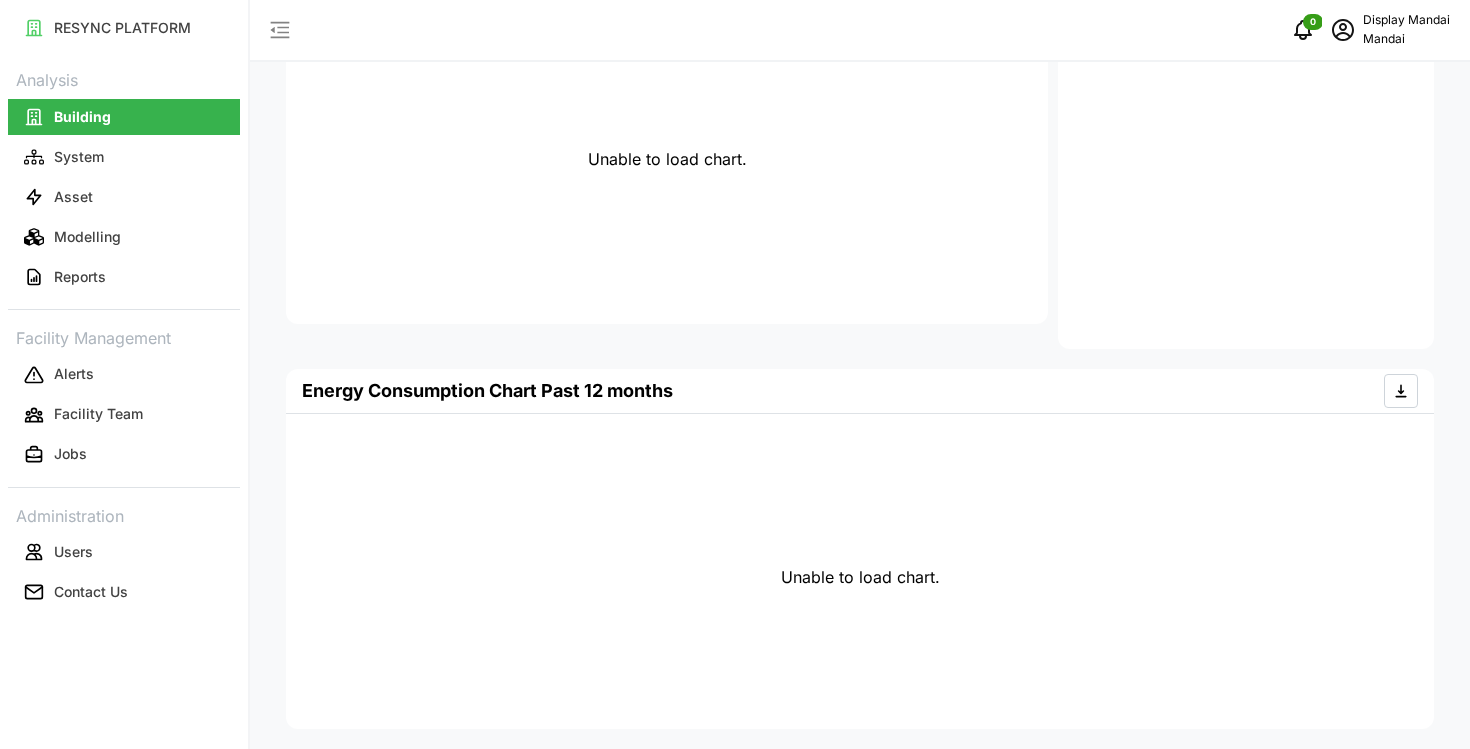 scroll, scrollTop: 0, scrollLeft: 0, axis: both 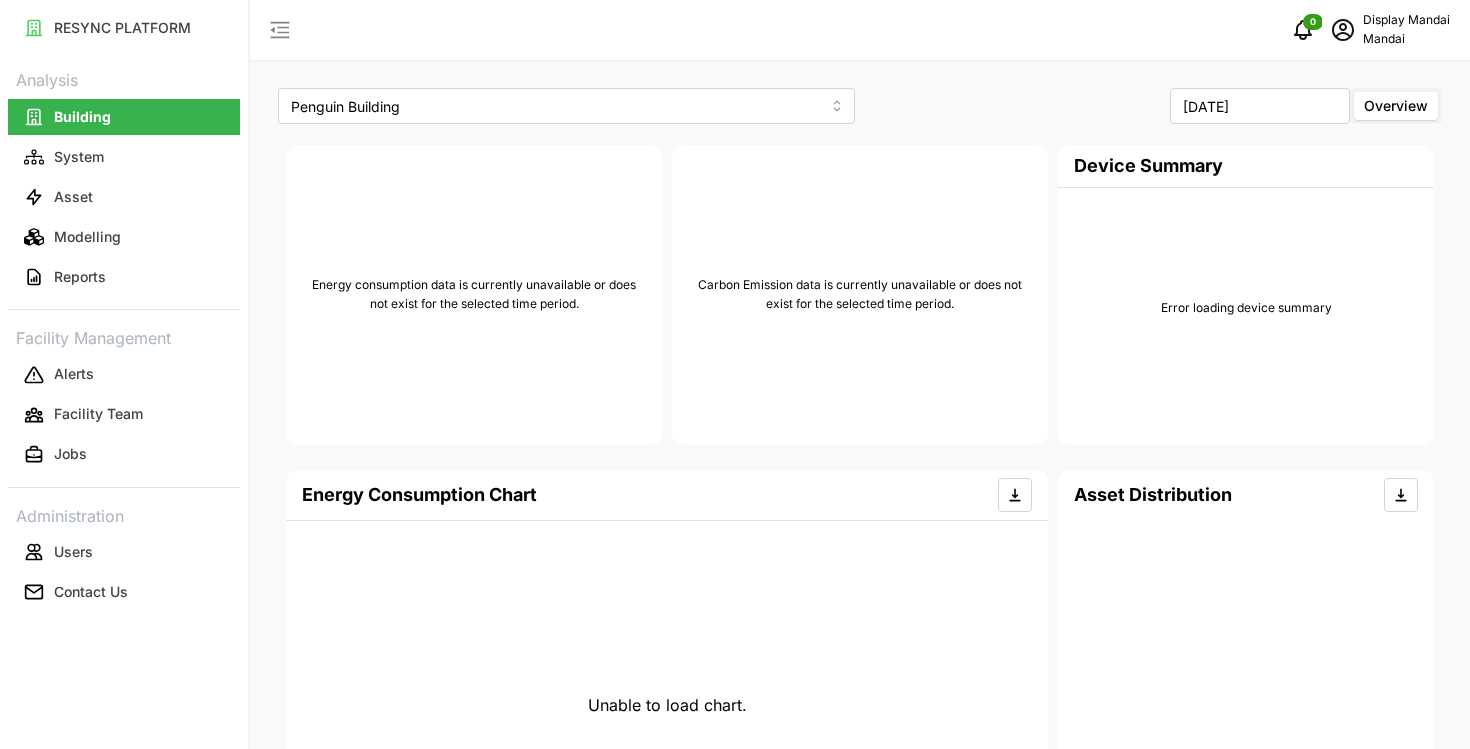 type 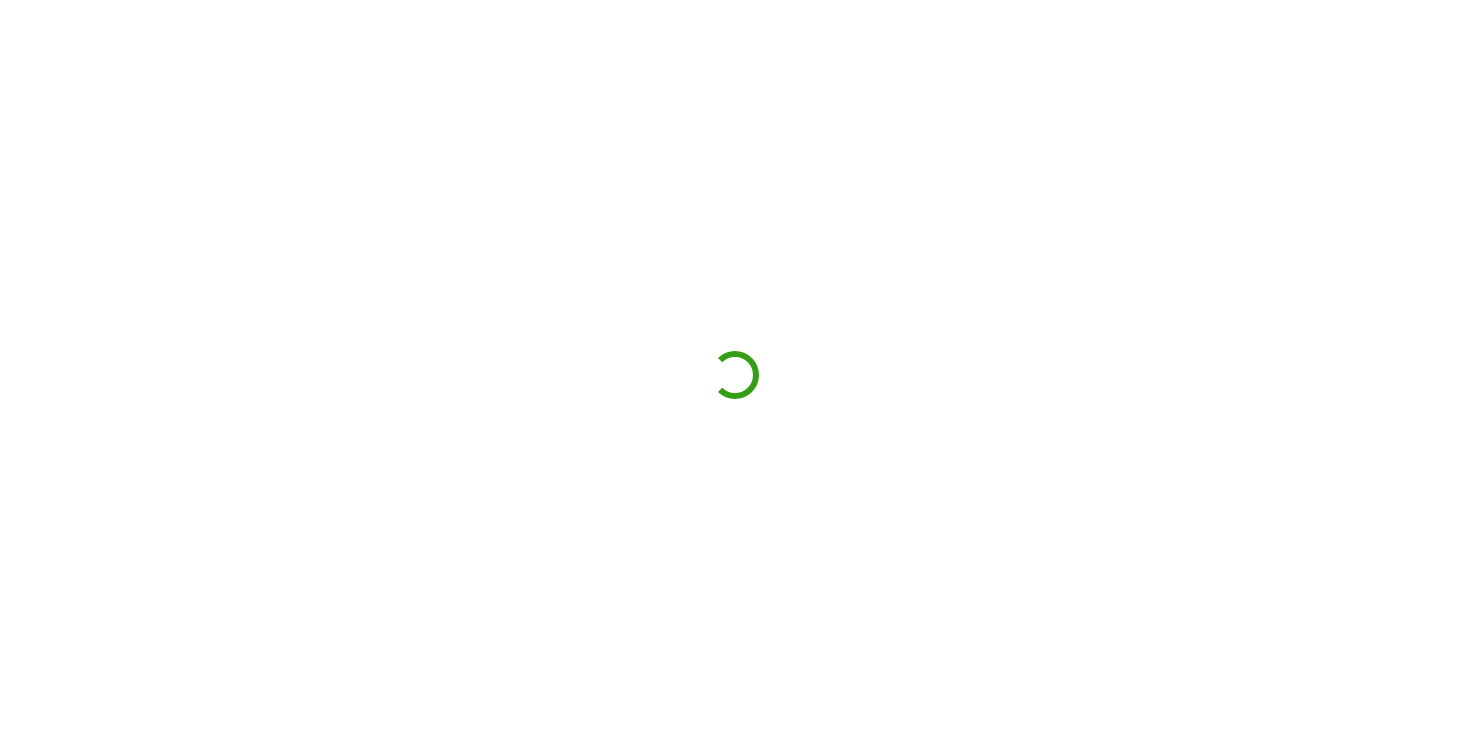 scroll, scrollTop: 0, scrollLeft: 0, axis: both 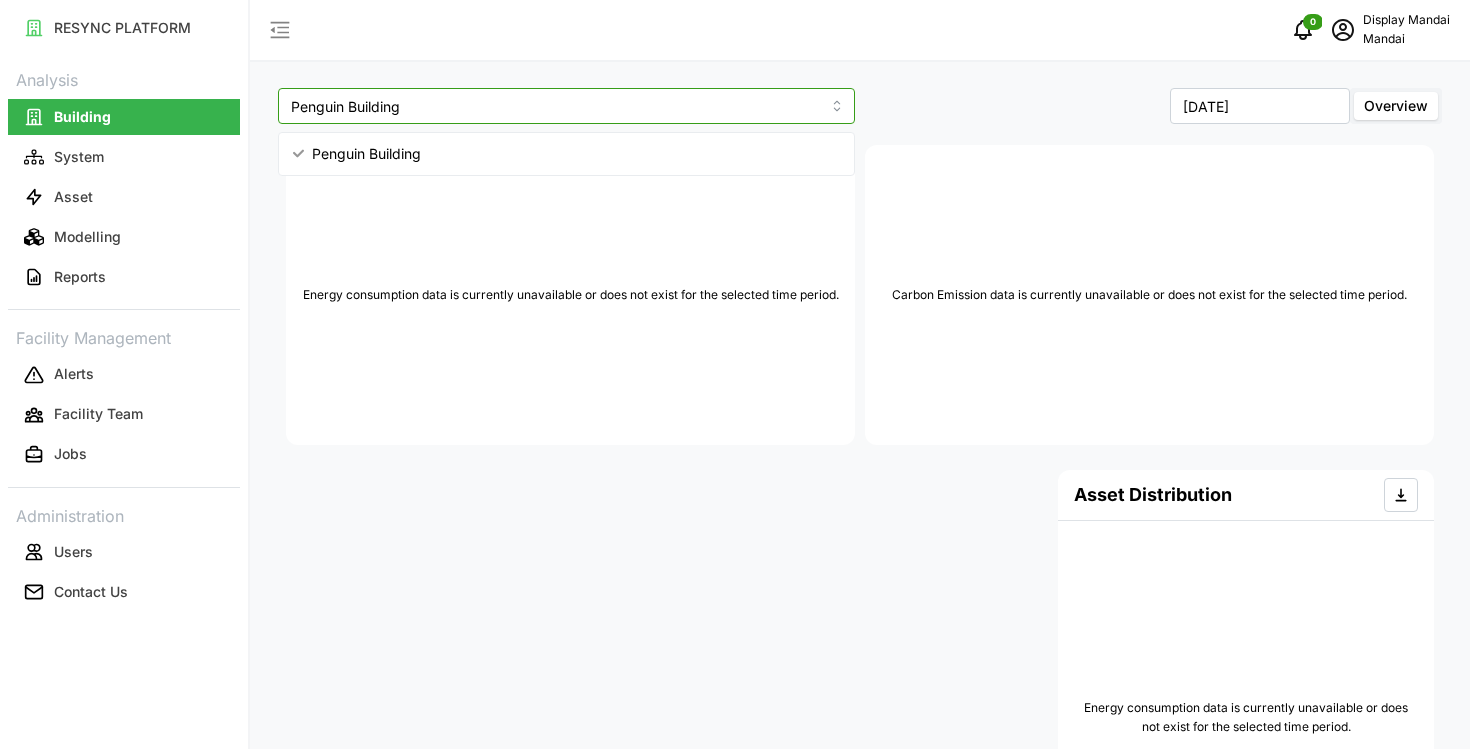 click on "Penguin Building" at bounding box center [566, 106] 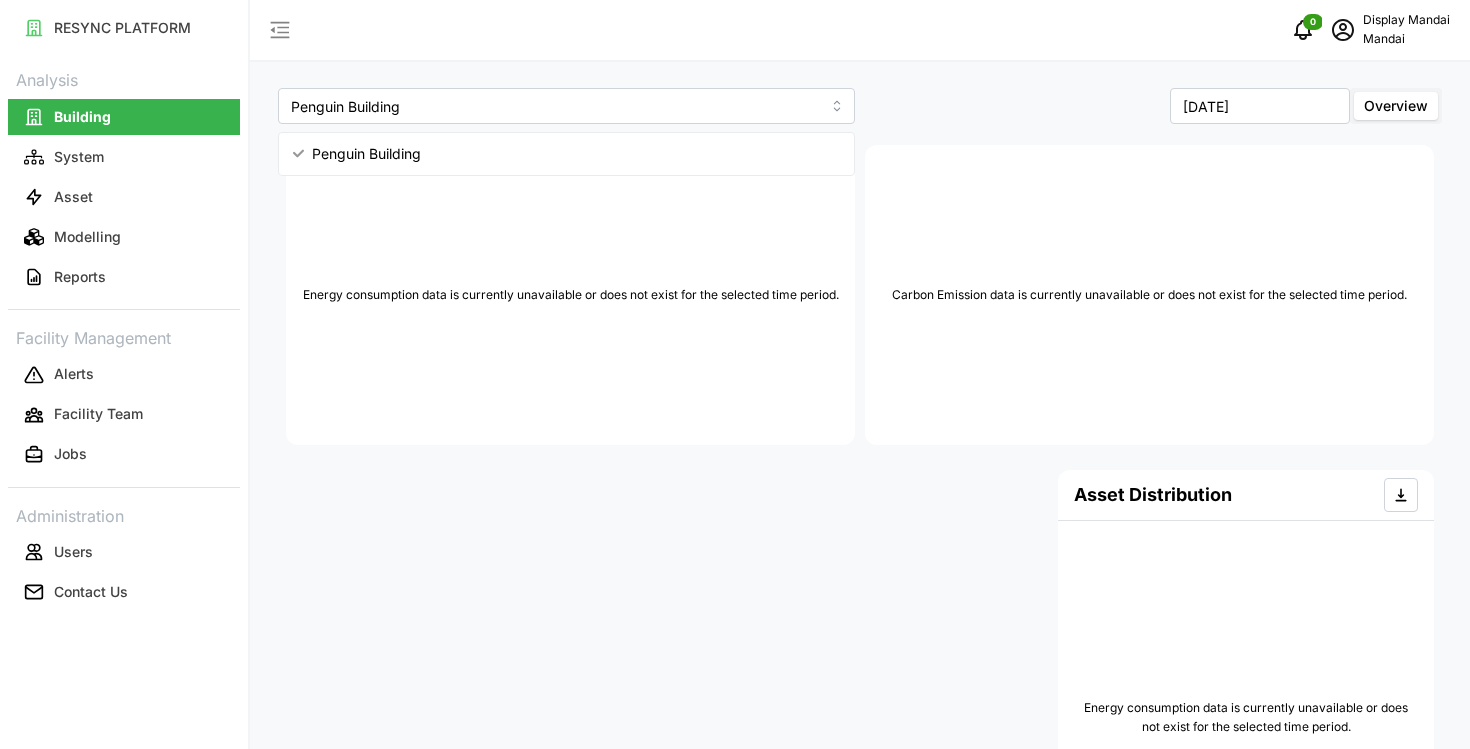 click on "Energy consumption data is currently unavailable or does not exist for the selected time period." at bounding box center (570, 295) 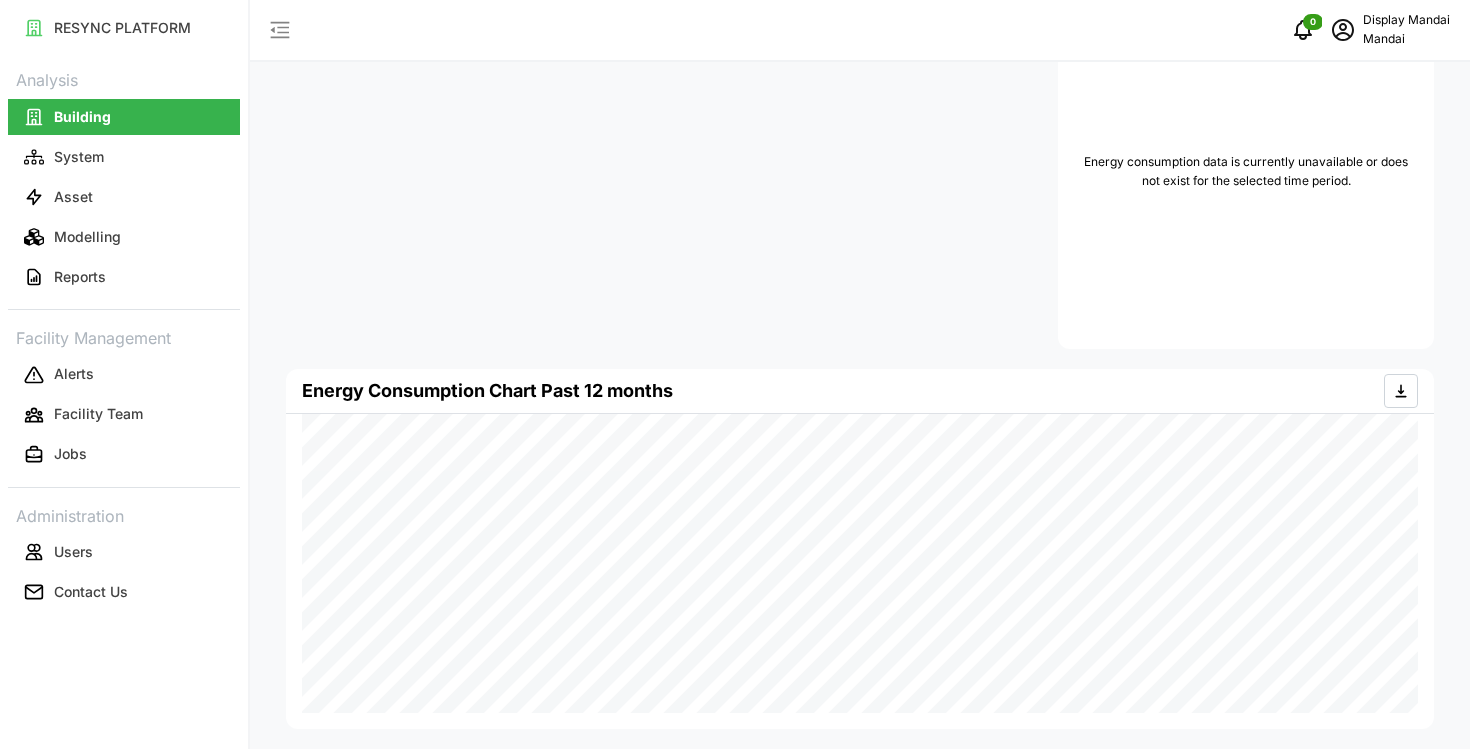 scroll, scrollTop: 0, scrollLeft: 0, axis: both 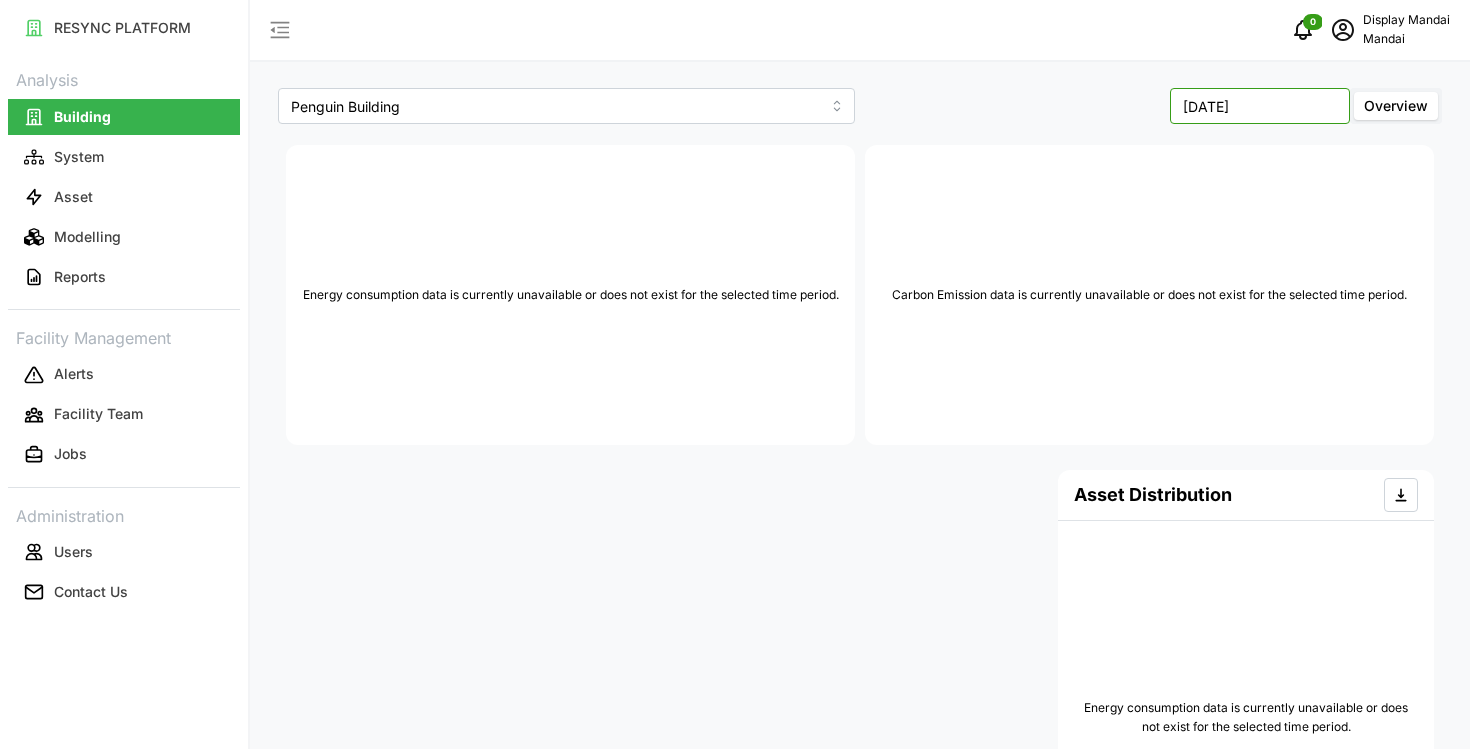 click on "[DATE]" at bounding box center (1260, 106) 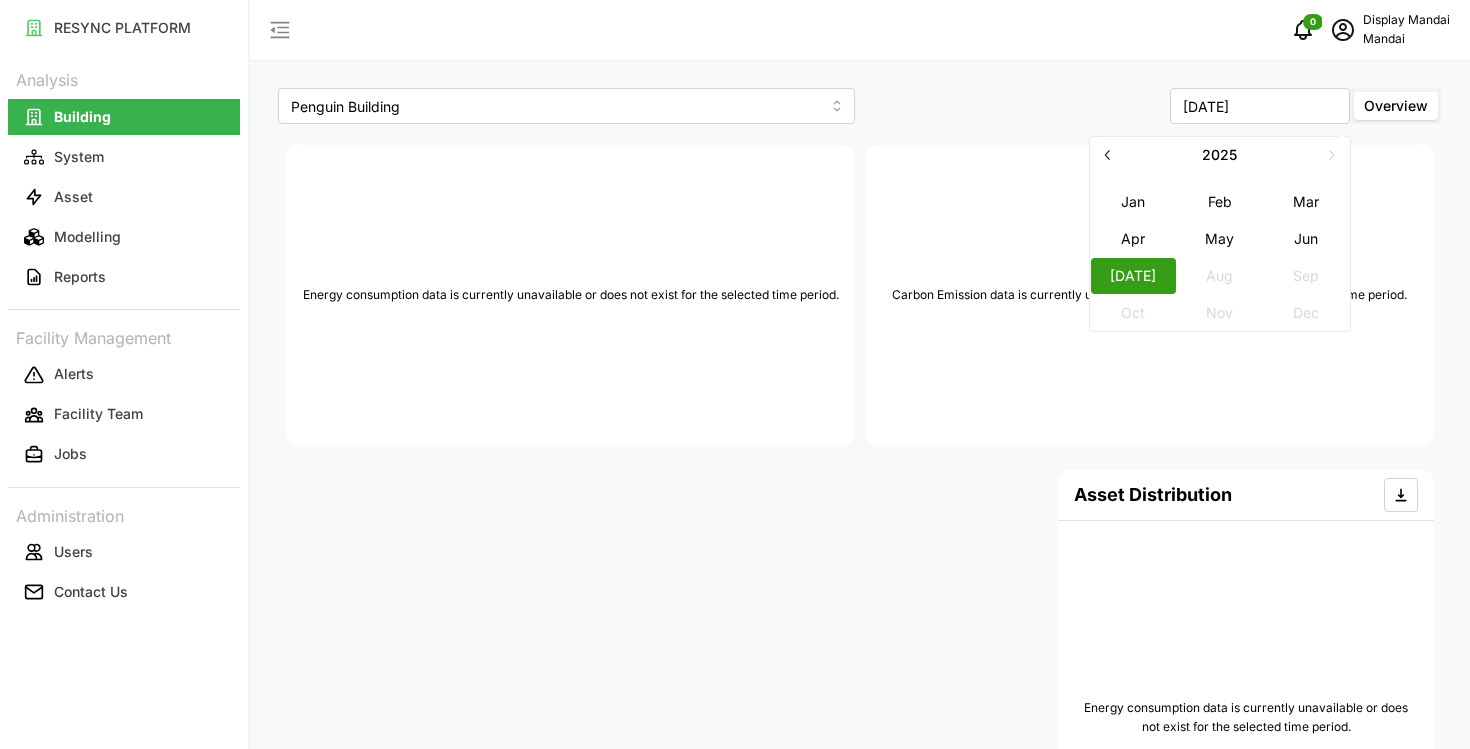 click on "Jun" at bounding box center (1306, 238) 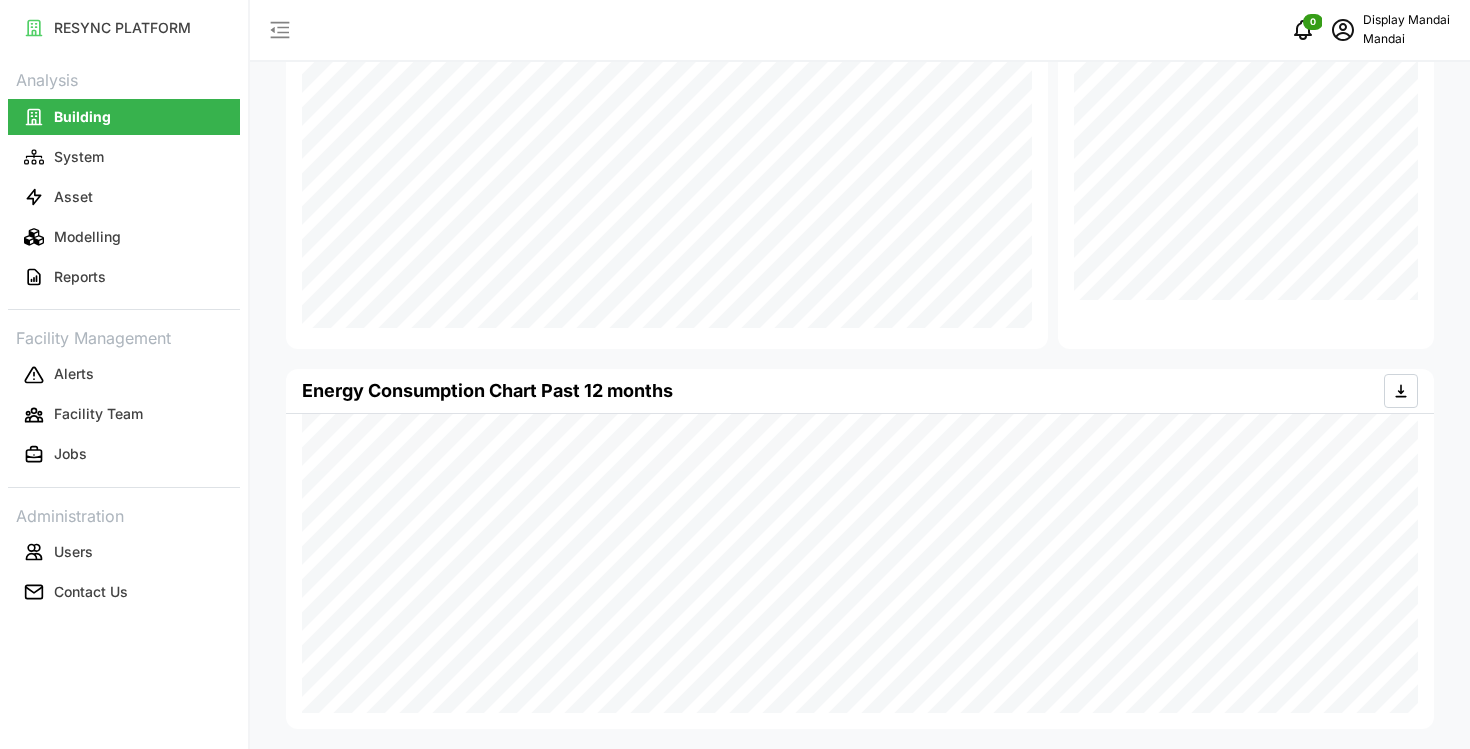 scroll, scrollTop: 0, scrollLeft: 0, axis: both 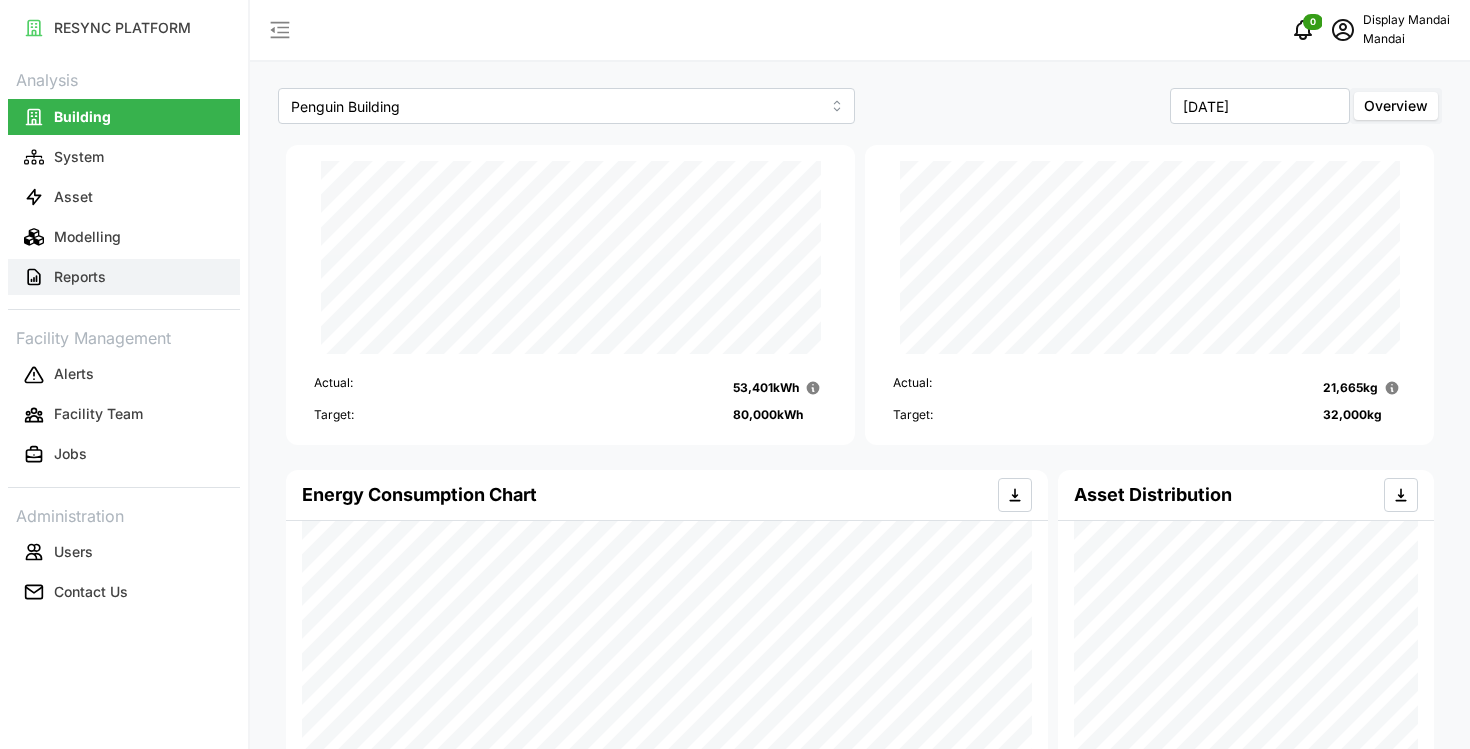 click on "Reports" at bounding box center [80, 277] 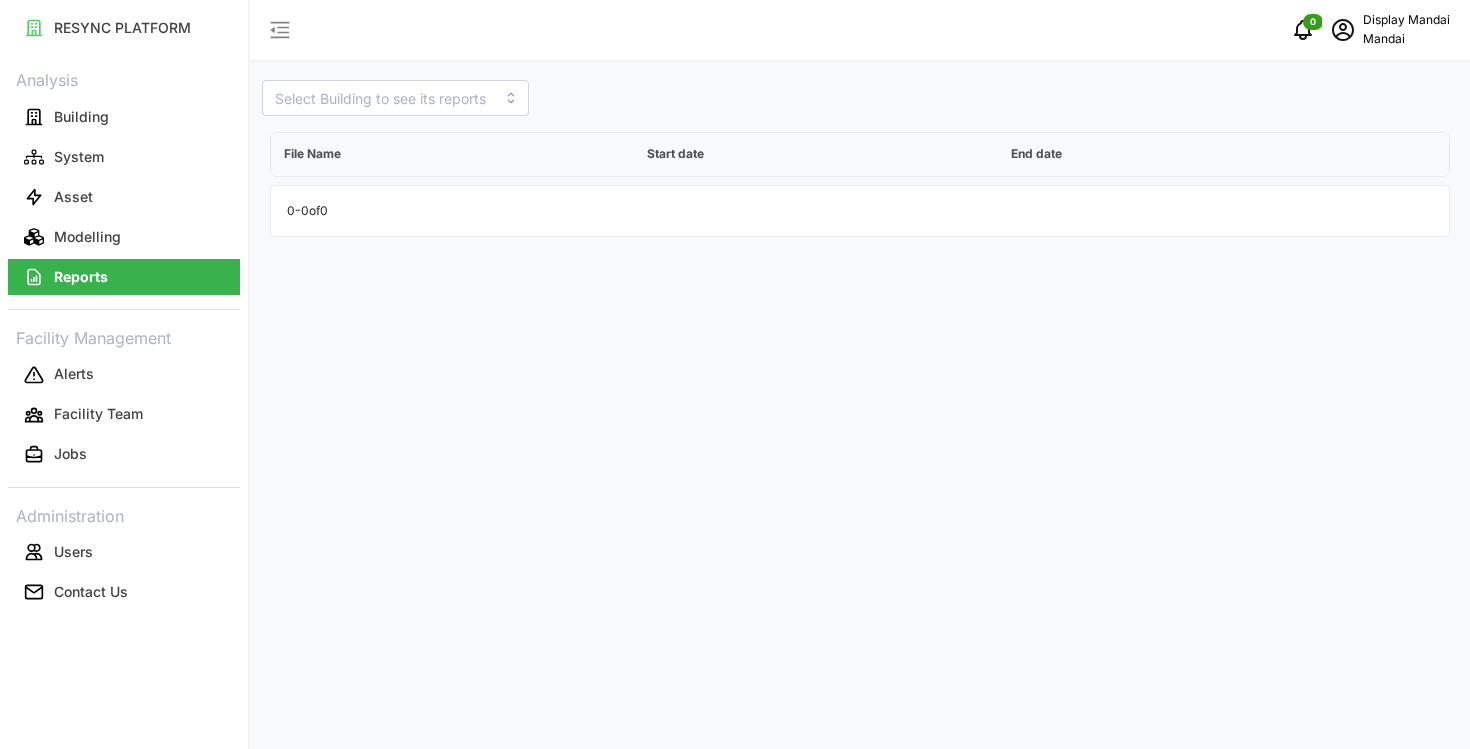 type 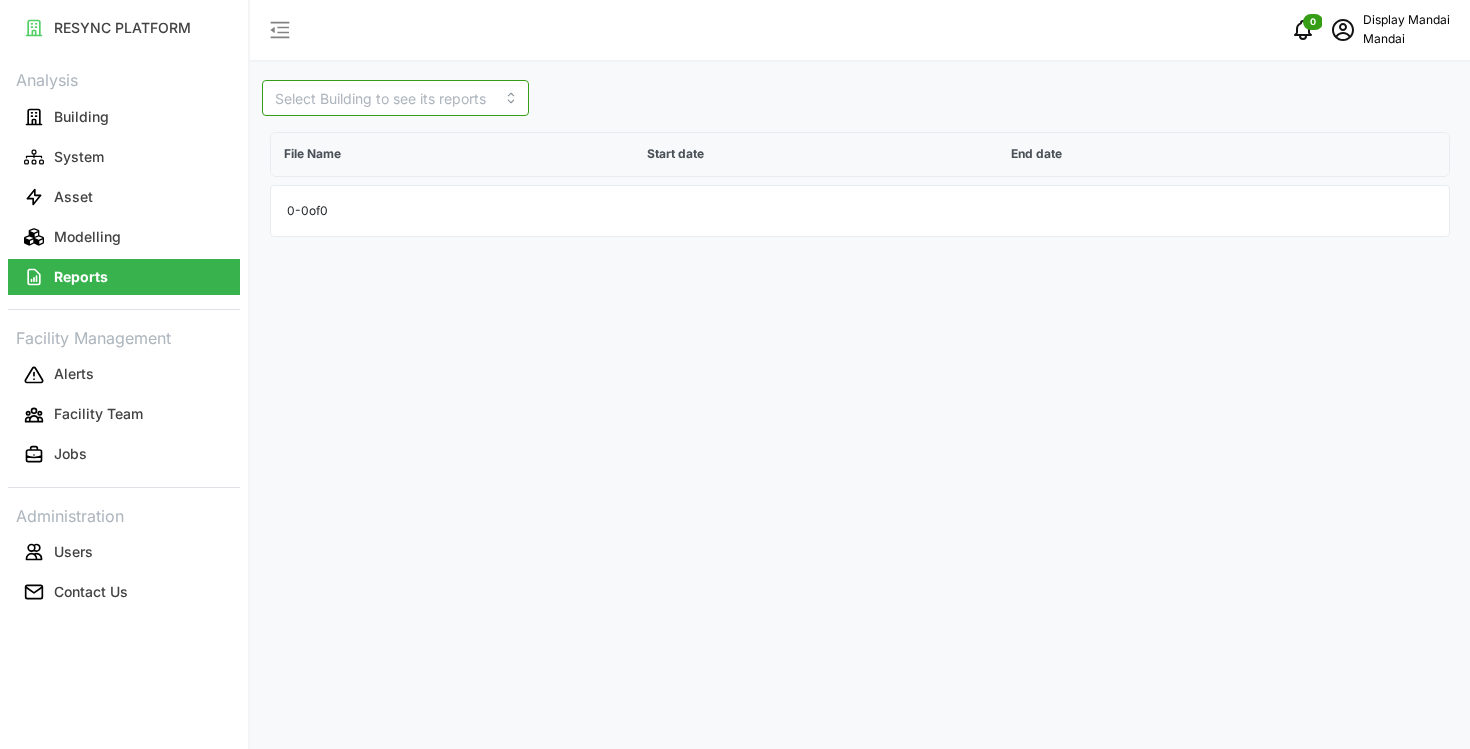 click at bounding box center (395, 98) 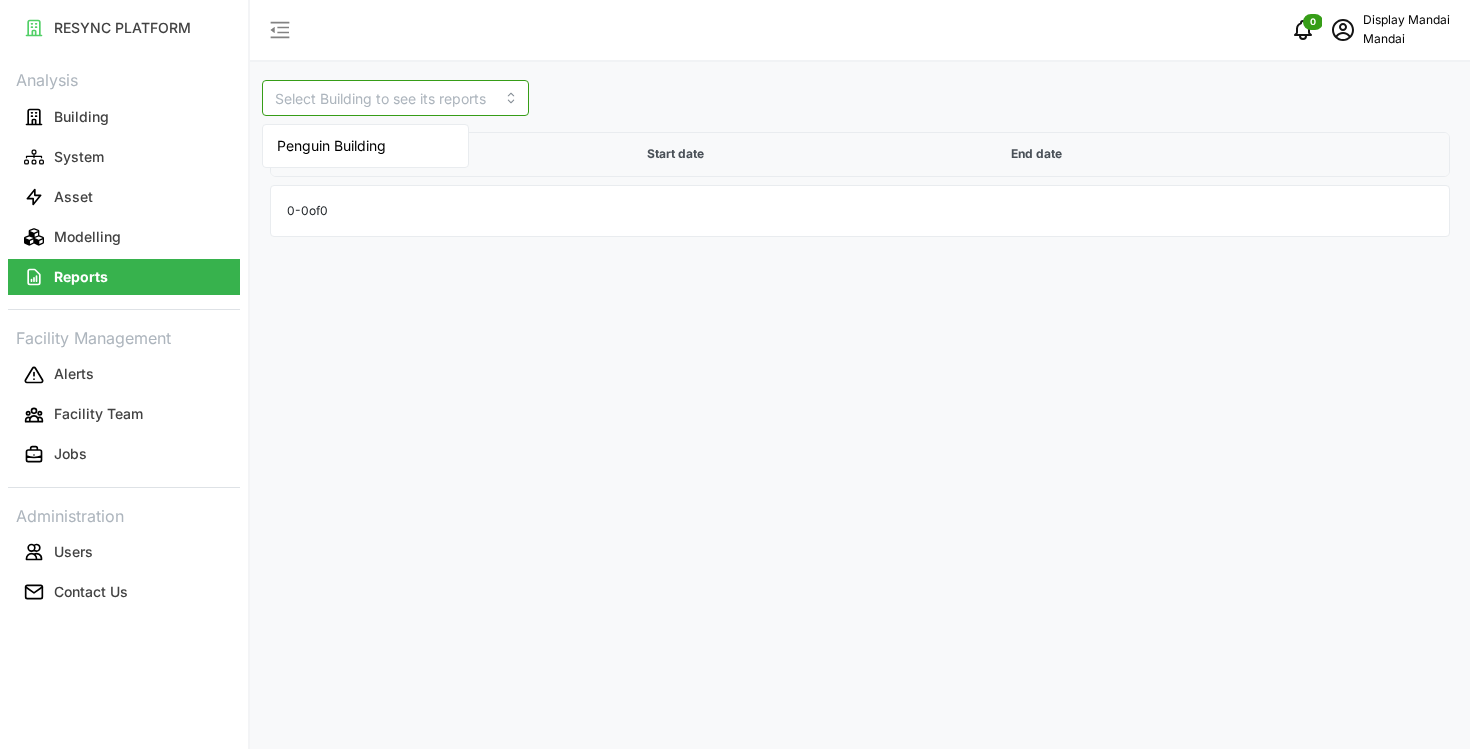 click on "Penguin Building" at bounding box center [331, 146] 